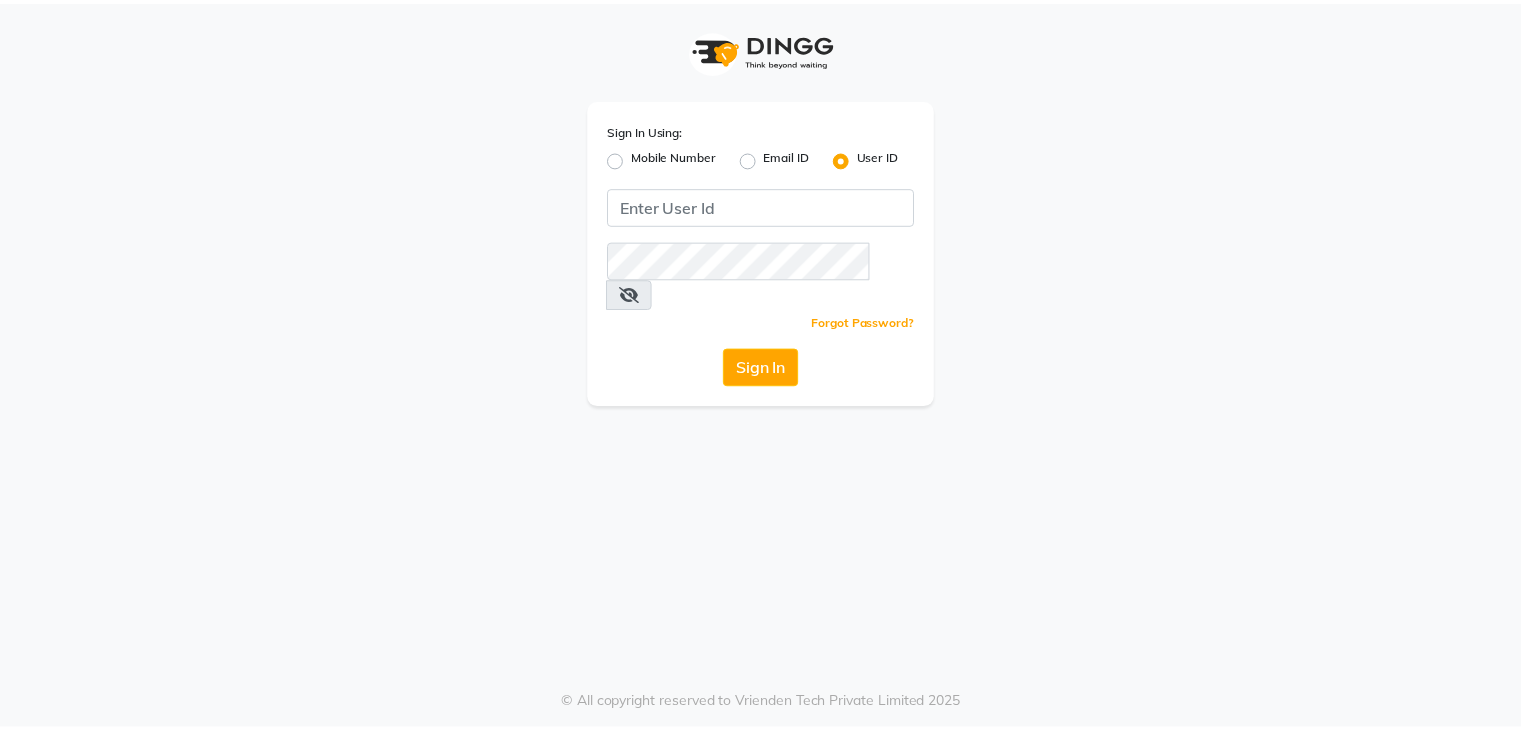 scroll, scrollTop: 0, scrollLeft: 0, axis: both 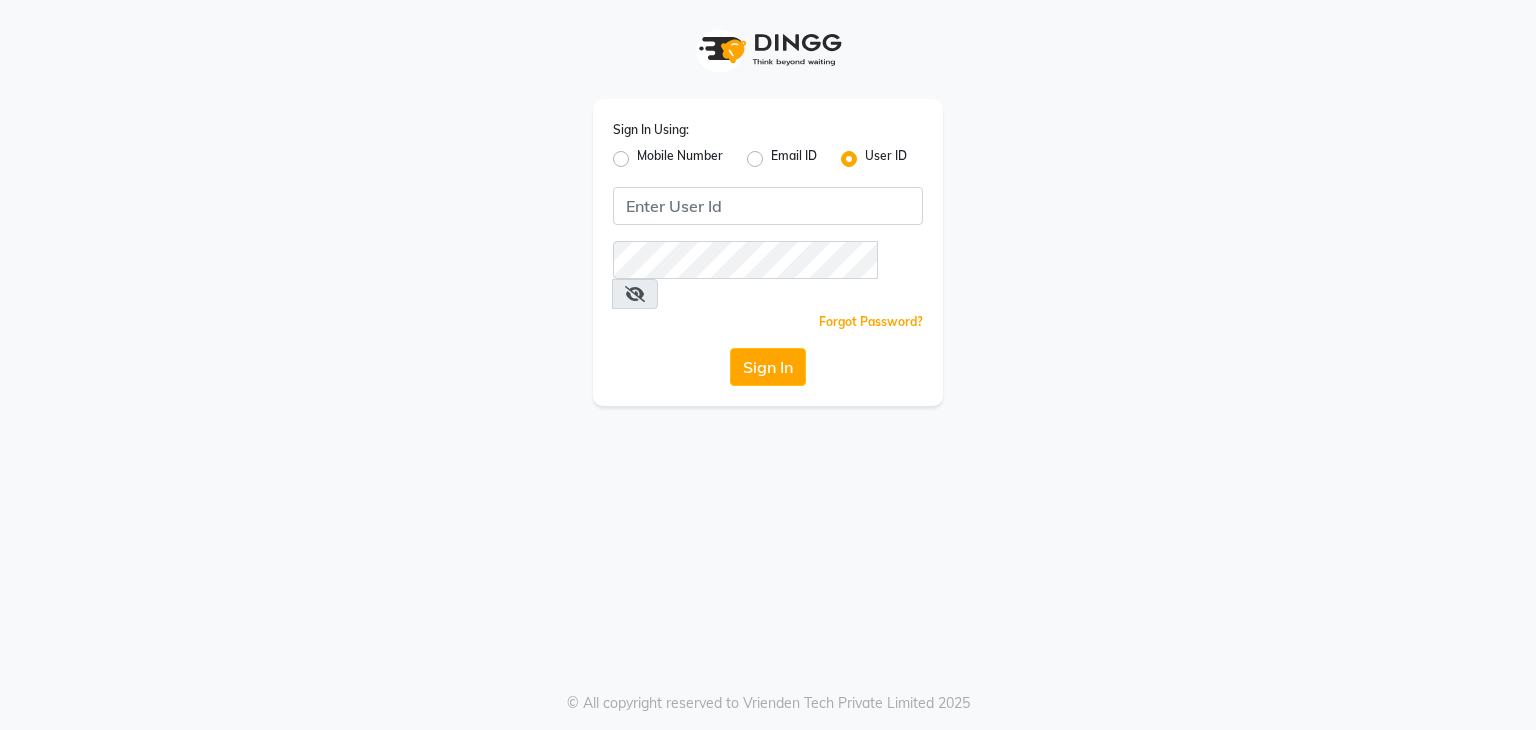 click 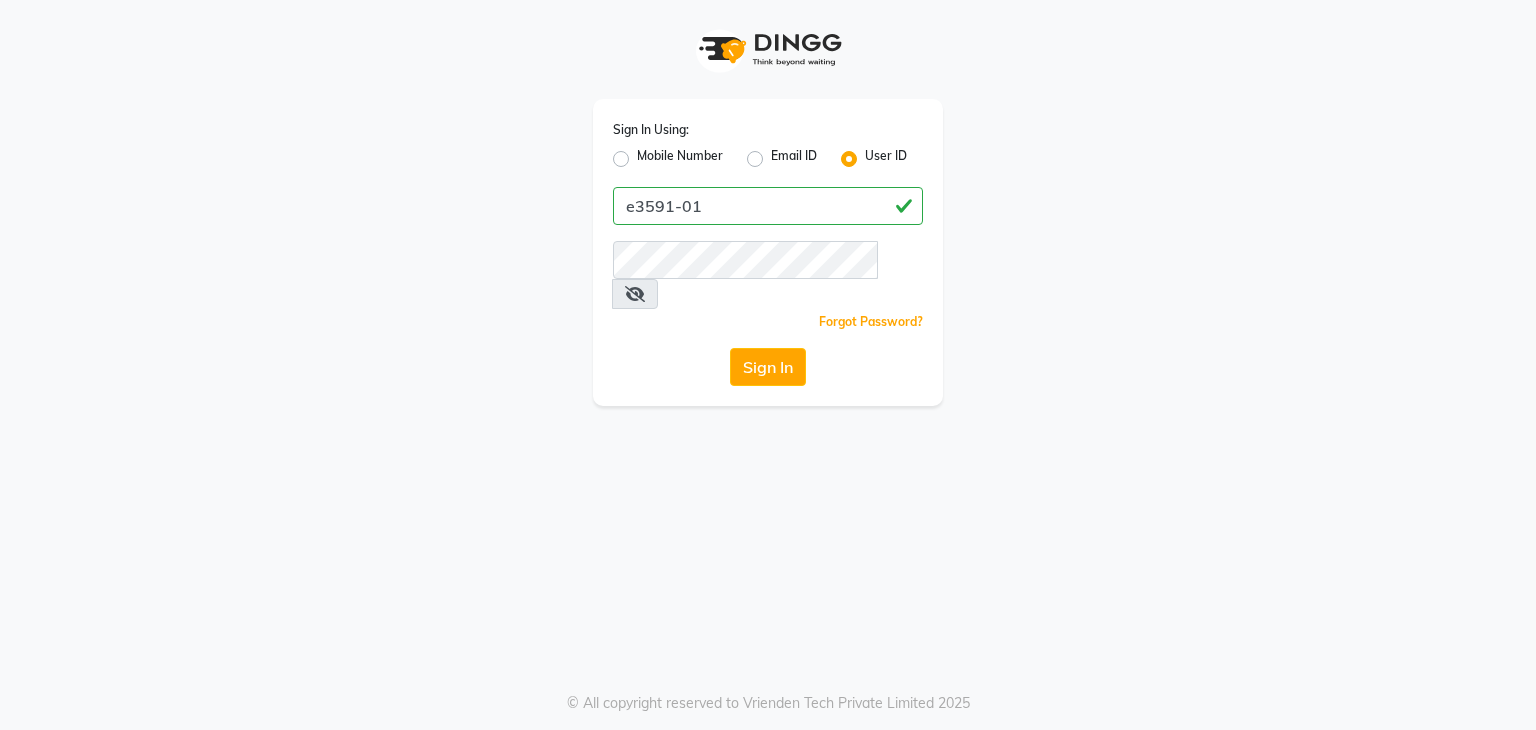 type on "e3591-01" 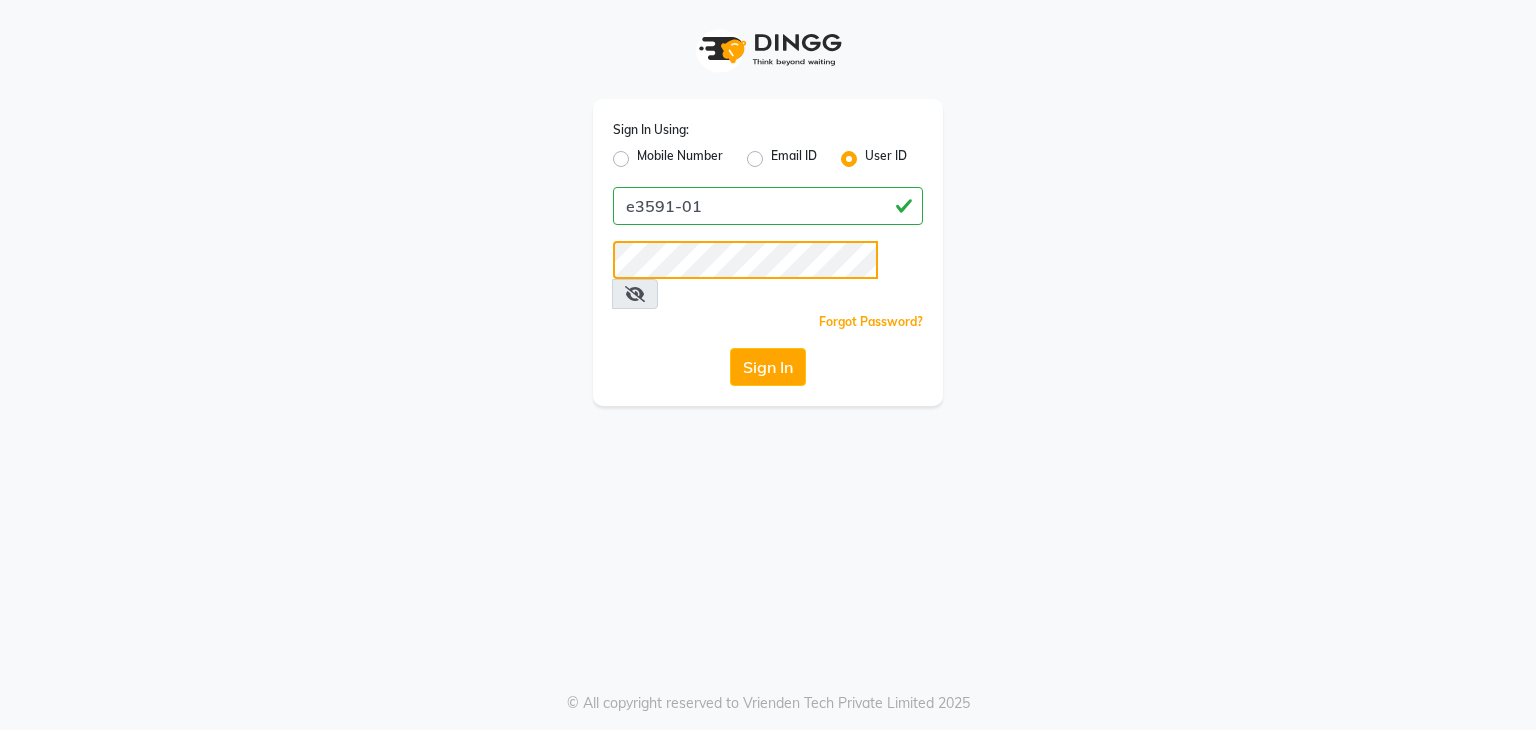 click on "Sign In" 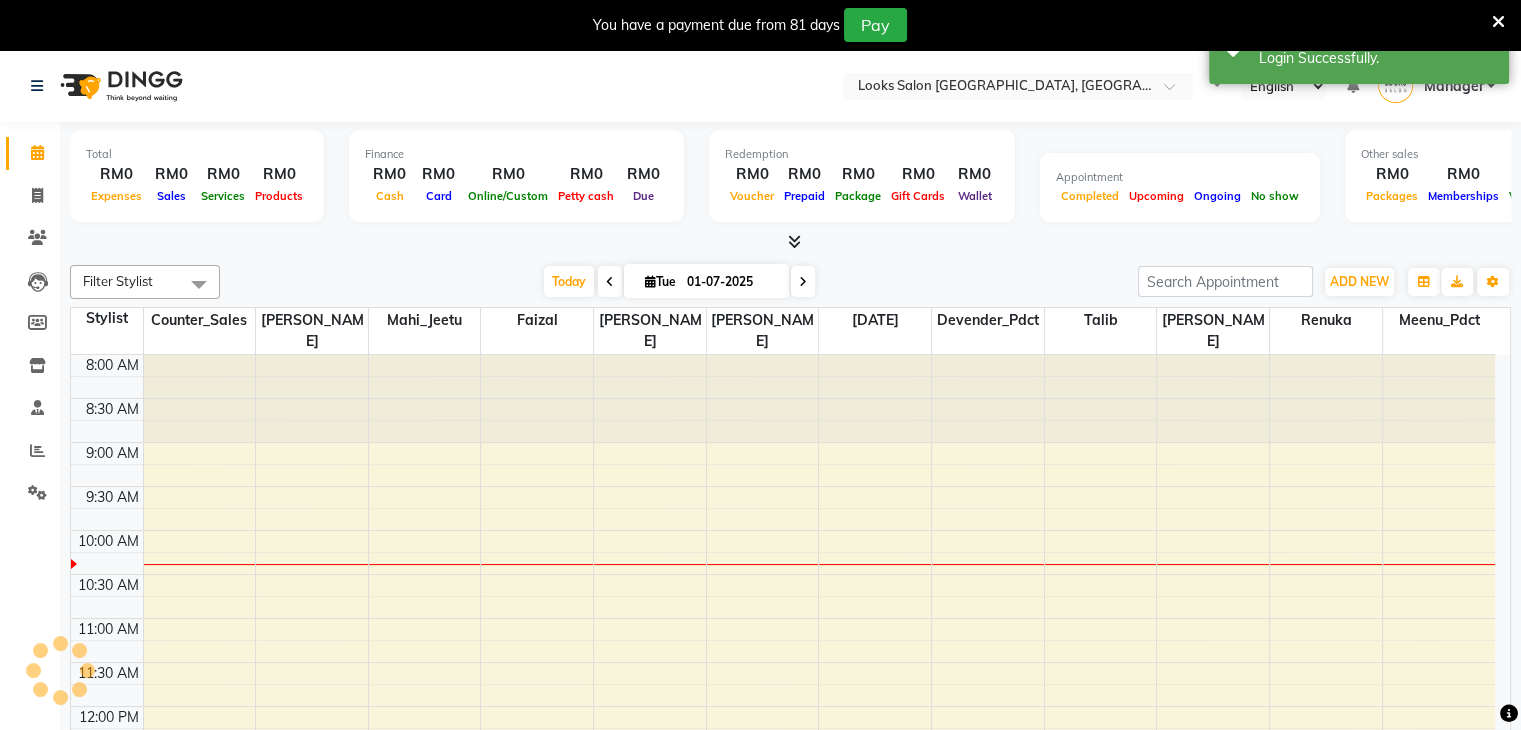 scroll, scrollTop: 0, scrollLeft: 0, axis: both 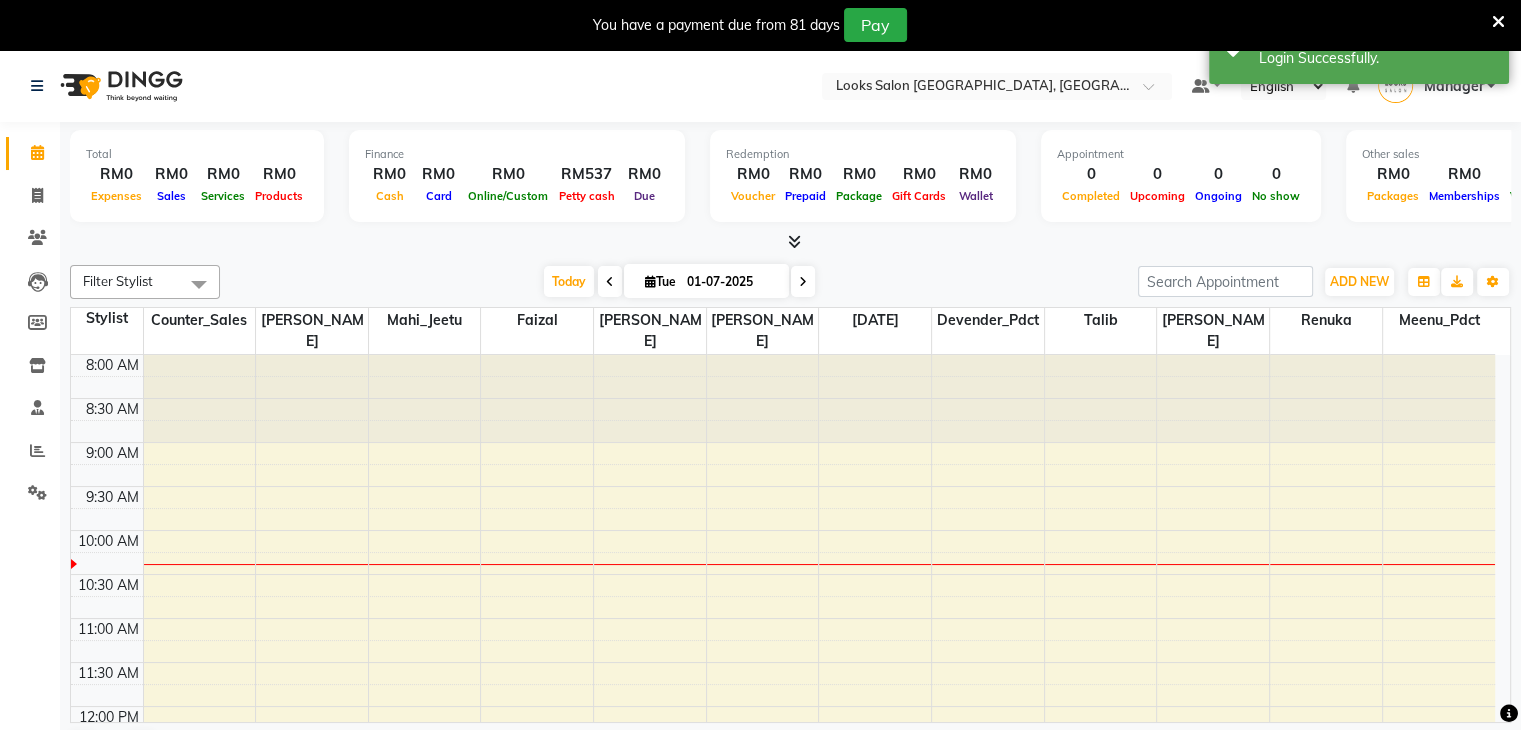 click at bounding box center [794, 241] 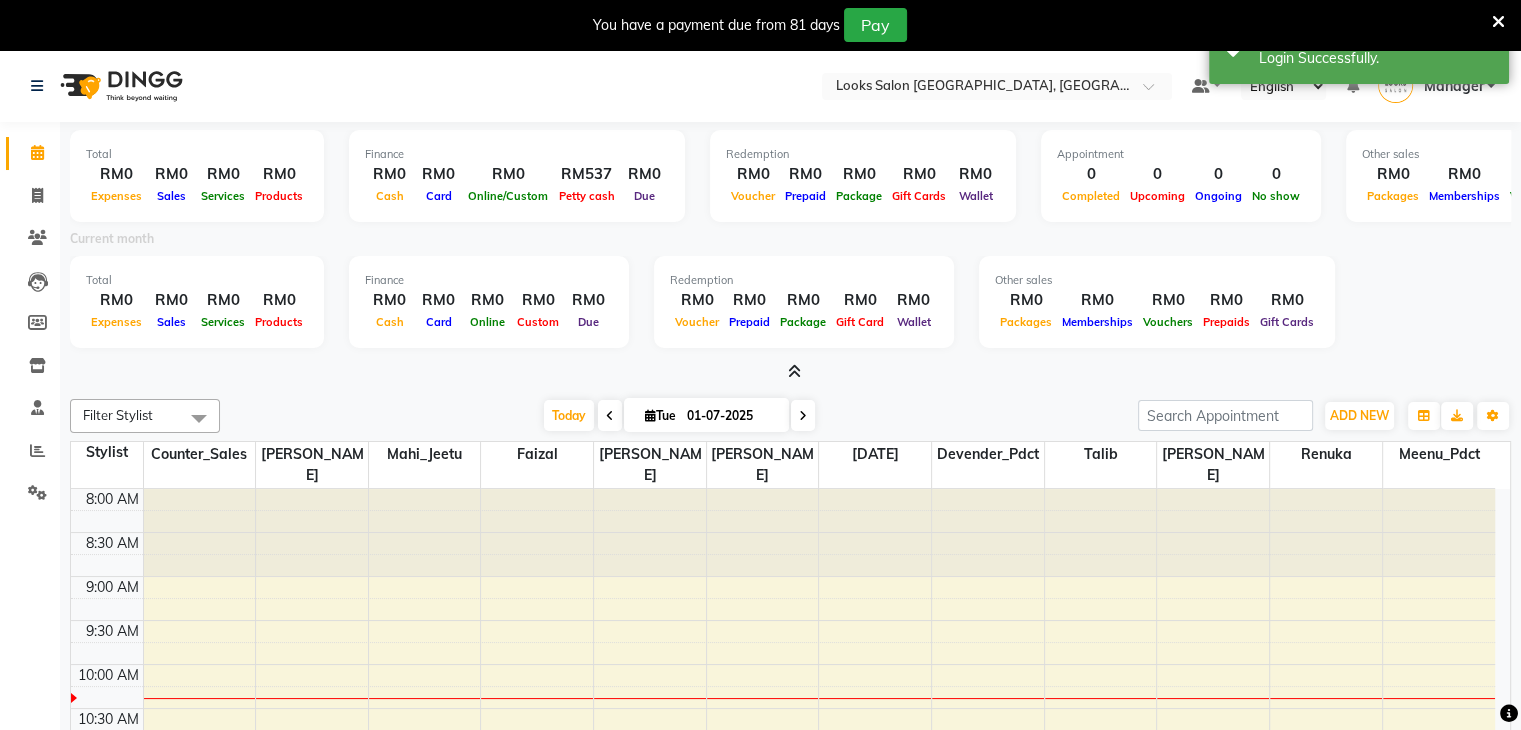 click on "Invoice" 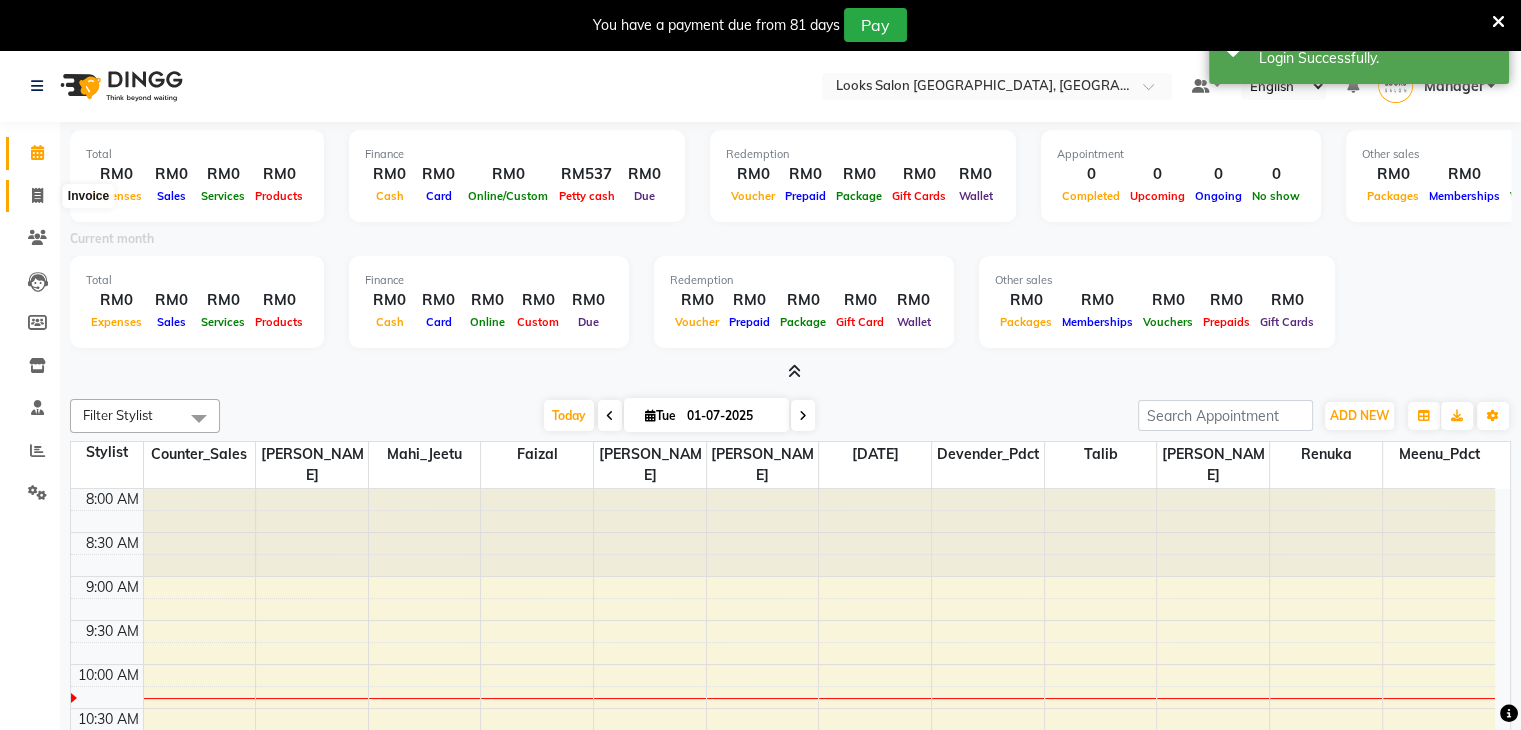 click 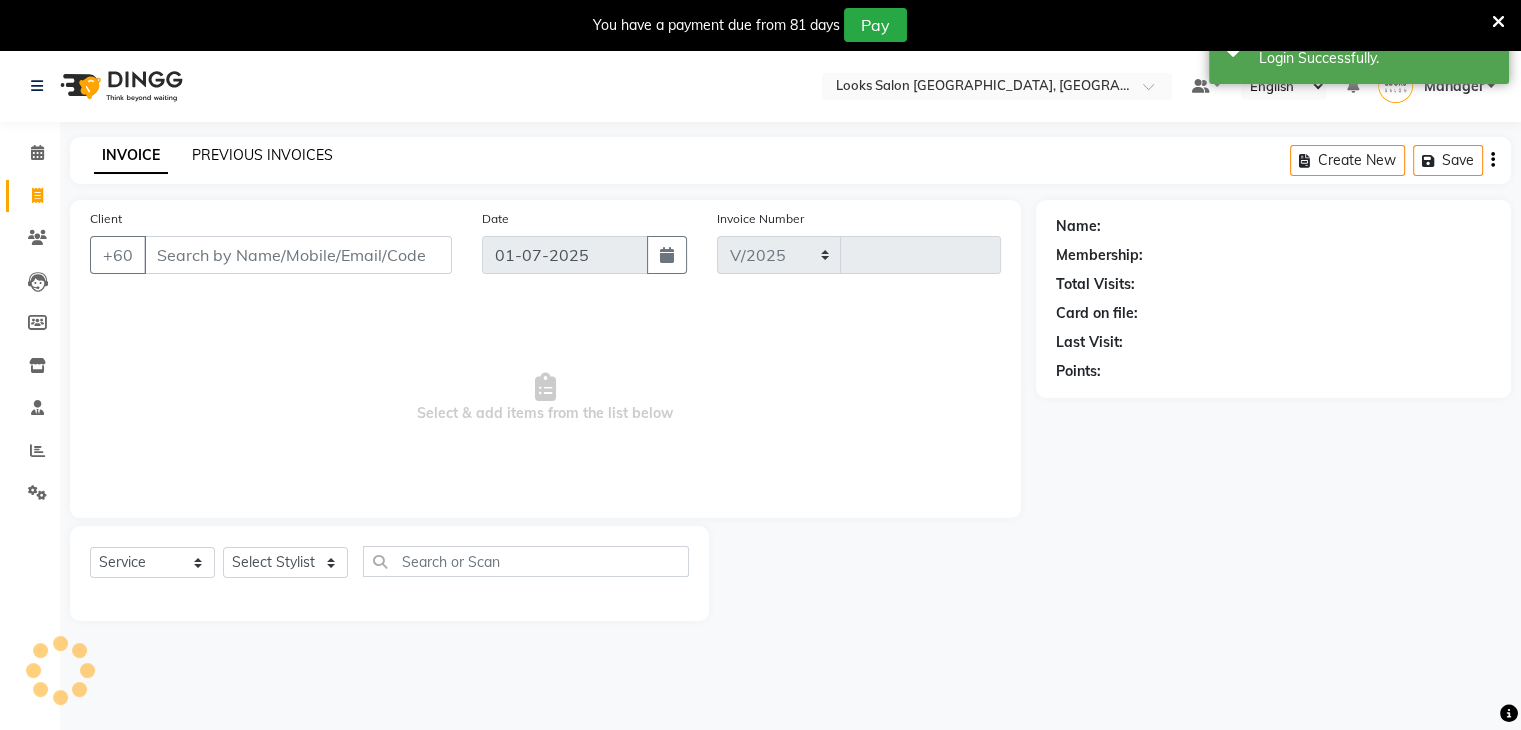 select on "8109" 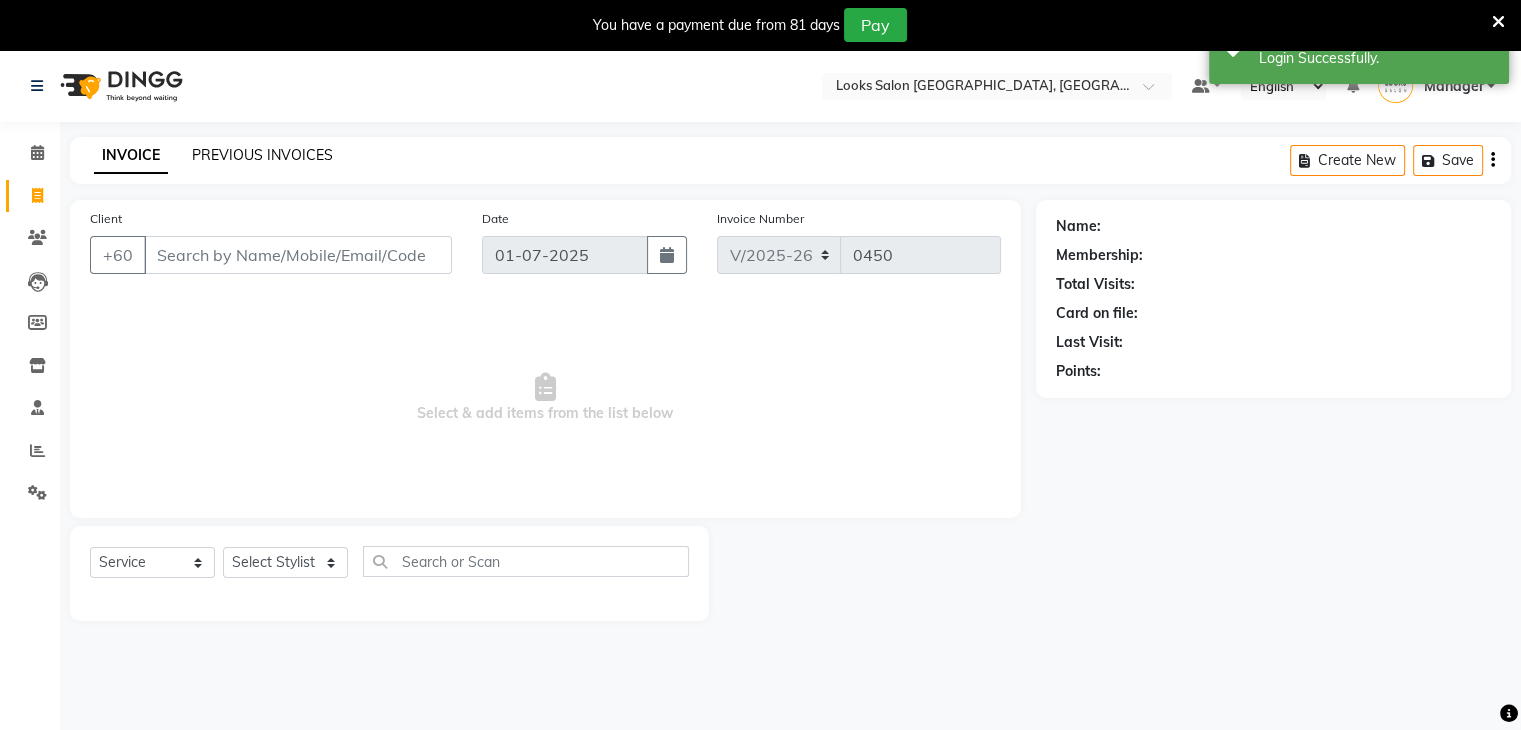 click on "PREVIOUS INVOICES" 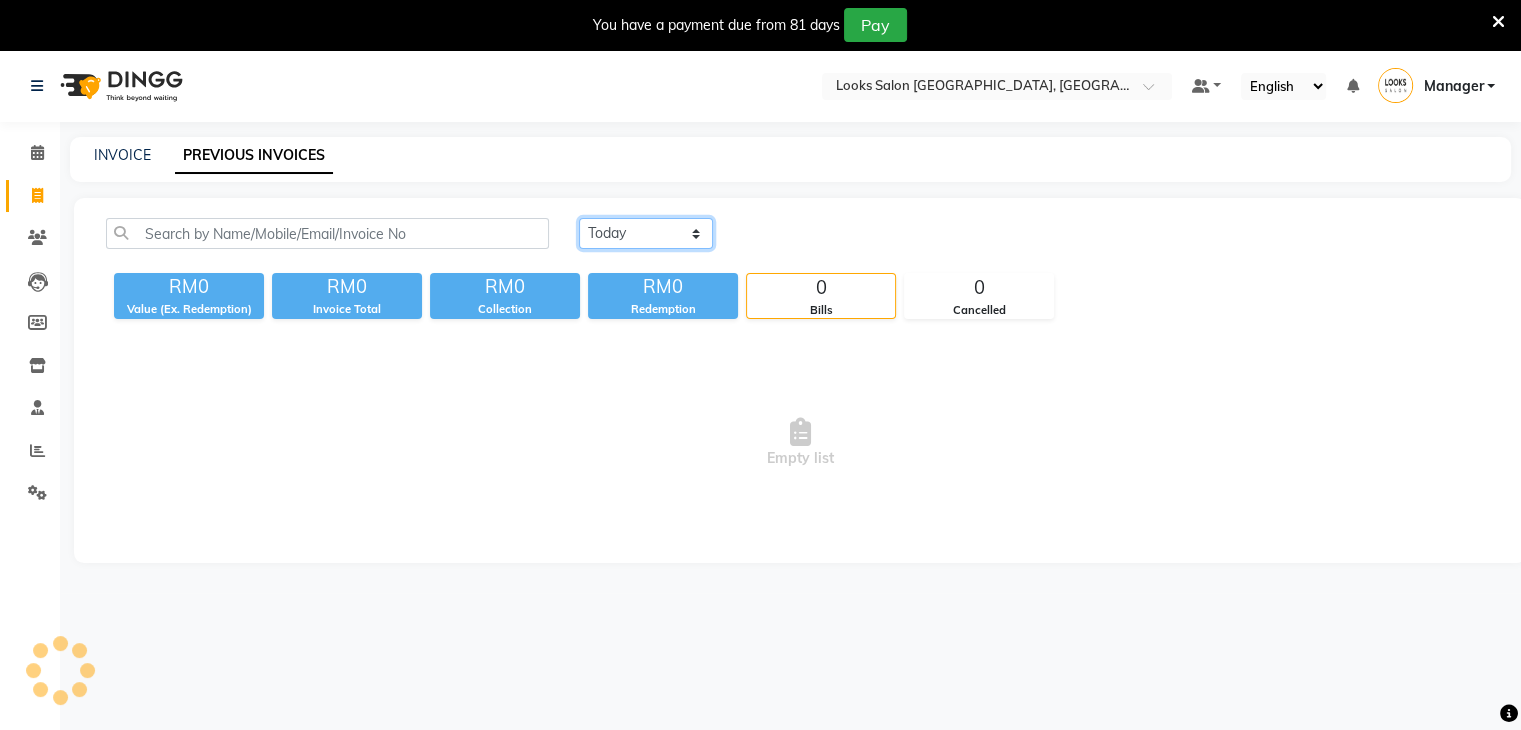 click on "Today Yesterday Custom Range" 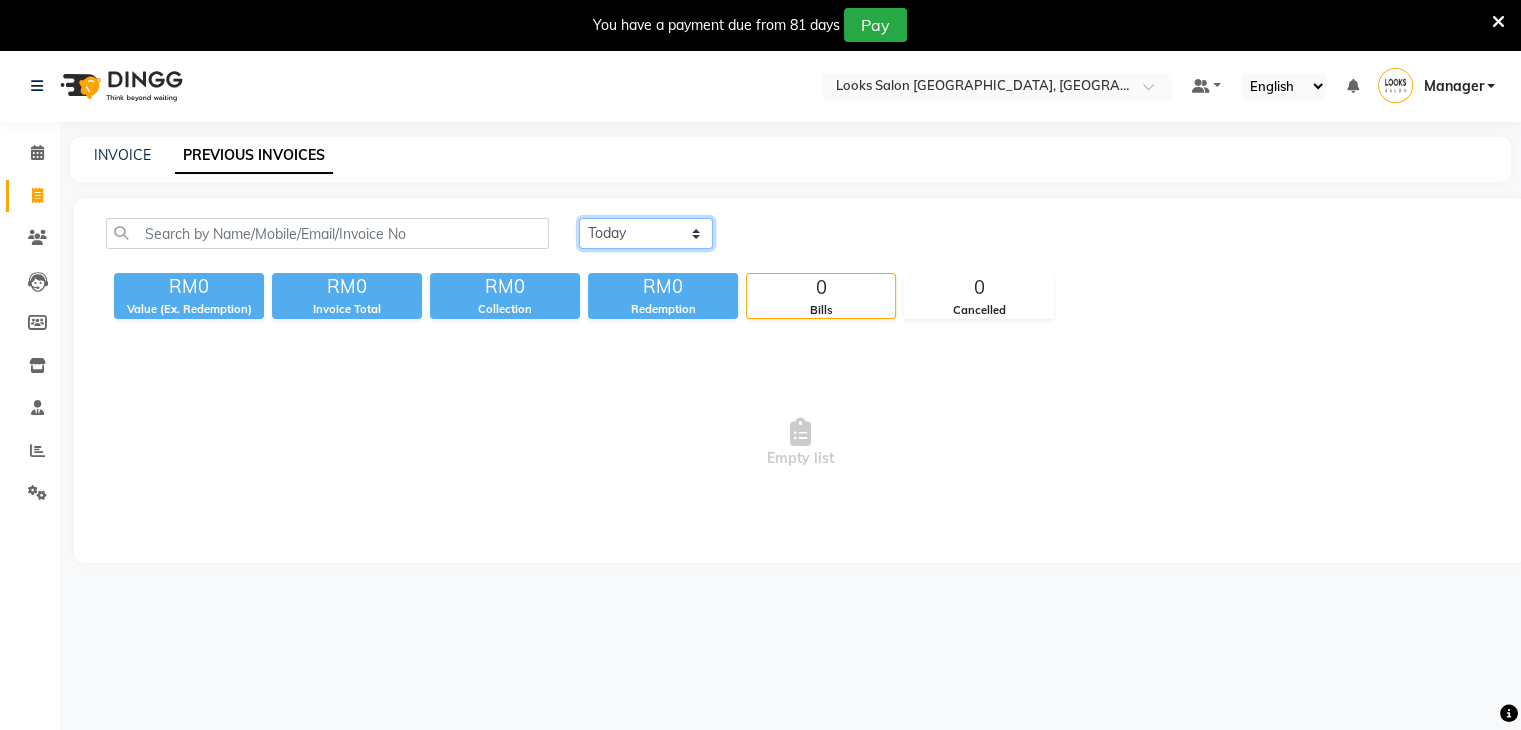 select on "range" 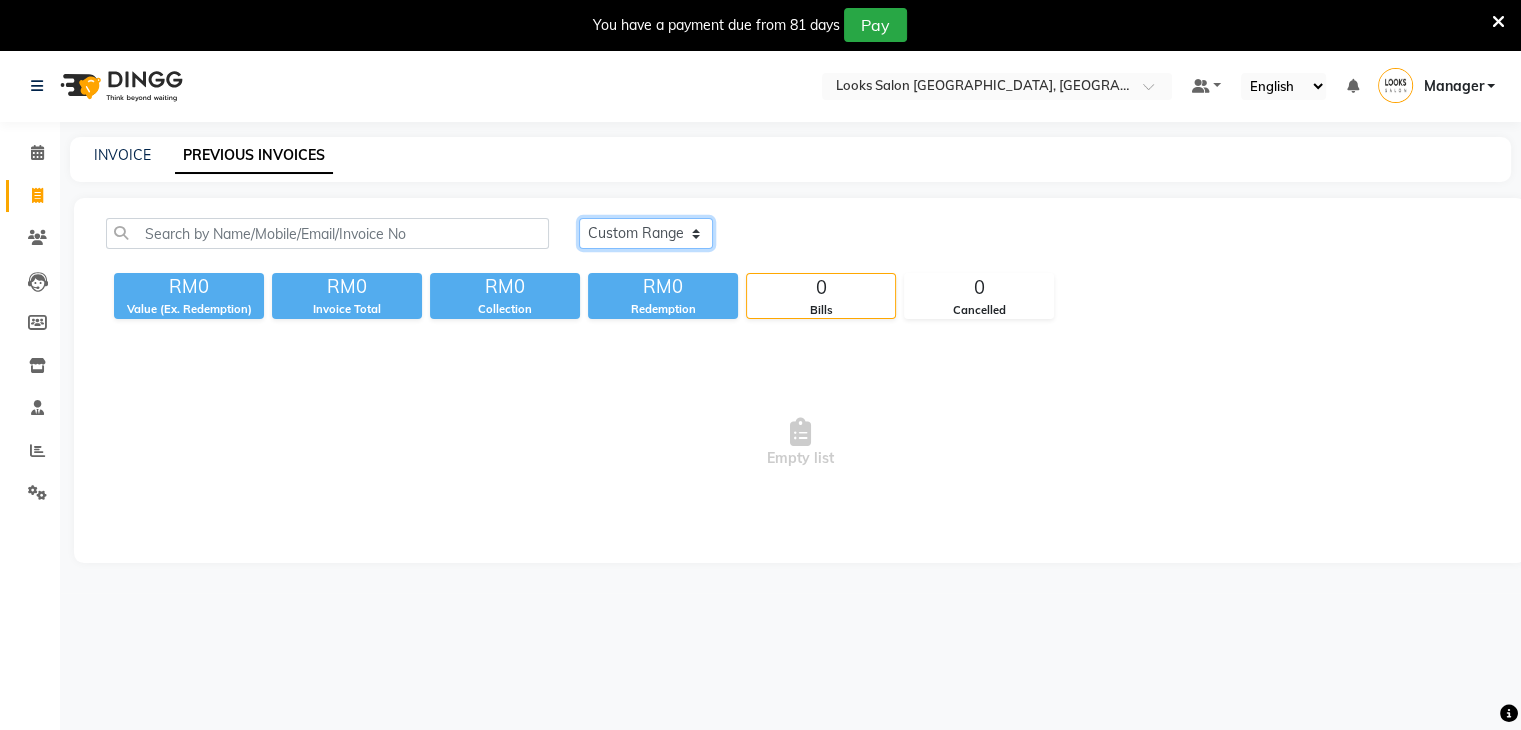 click on "Today Yesterday Custom Range" 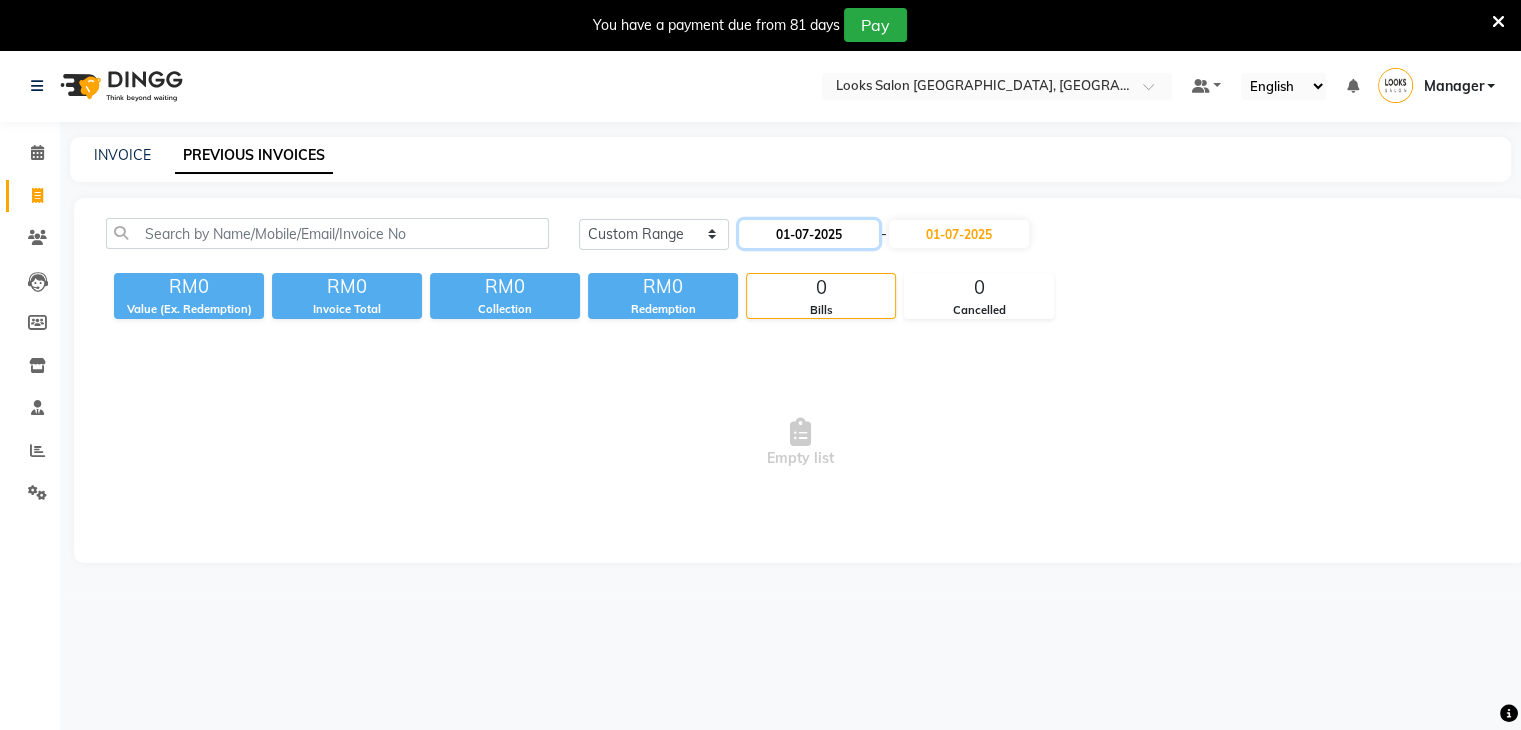 click on "01-07-2025" 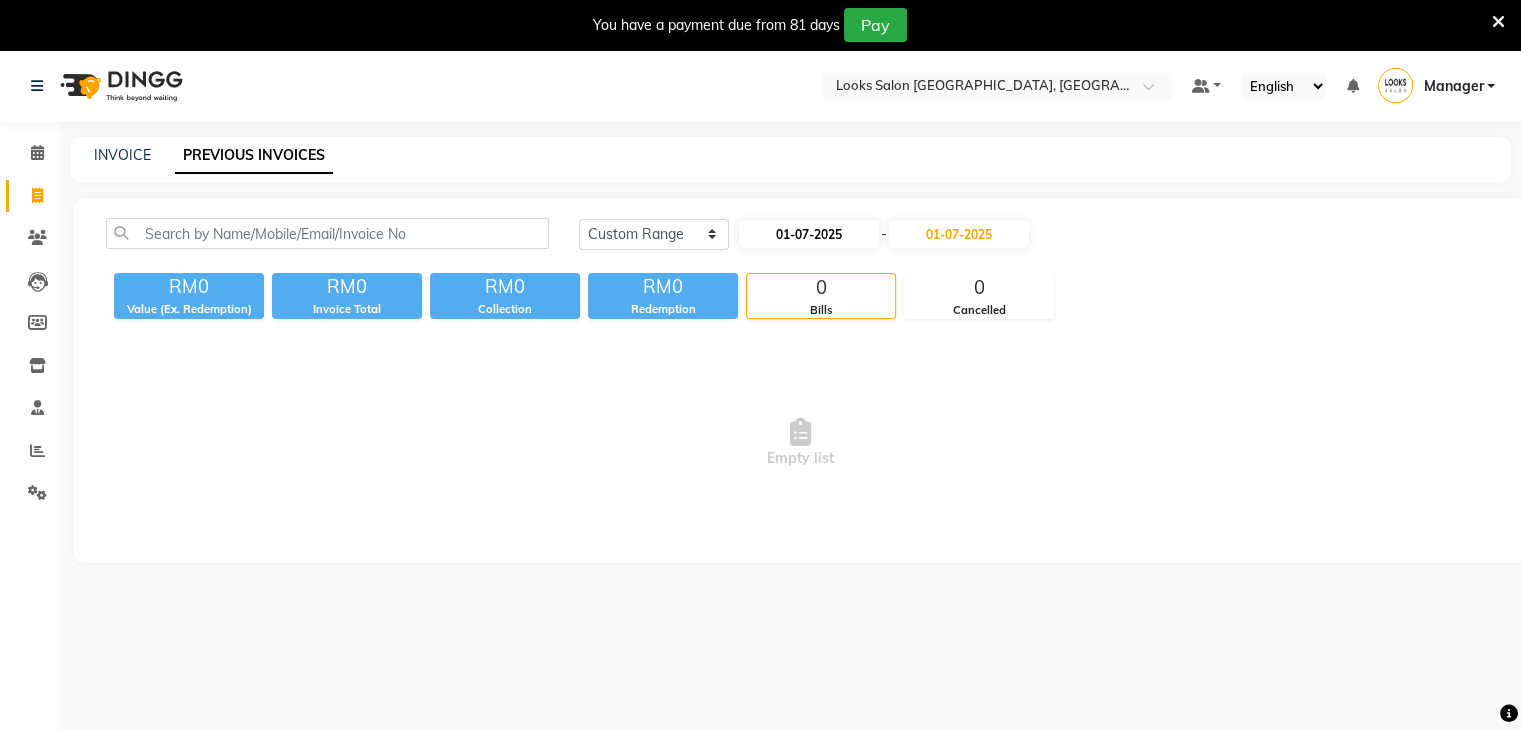 select on "7" 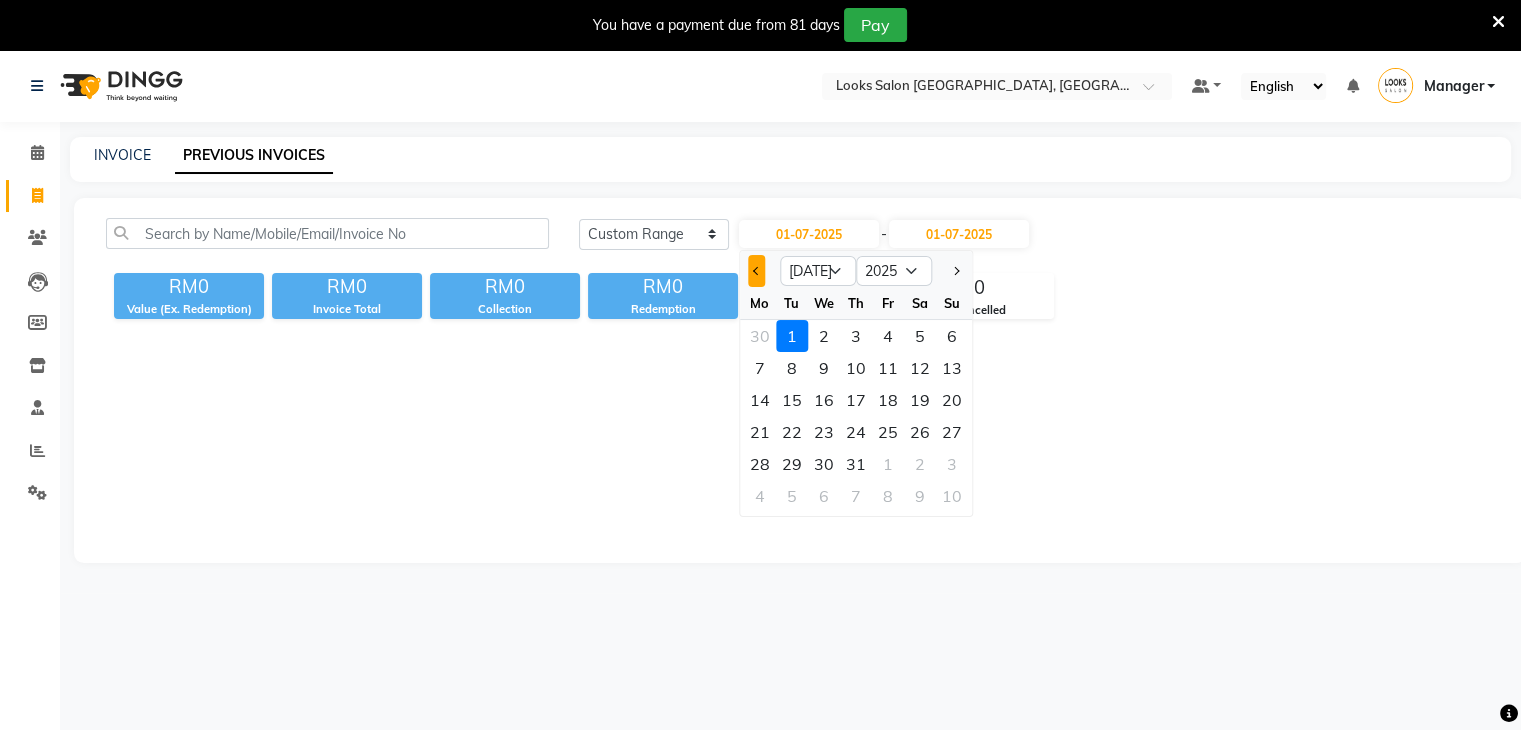 click 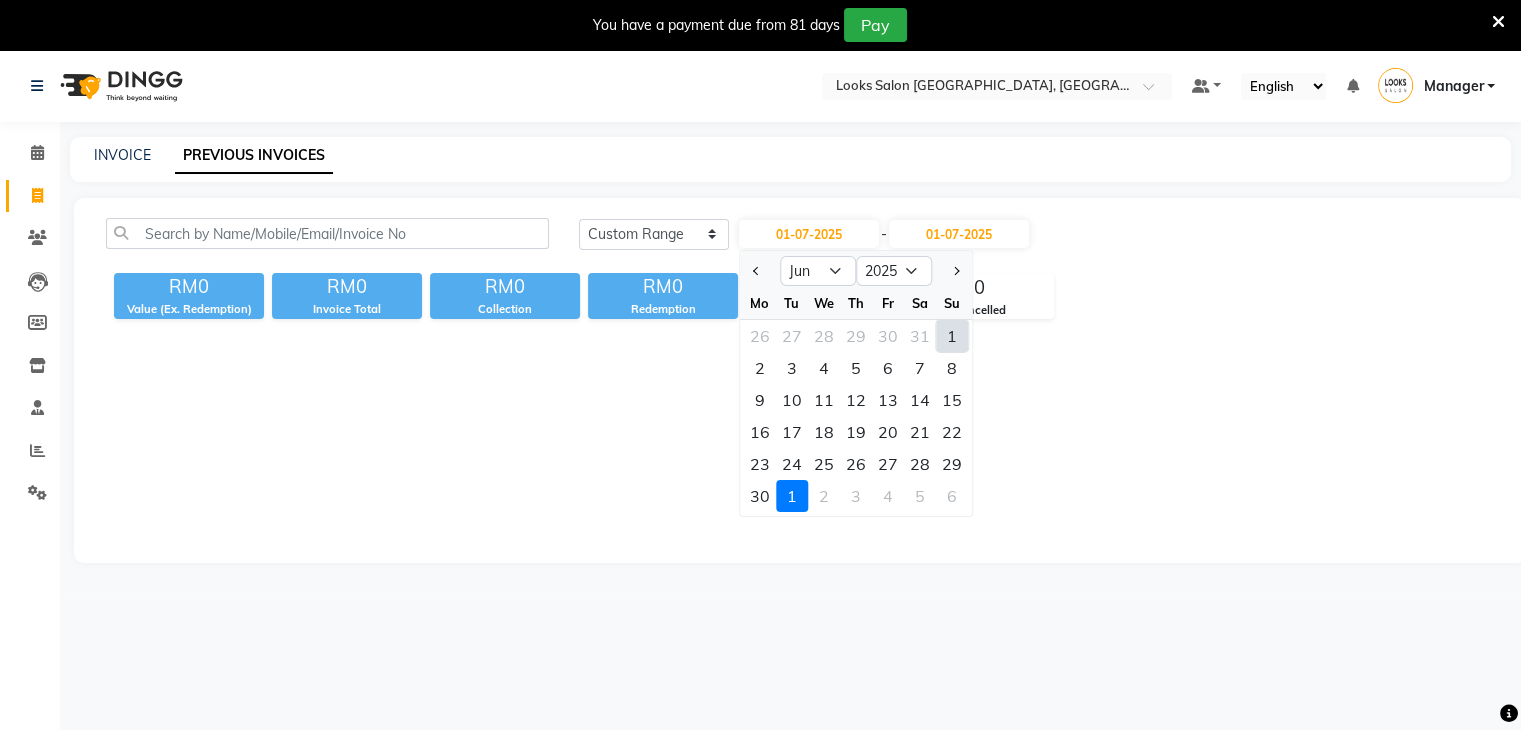 click on "1" 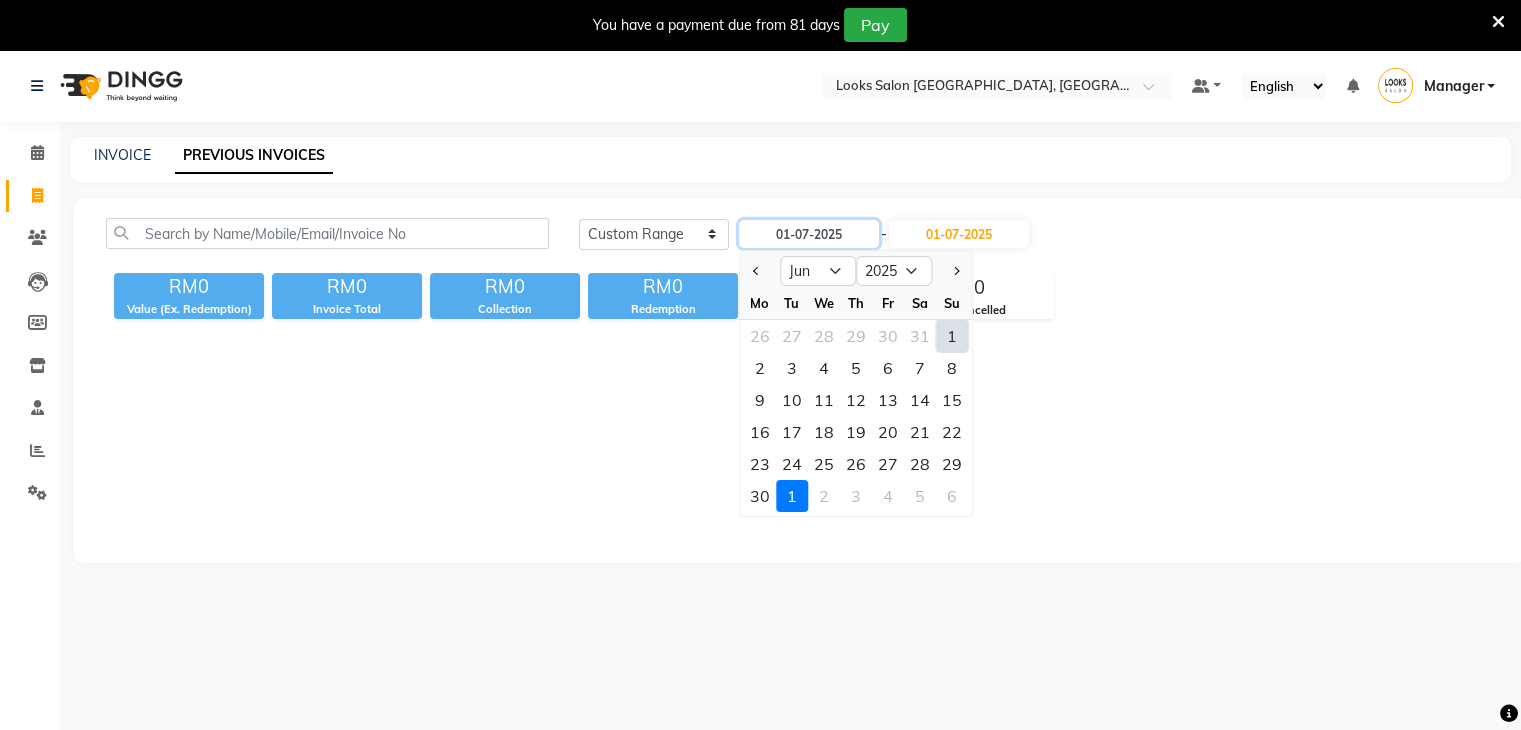 type on "01-06-2025" 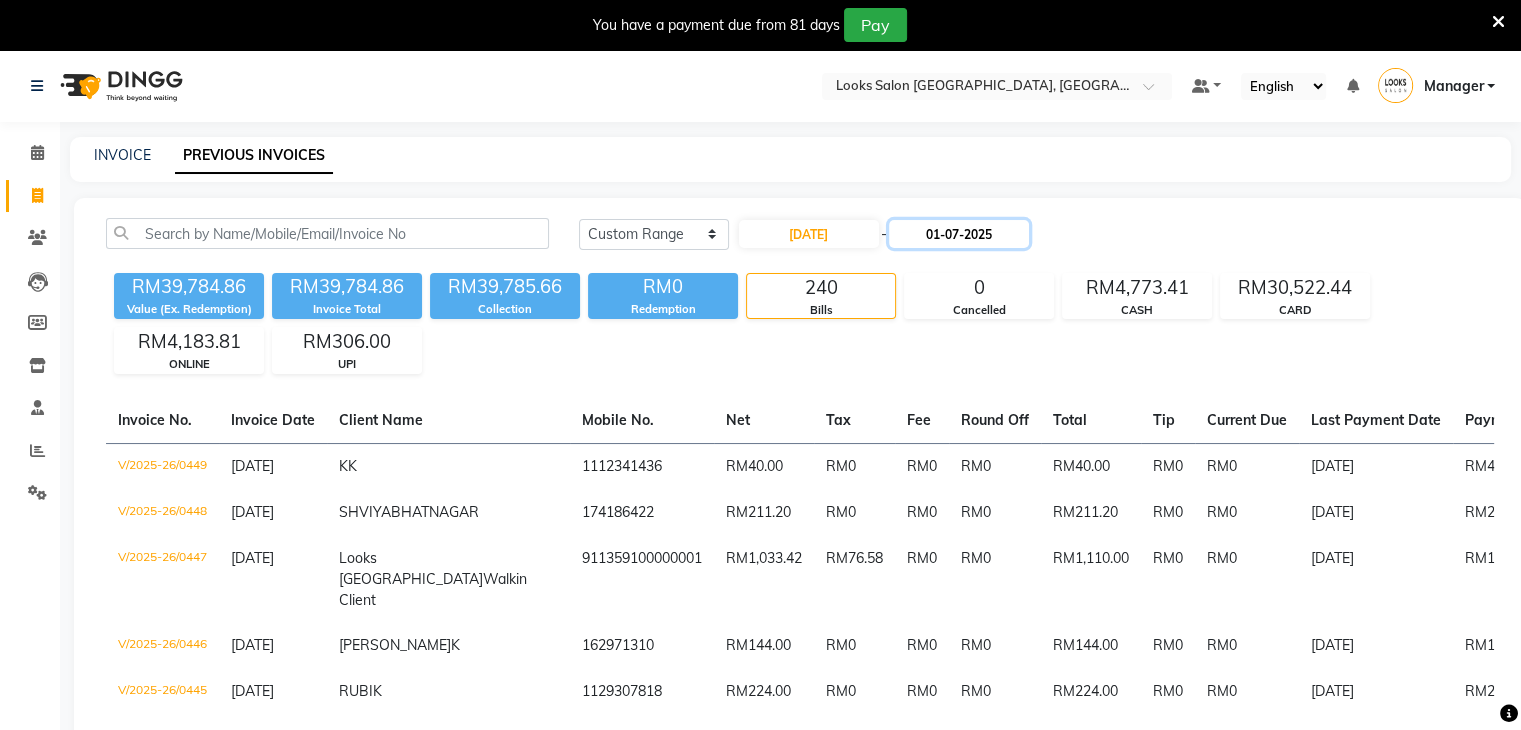 click on "01-07-2025" 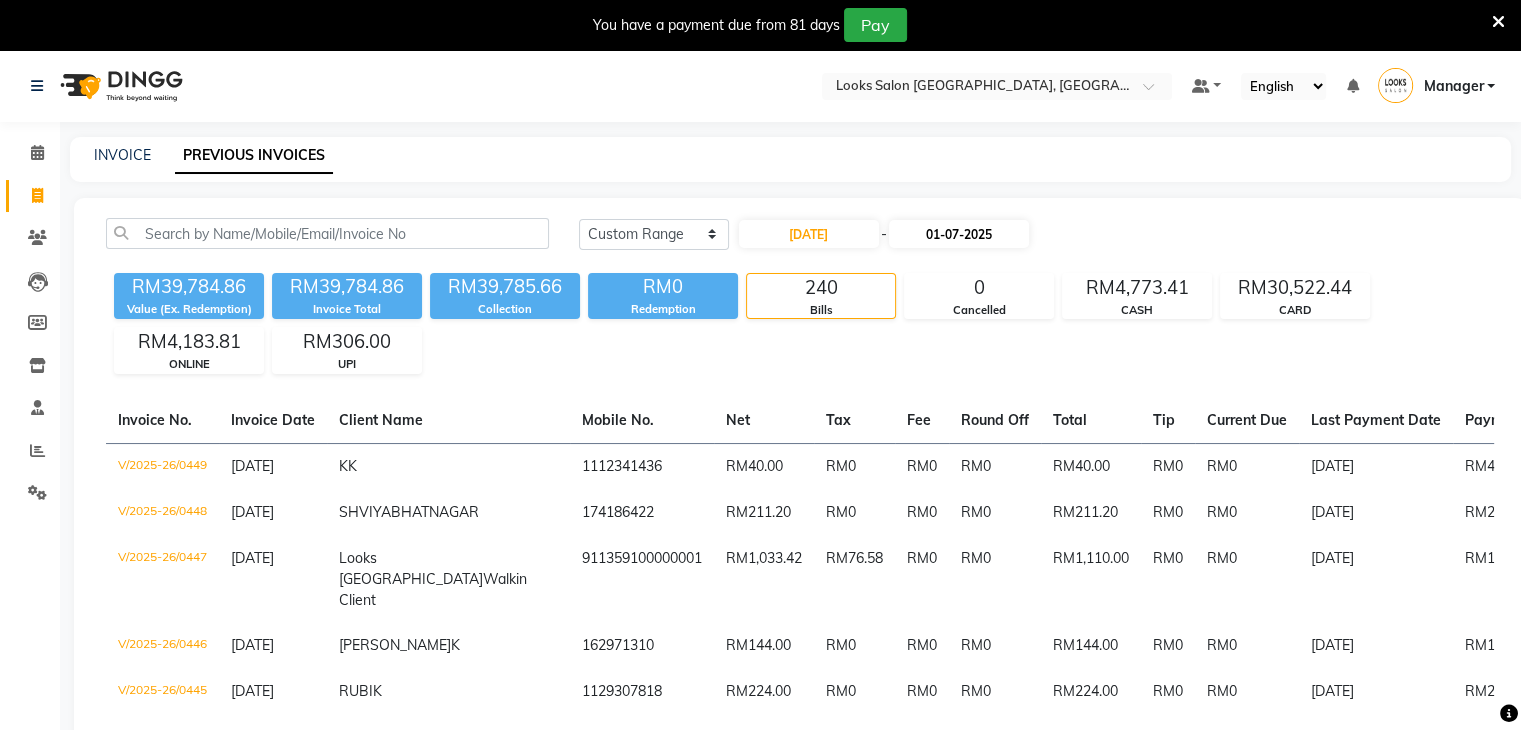 select on "7" 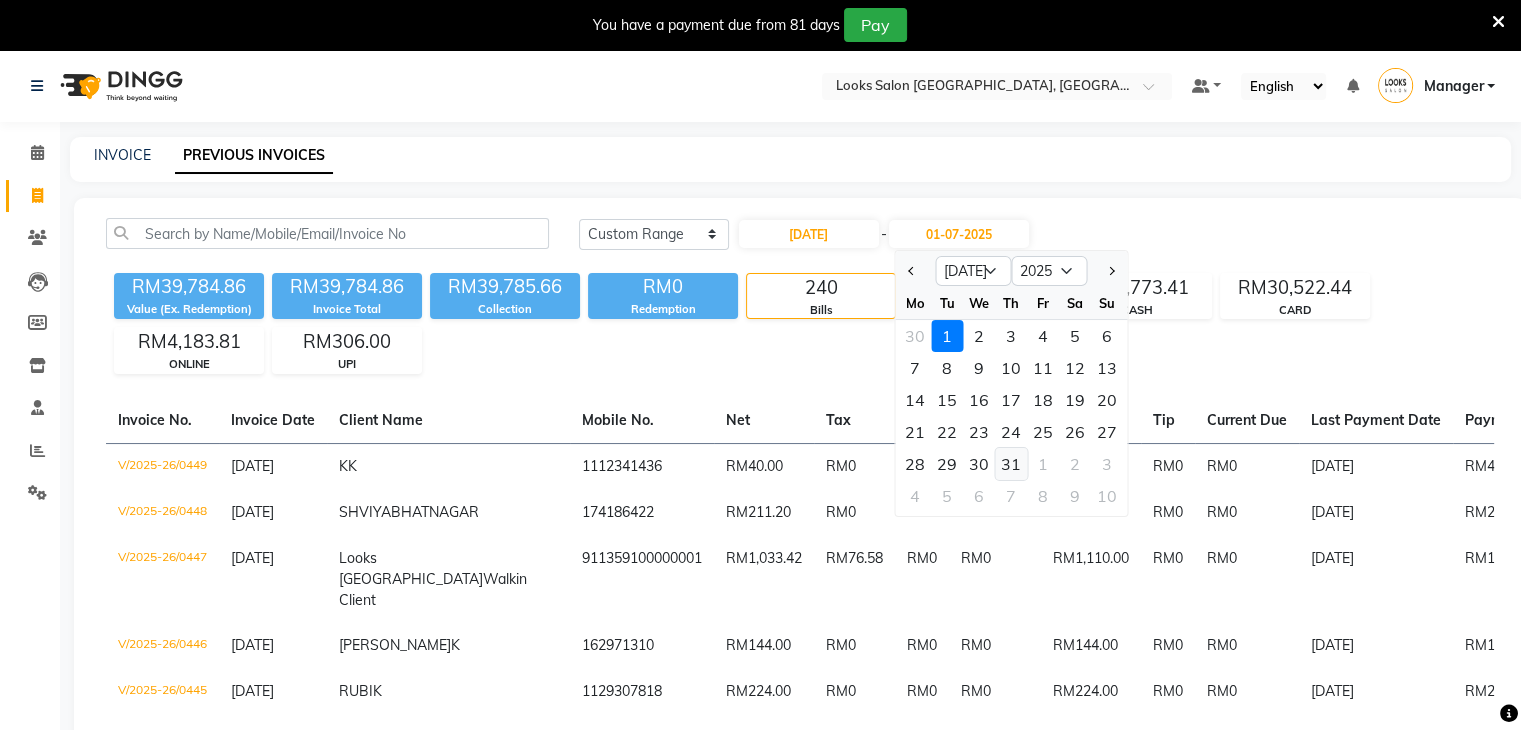 click on "31" 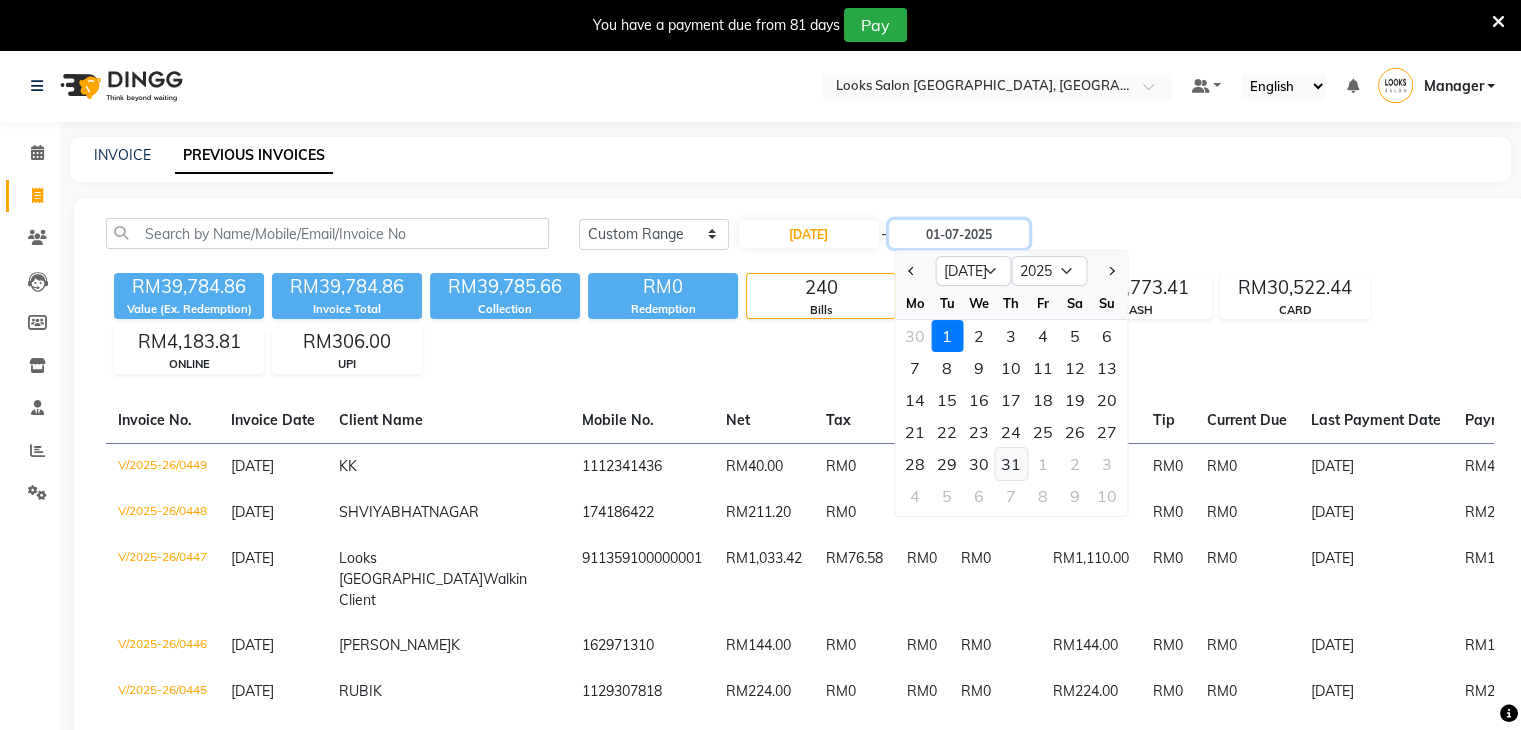 type on "31-07-2025" 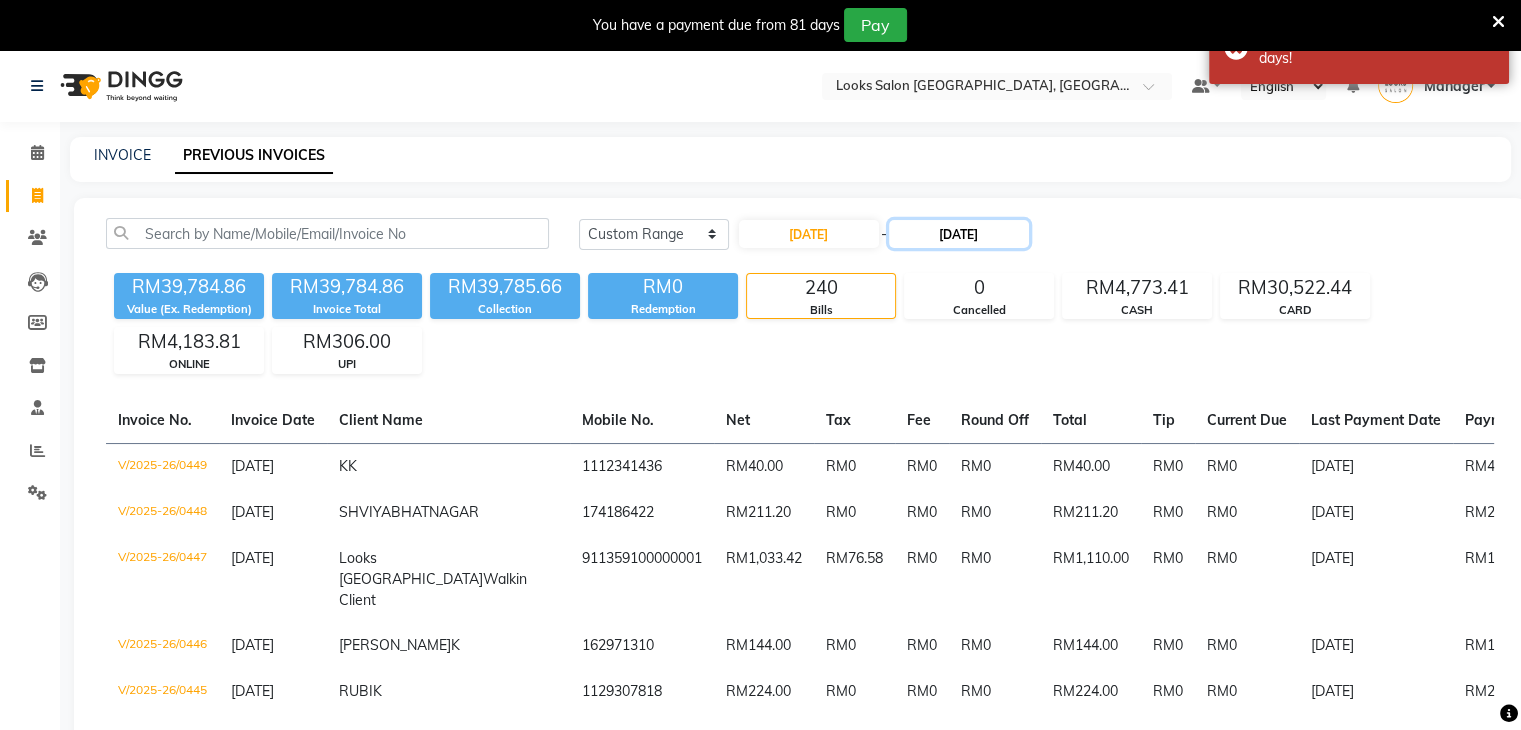 click on "31-07-2025" 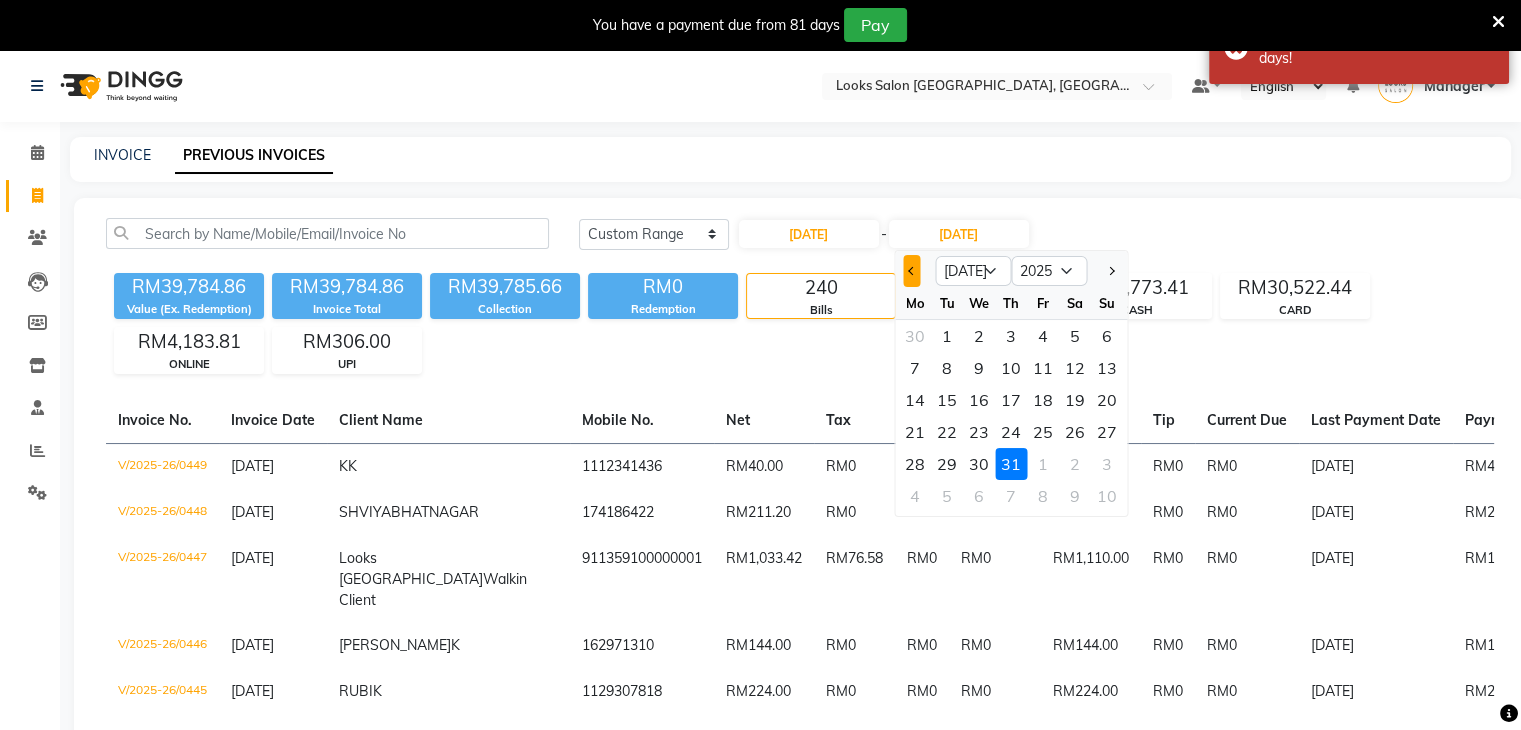 click 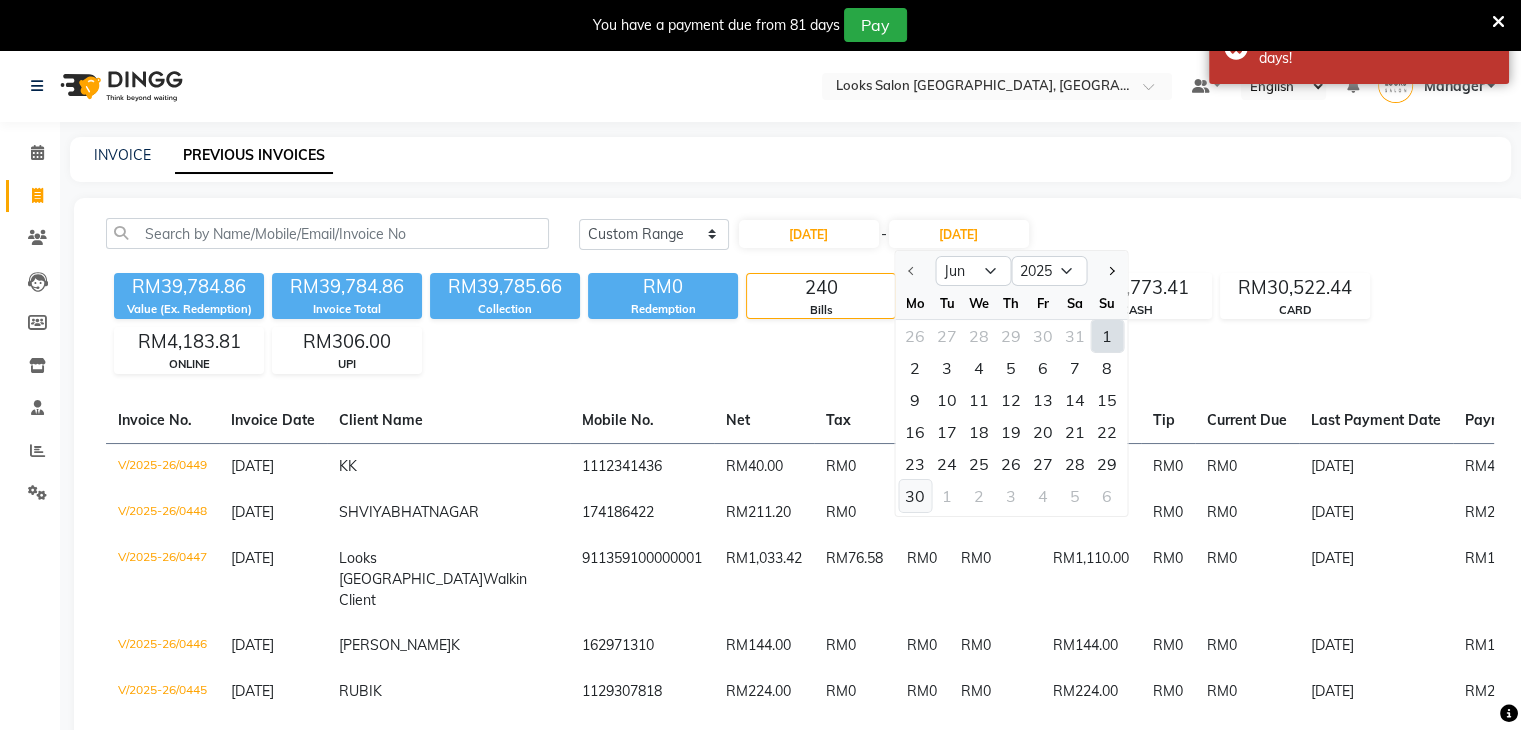 click on "30" 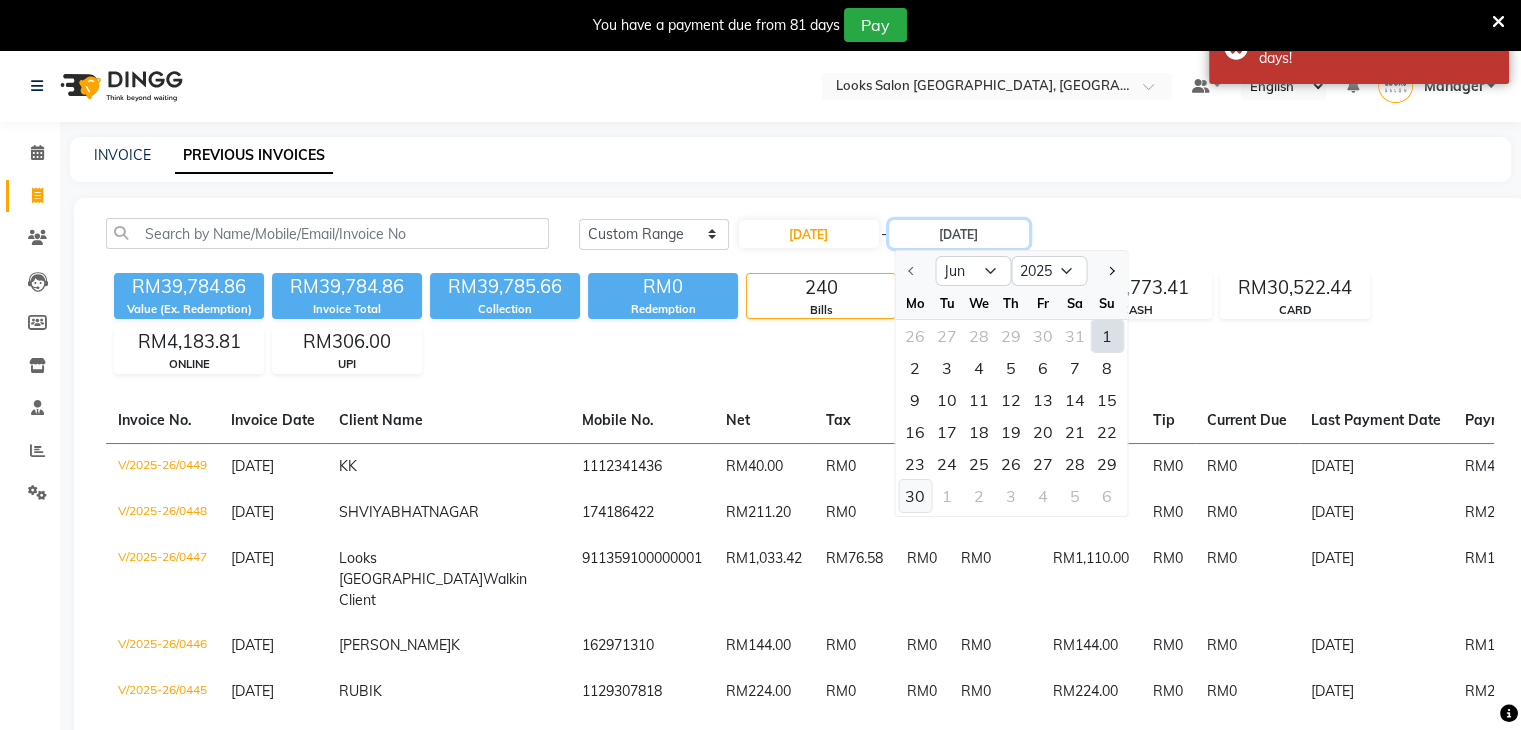 type on "[DATE]" 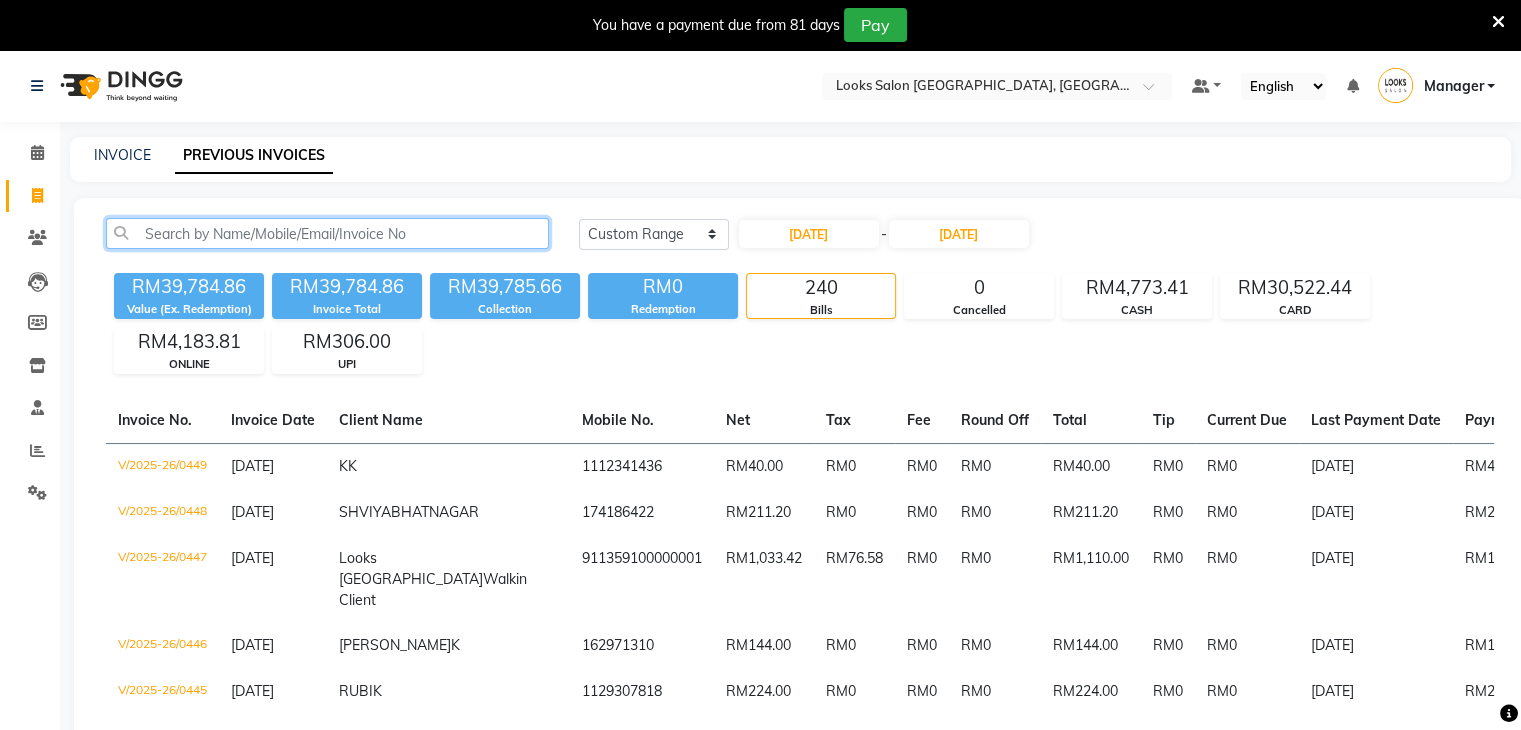 click 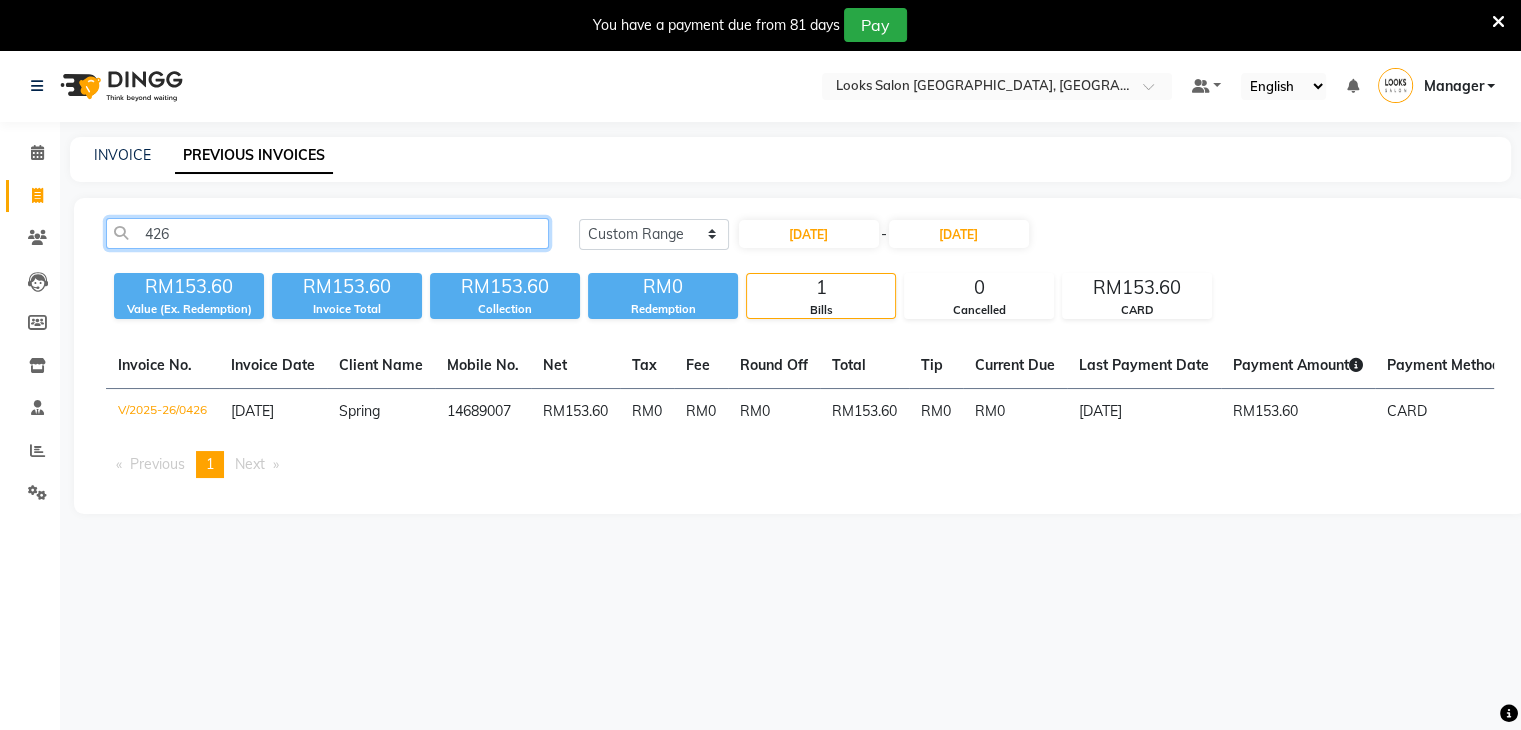 type on "426" 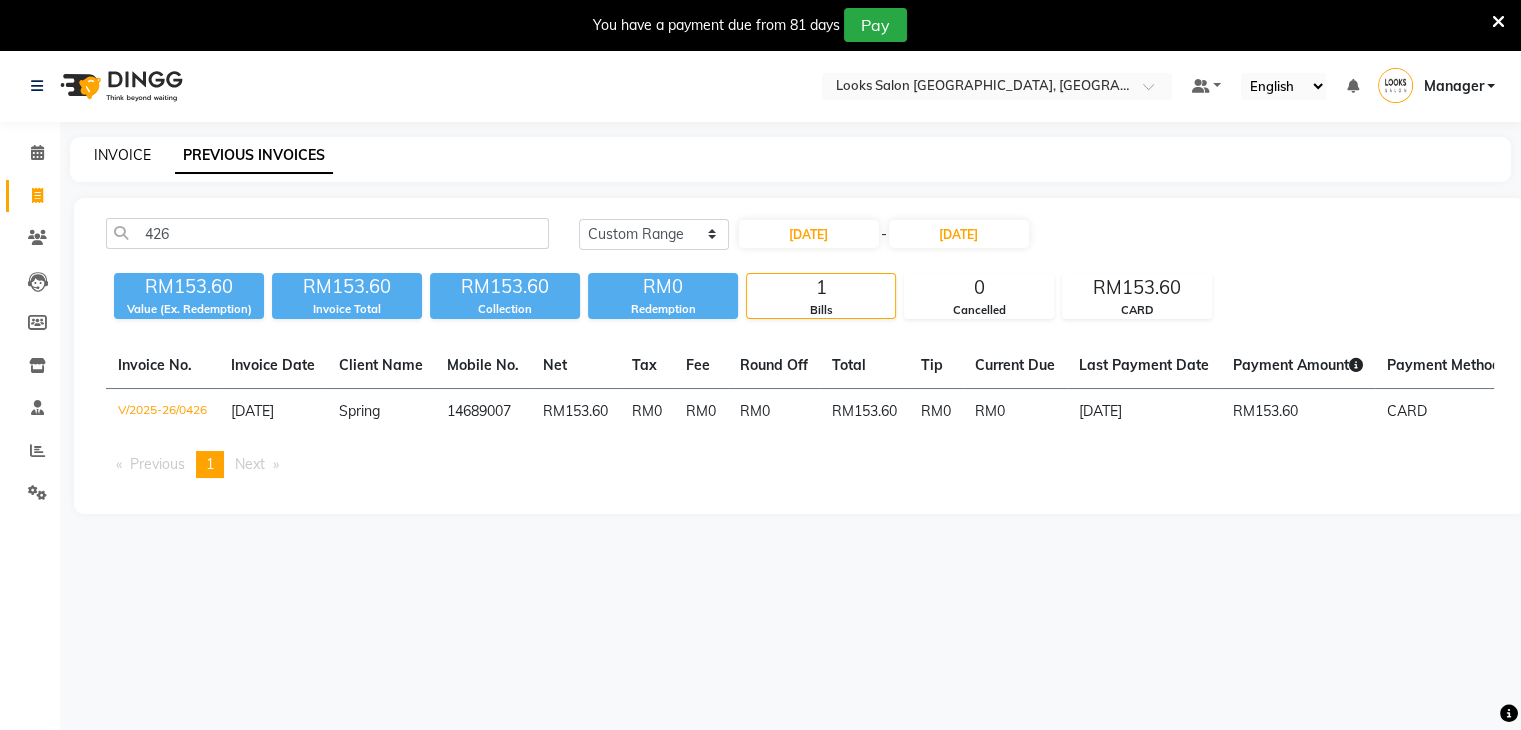 click on "INVOICE" 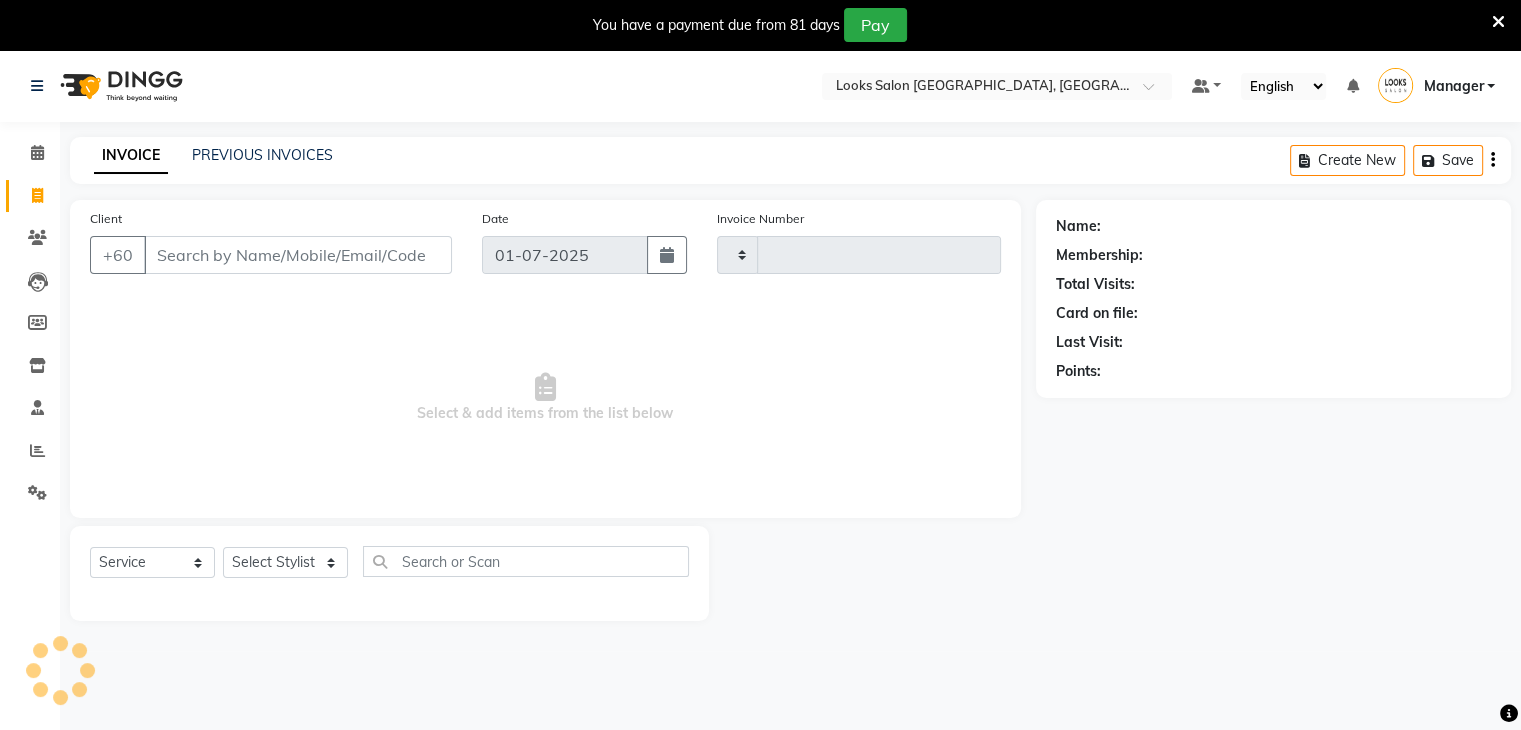 type on "0450" 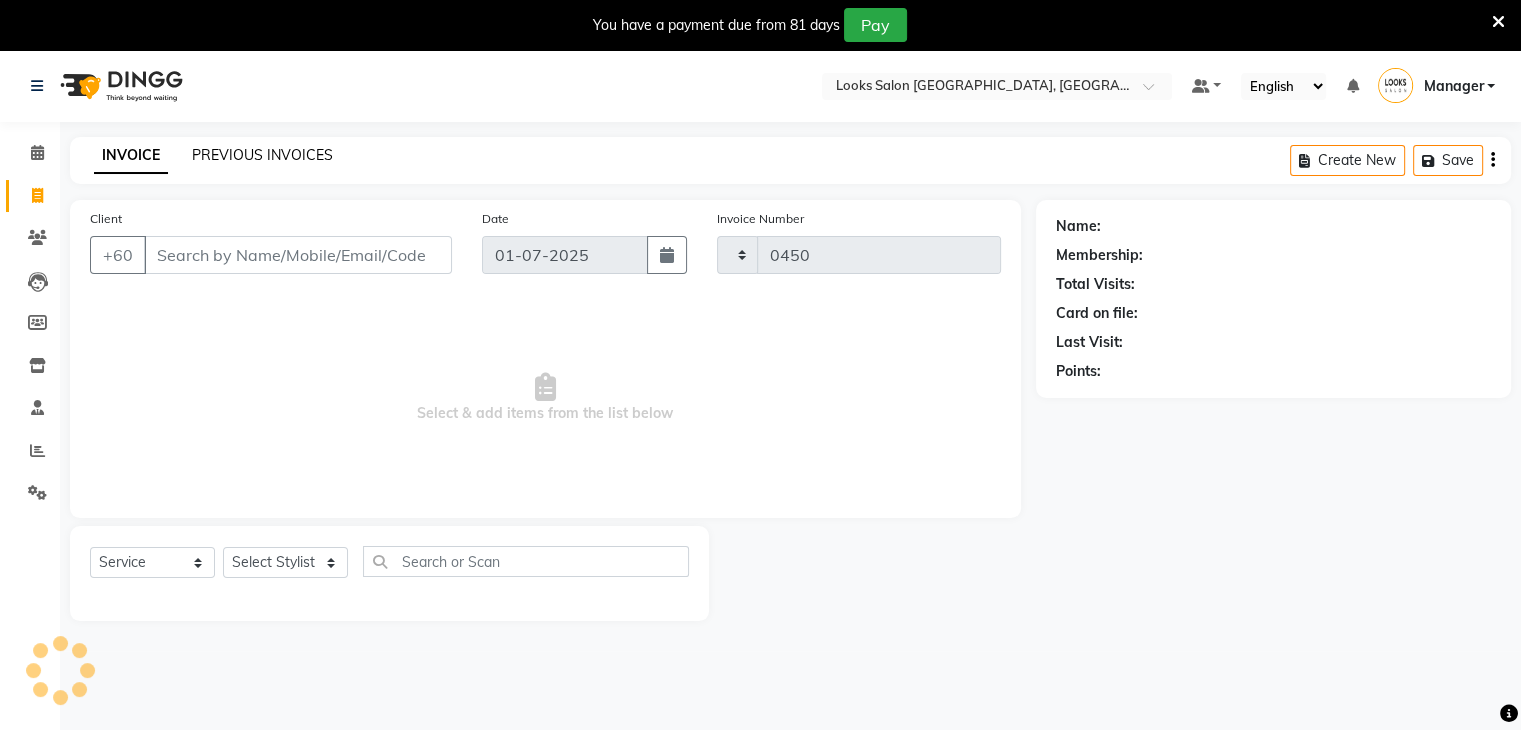 select on "8109" 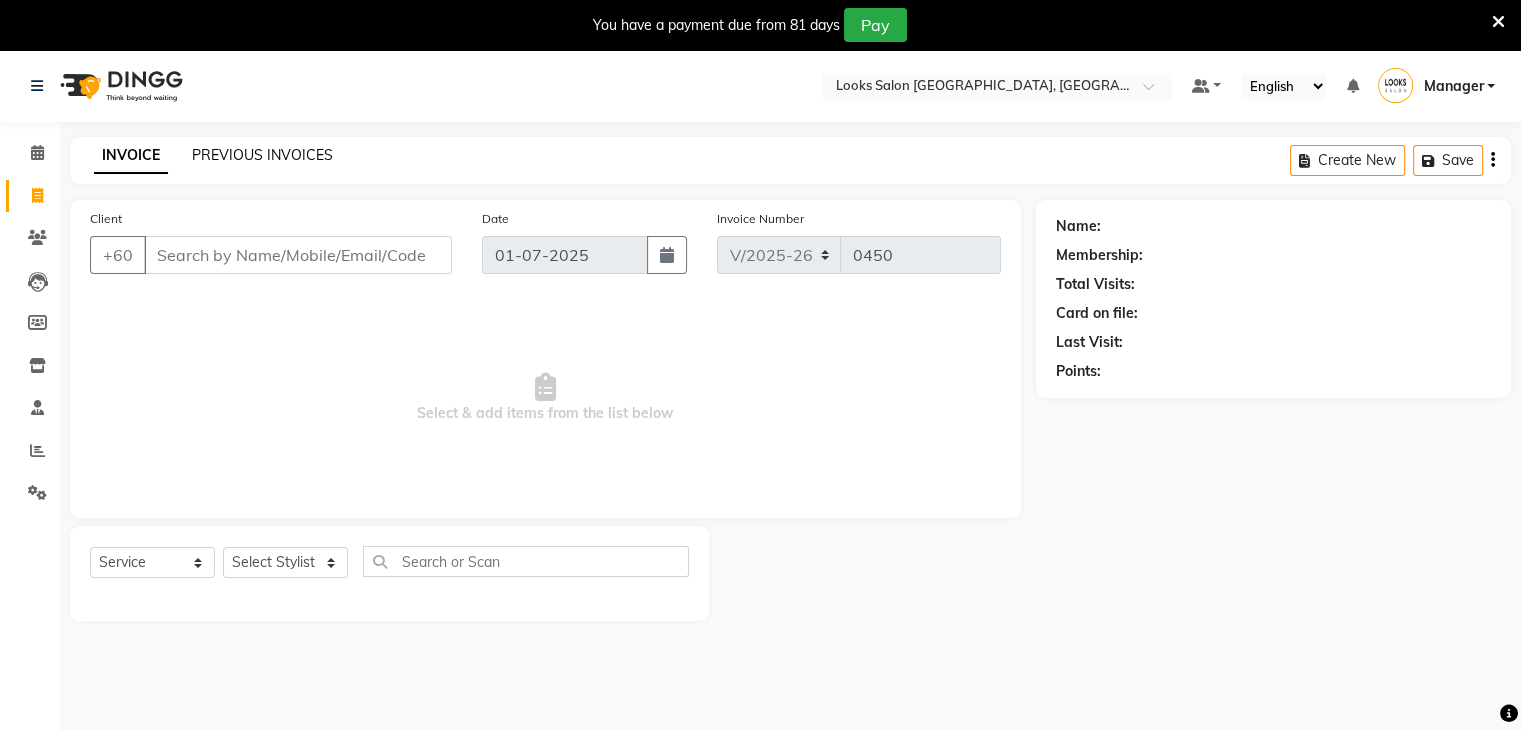 click on "PREVIOUS INVOICES" 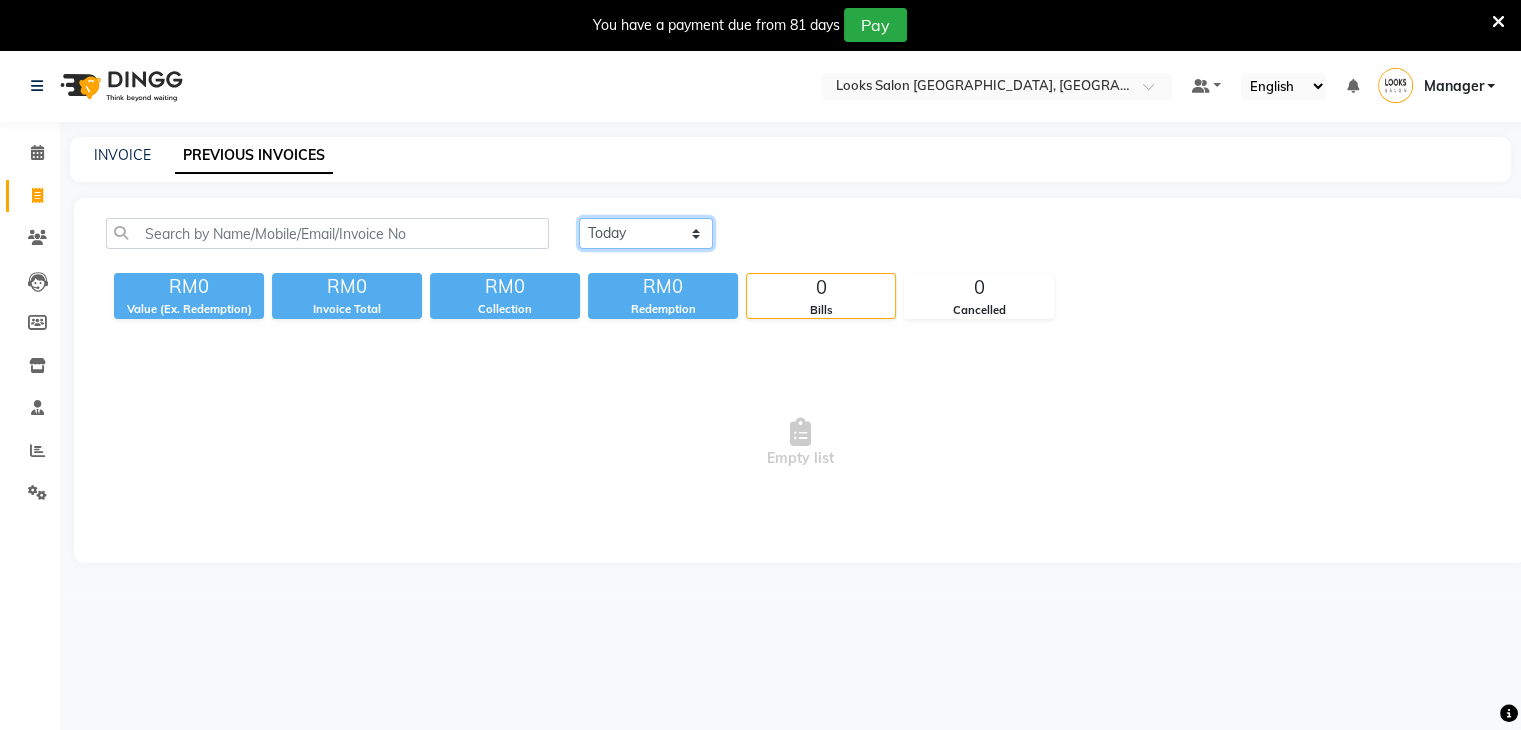 click on "Today Yesterday Custom Range" 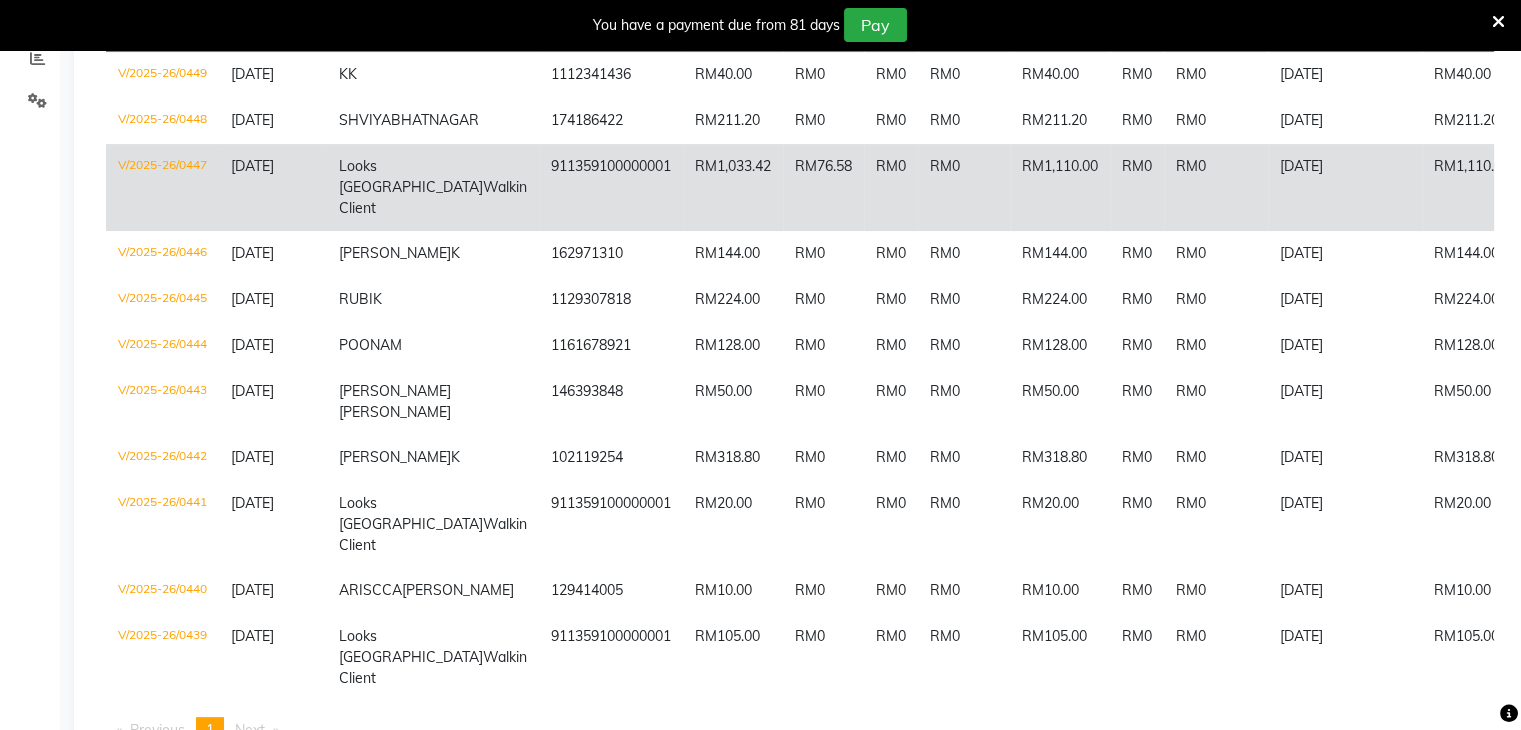 scroll, scrollTop: 527, scrollLeft: 0, axis: vertical 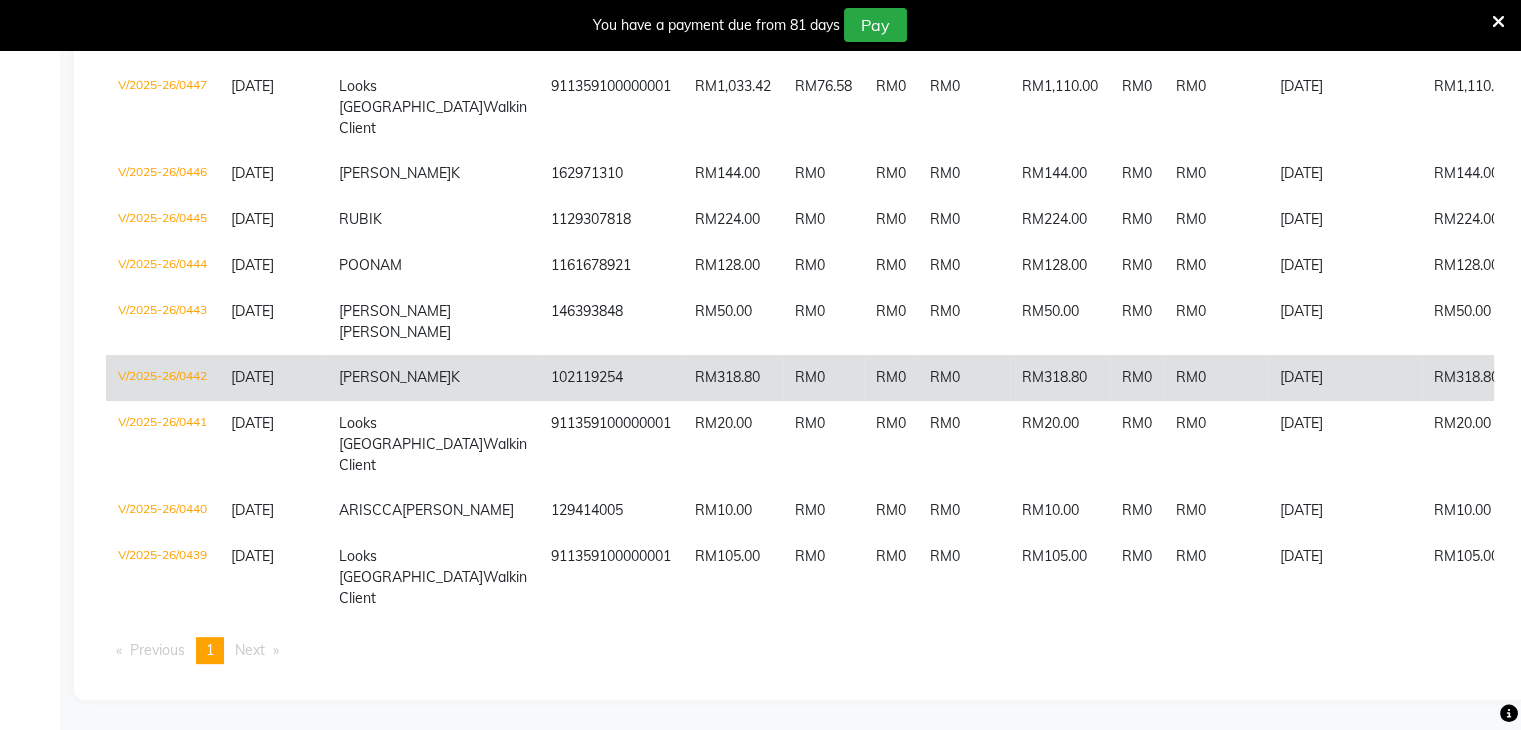 click on "102119254" 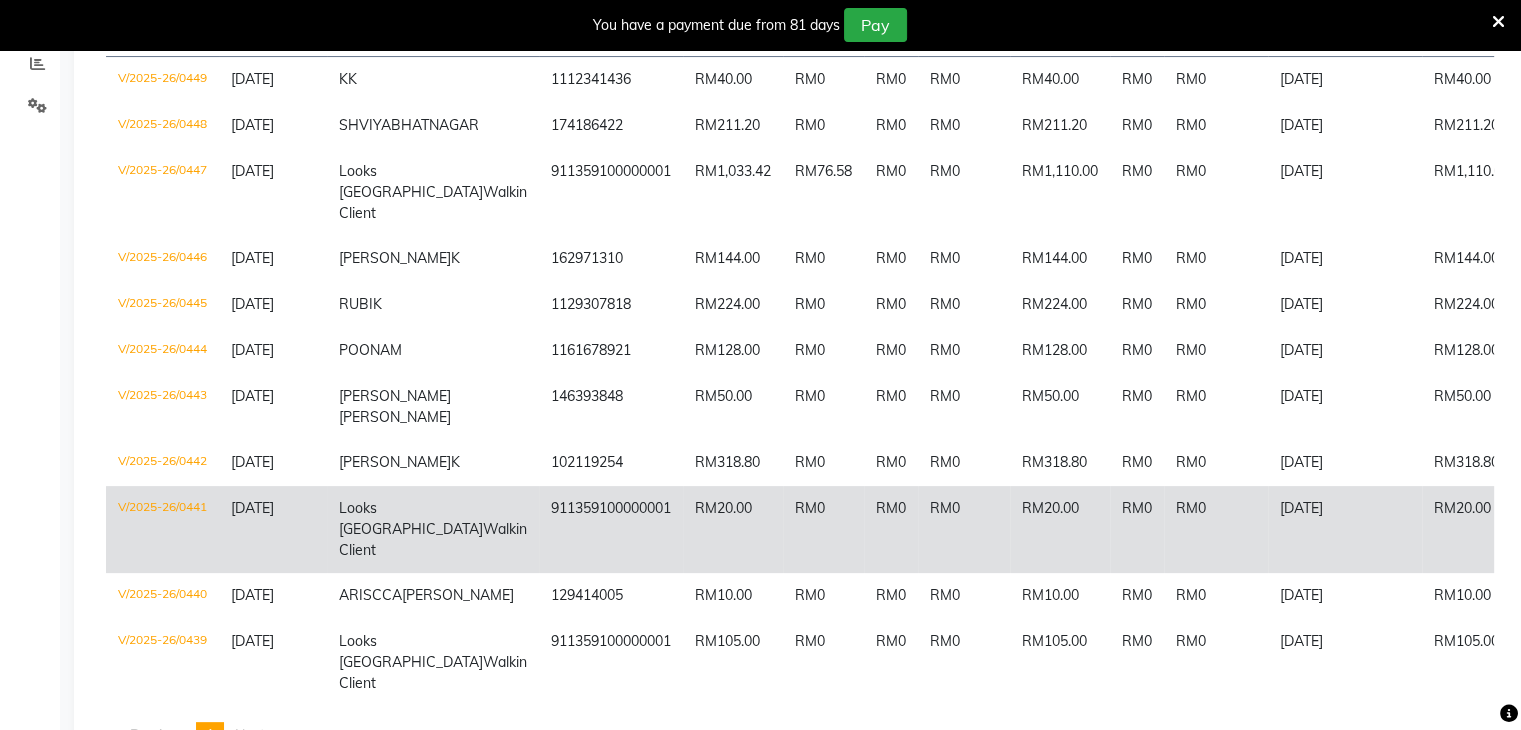 scroll, scrollTop: 378, scrollLeft: 0, axis: vertical 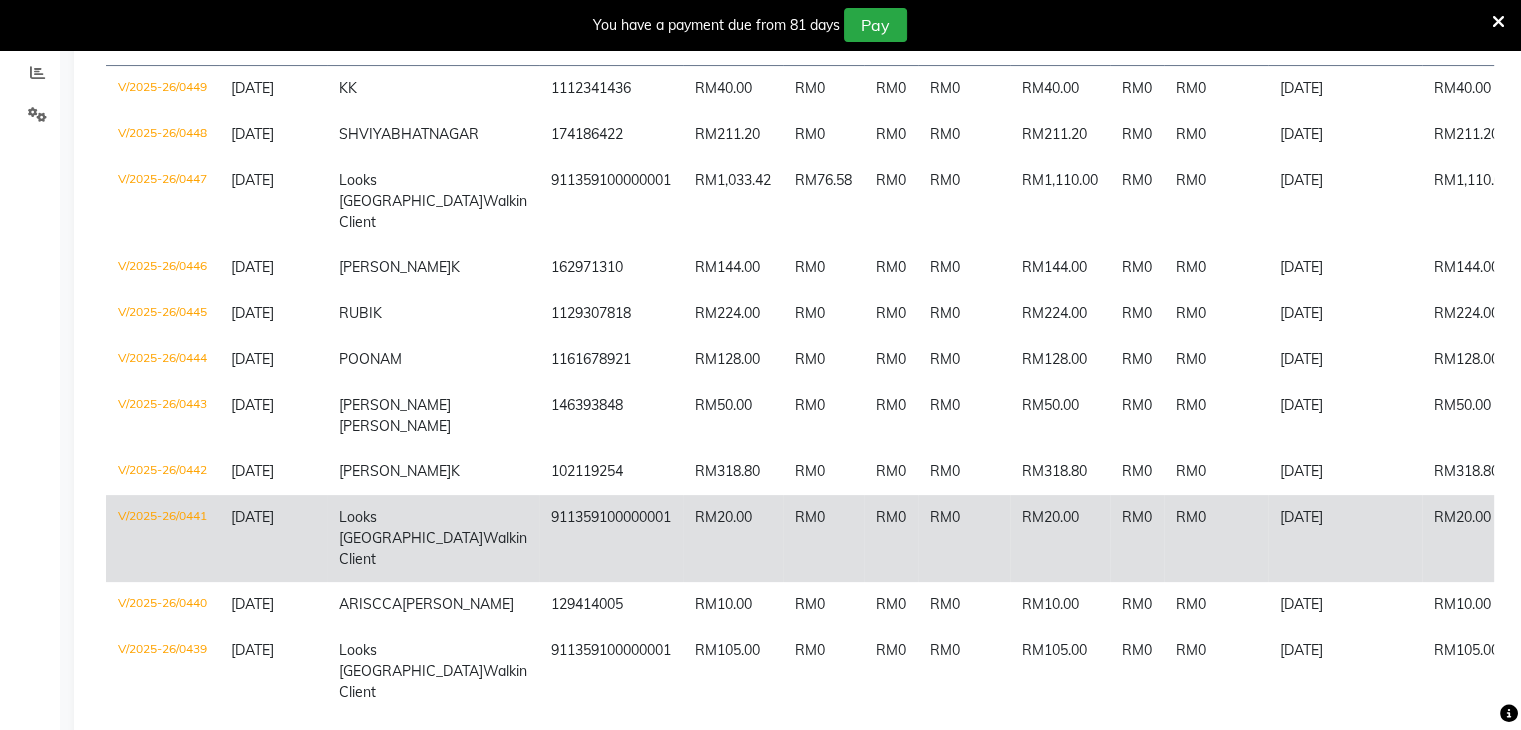 click on "1161678921" 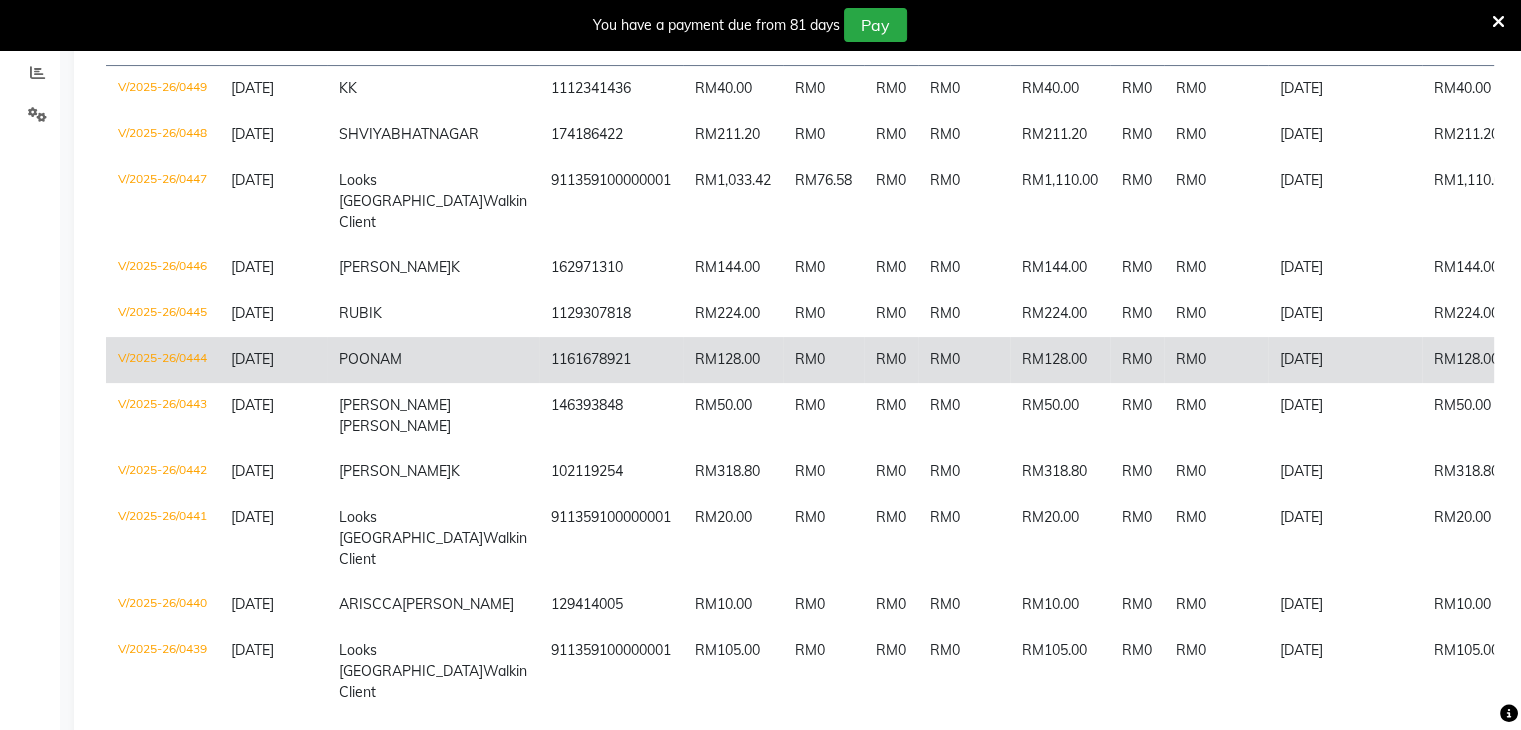 scroll, scrollTop: 314, scrollLeft: 0, axis: vertical 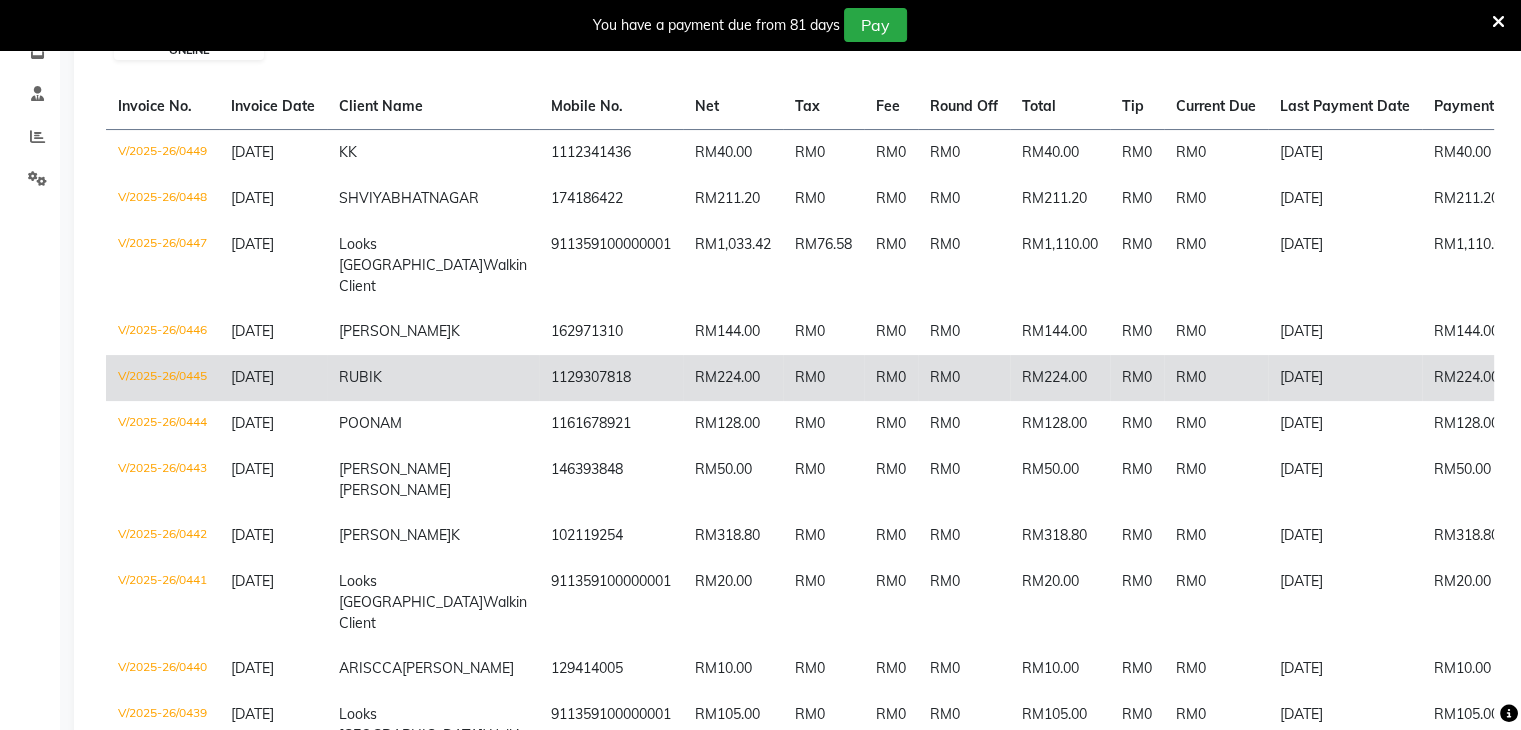 click on "RM224.00" 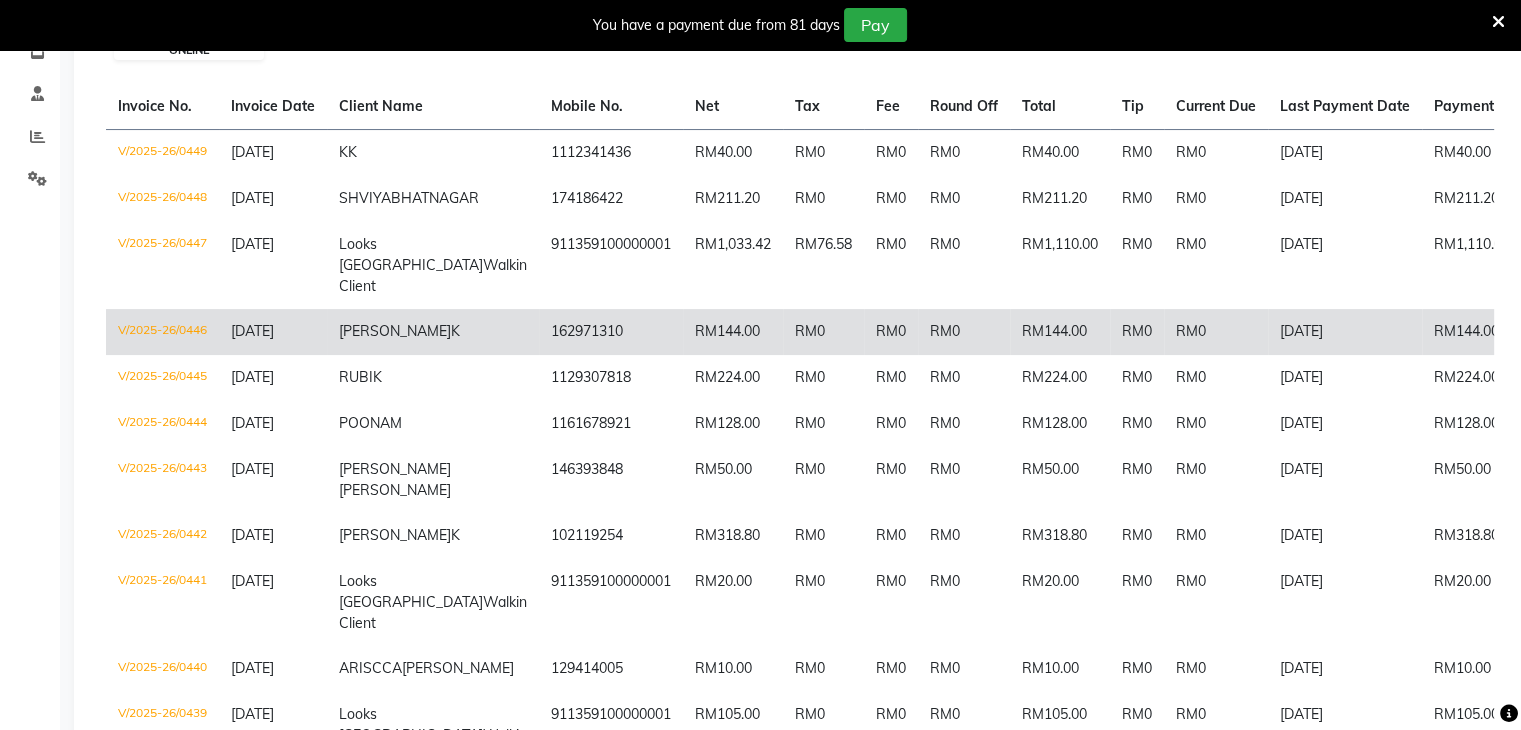 click on "162971310" 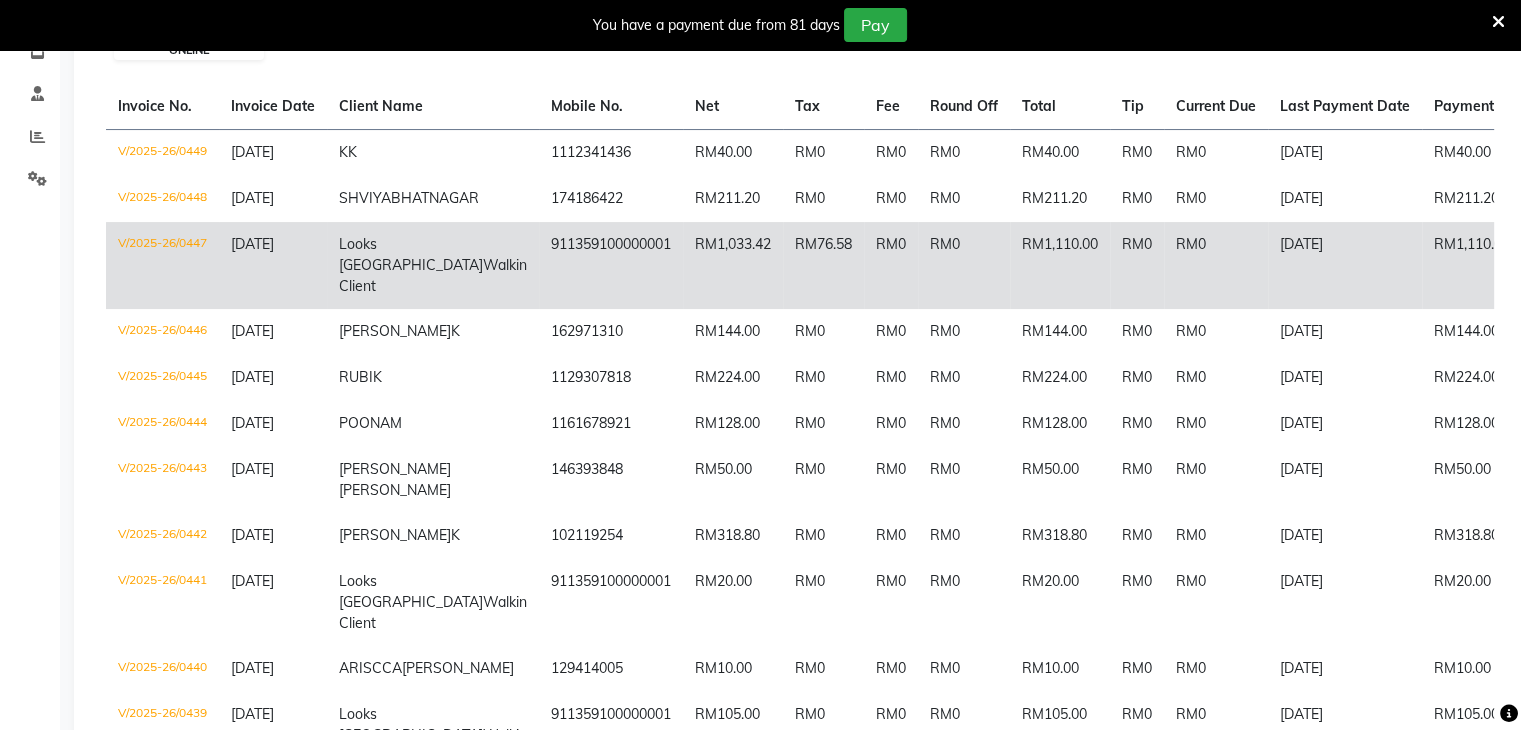 click on "911359100000001" 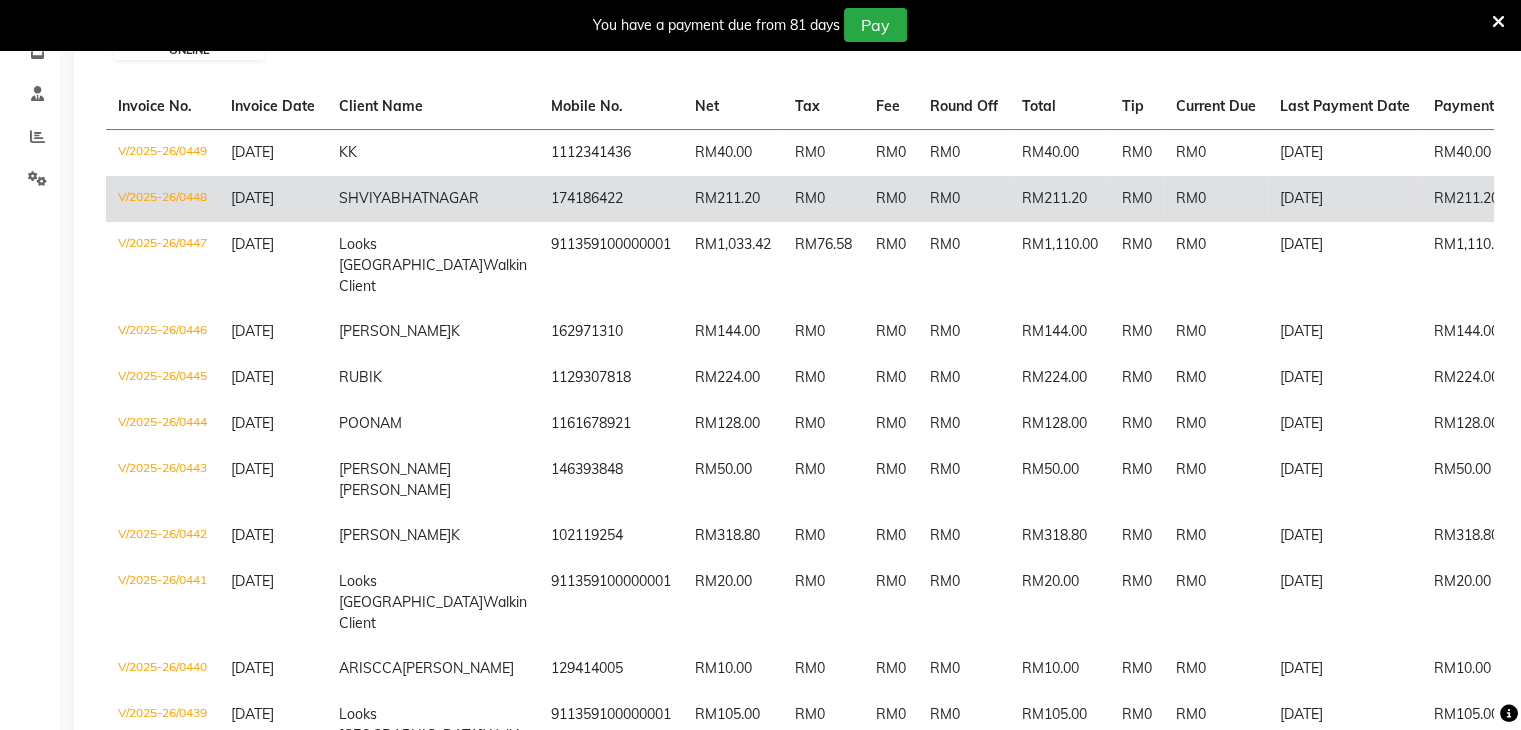 click on "[DATE]" 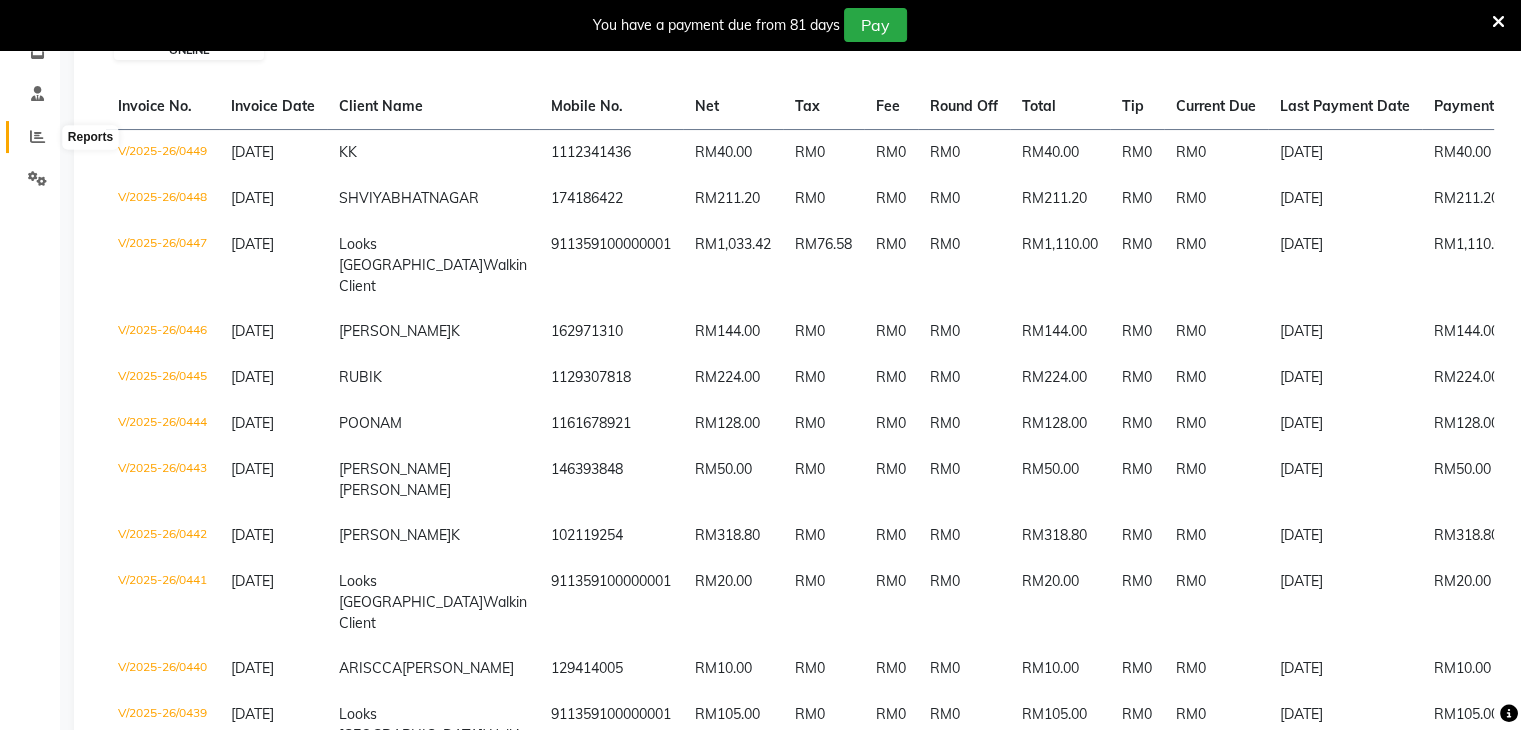 click 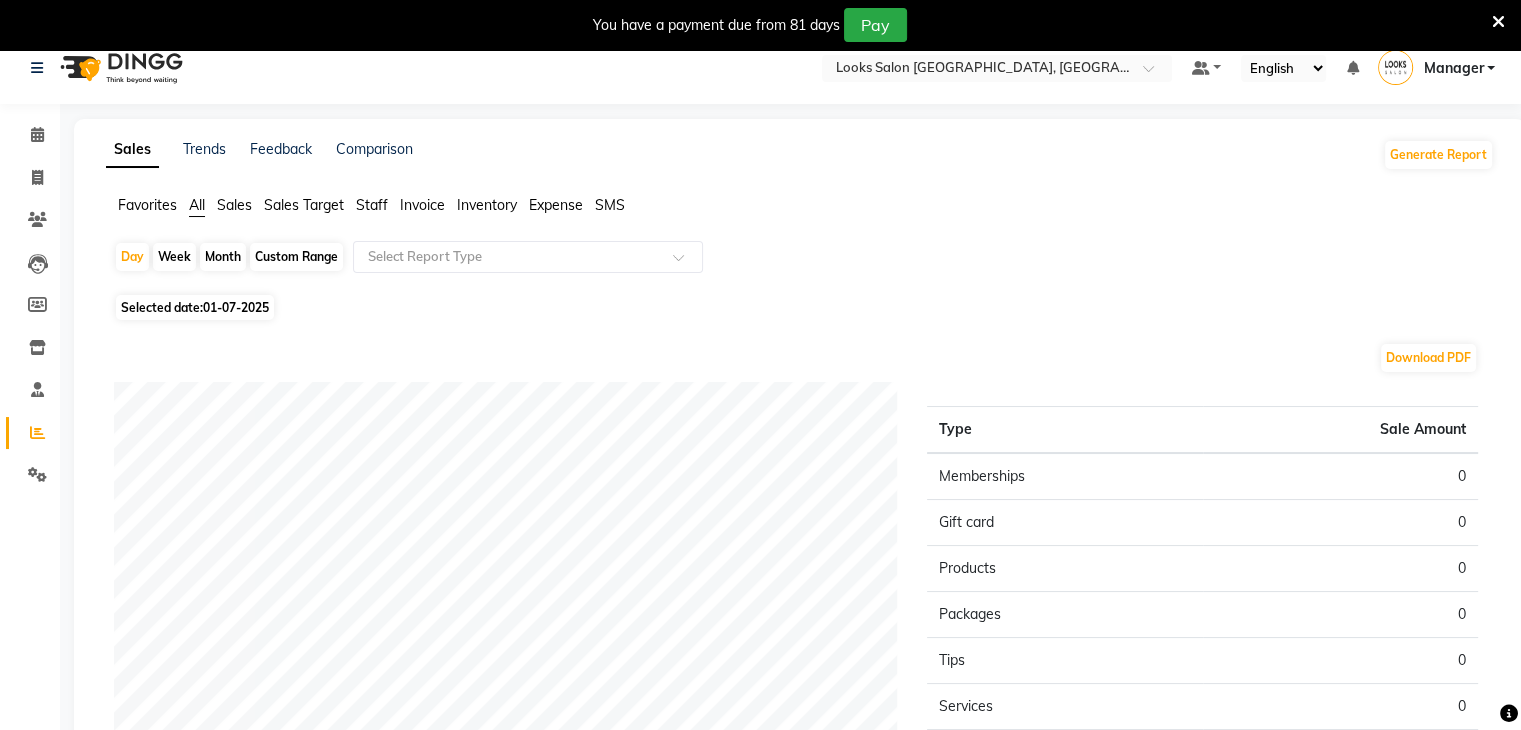scroll, scrollTop: 0, scrollLeft: 0, axis: both 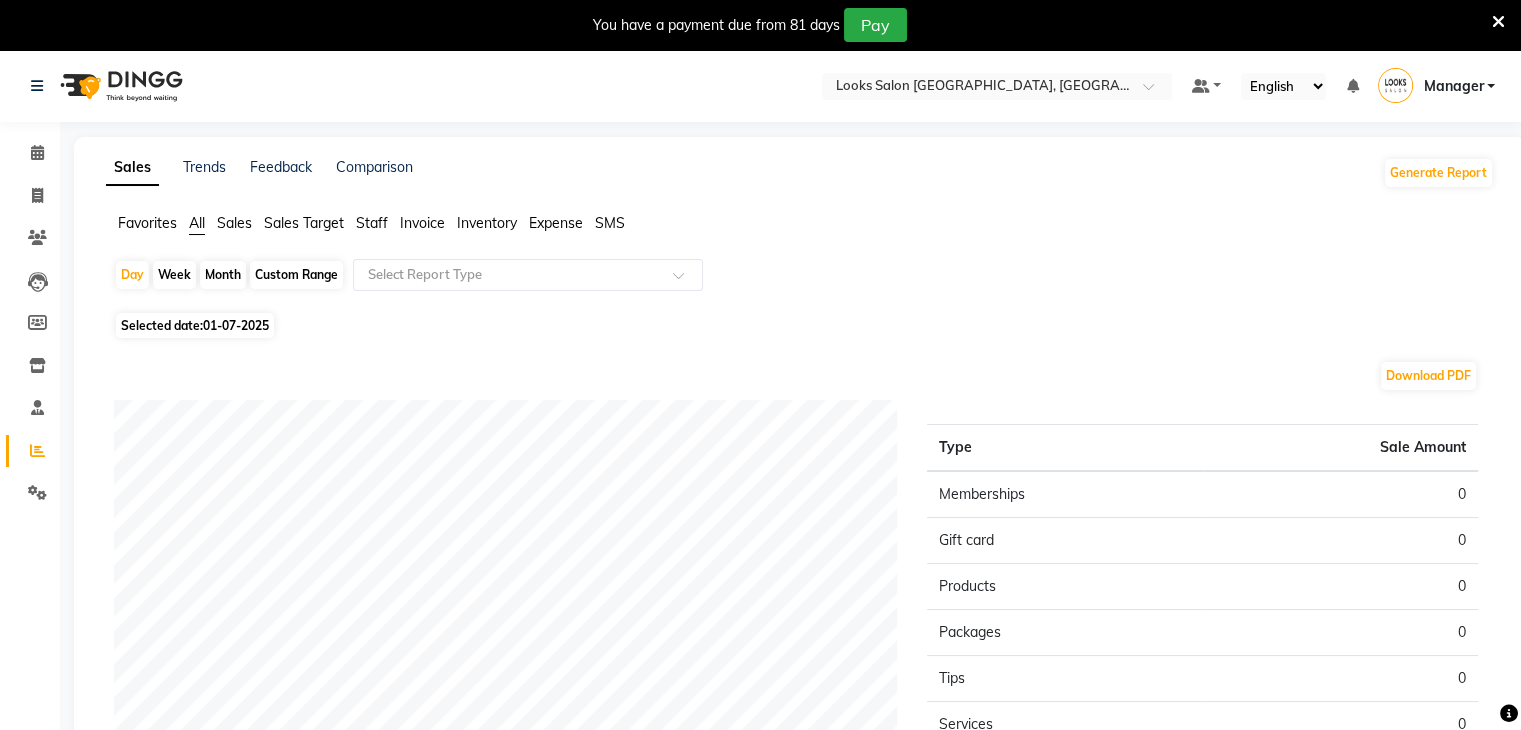click on "Sales" 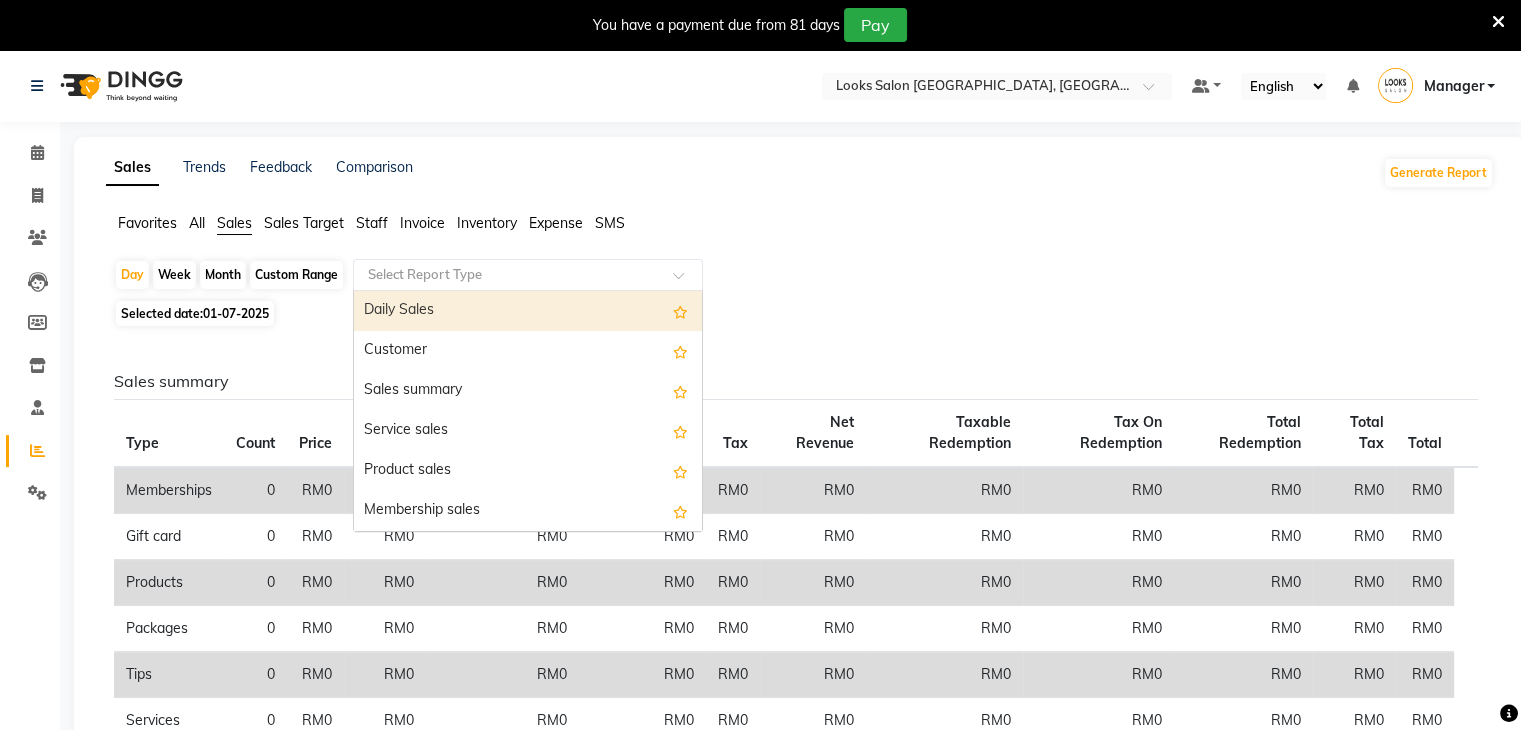 click 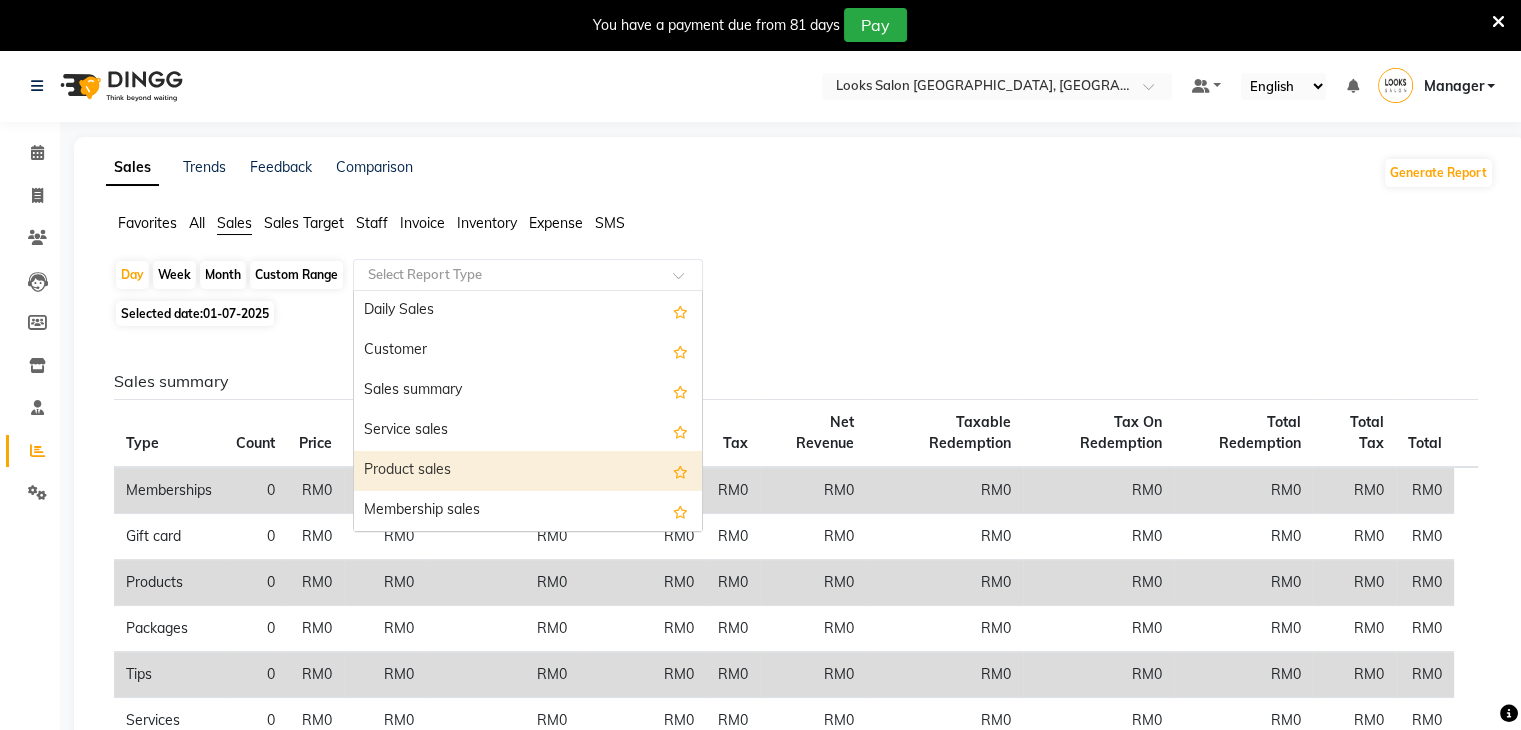 click on "Product sales" at bounding box center (528, 471) 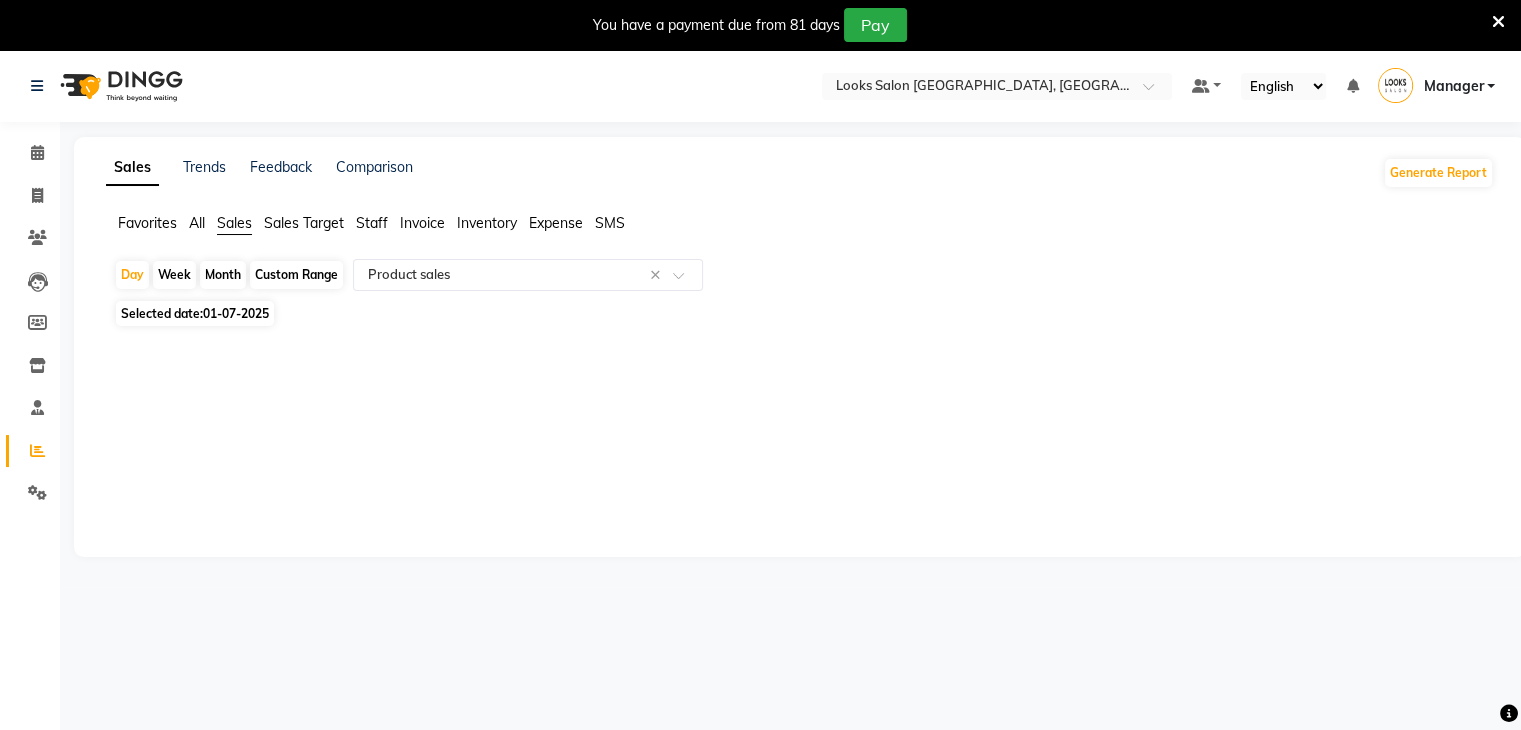 click on "Month" 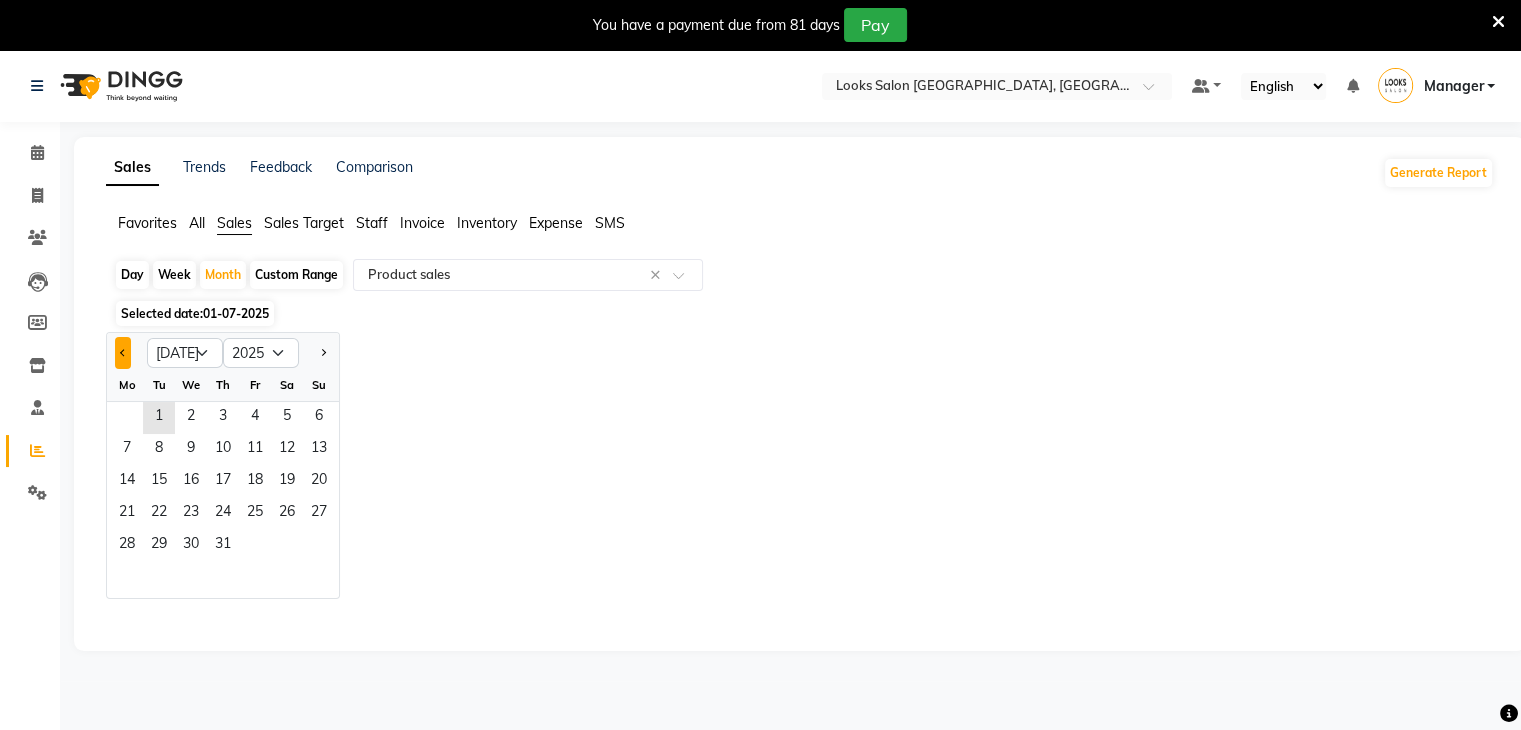 click 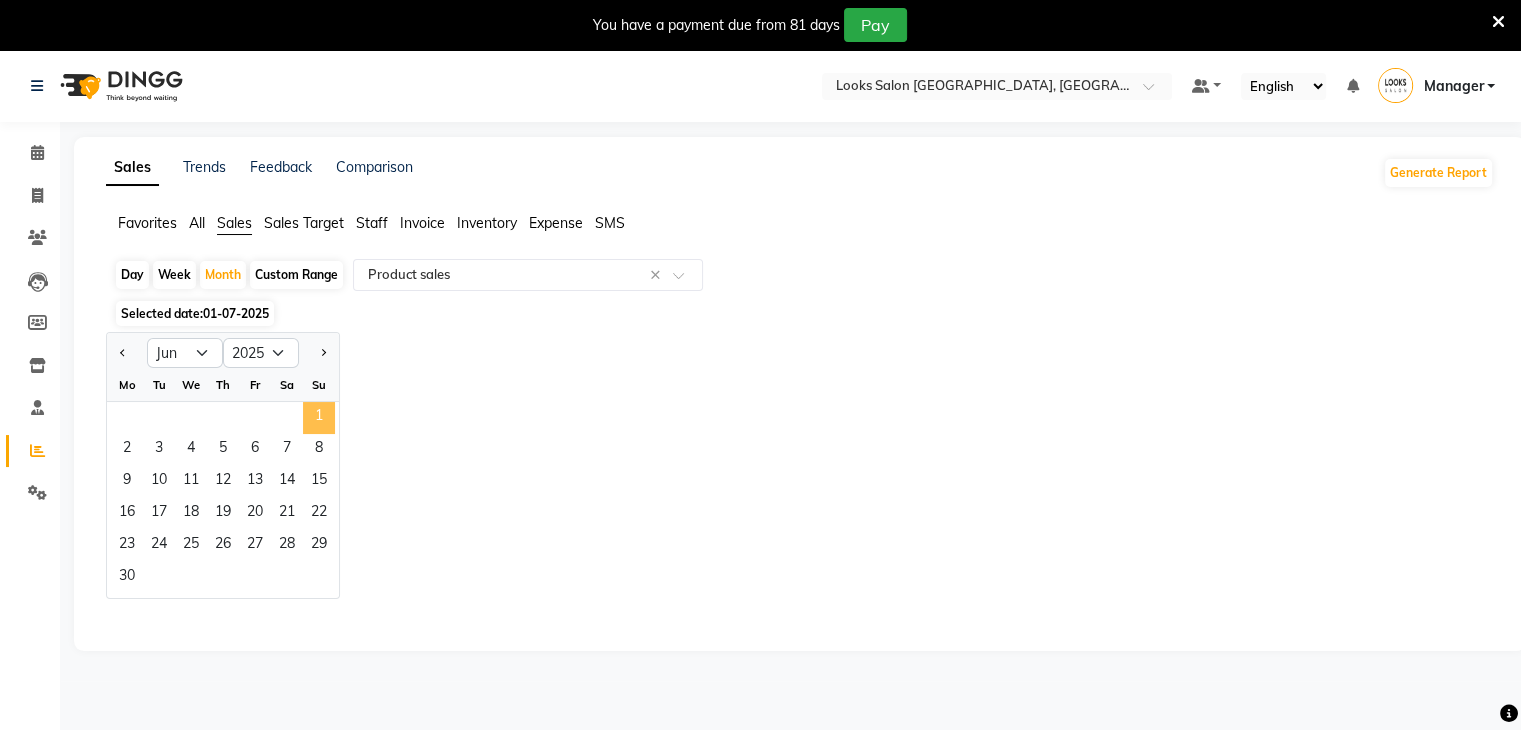click on "1" 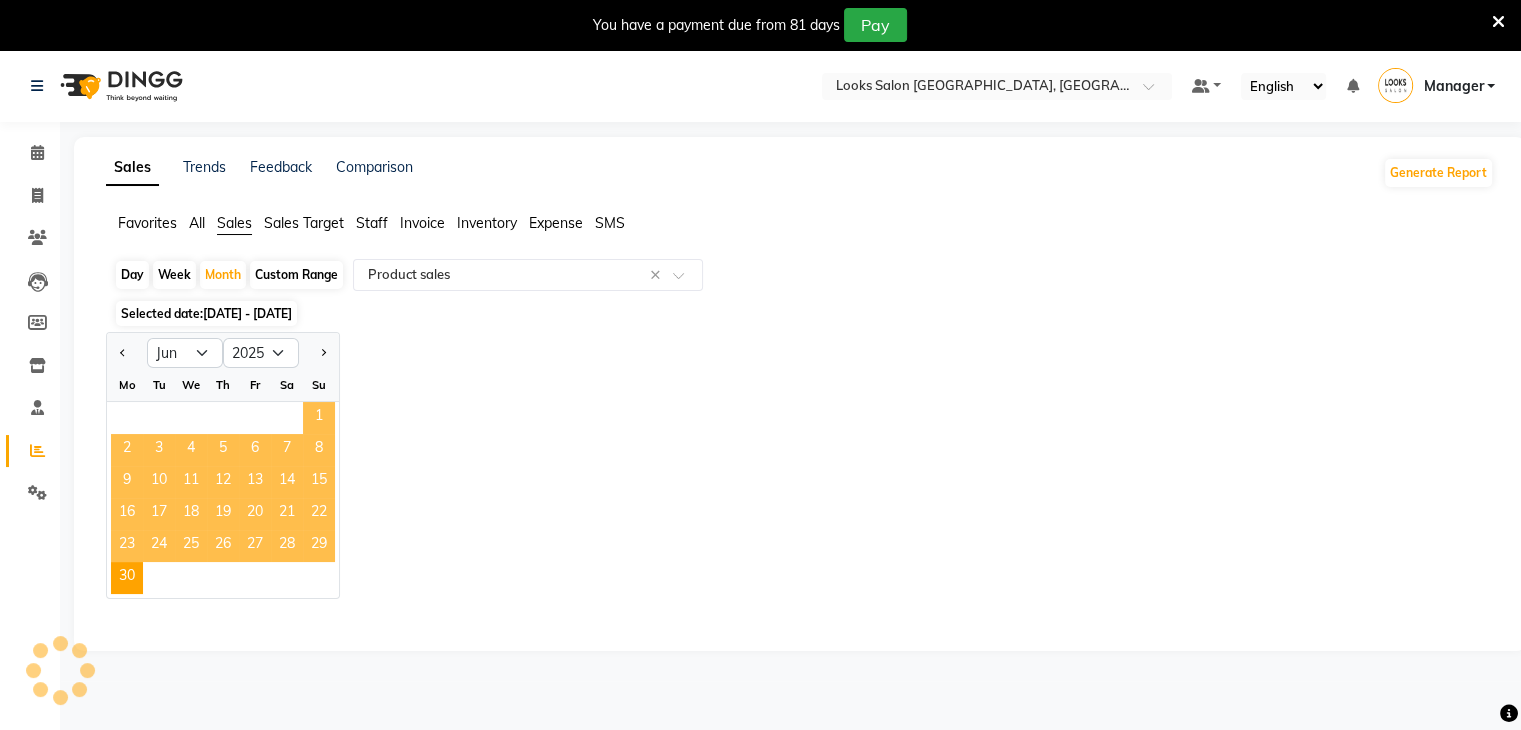 select on "full_report" 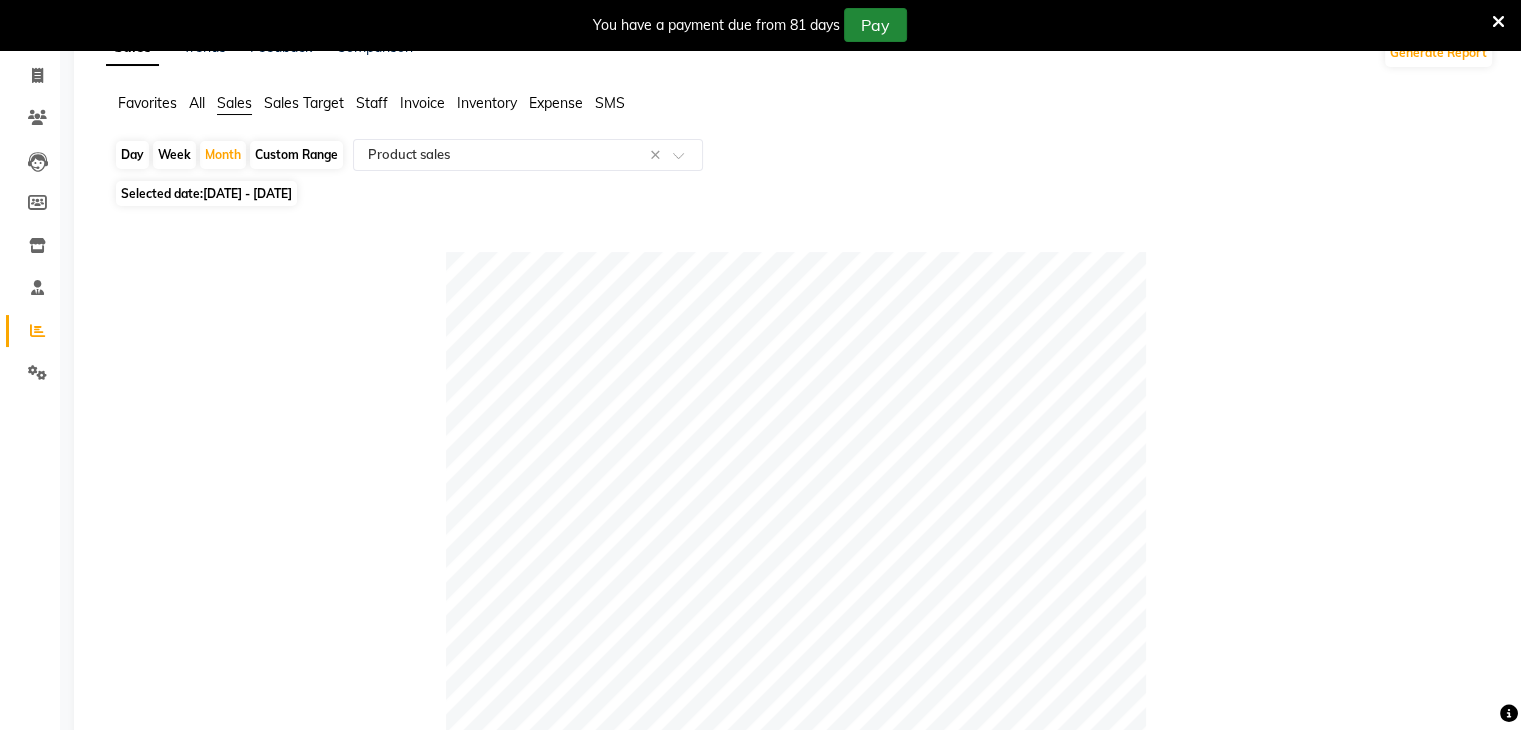 scroll, scrollTop: 80, scrollLeft: 0, axis: vertical 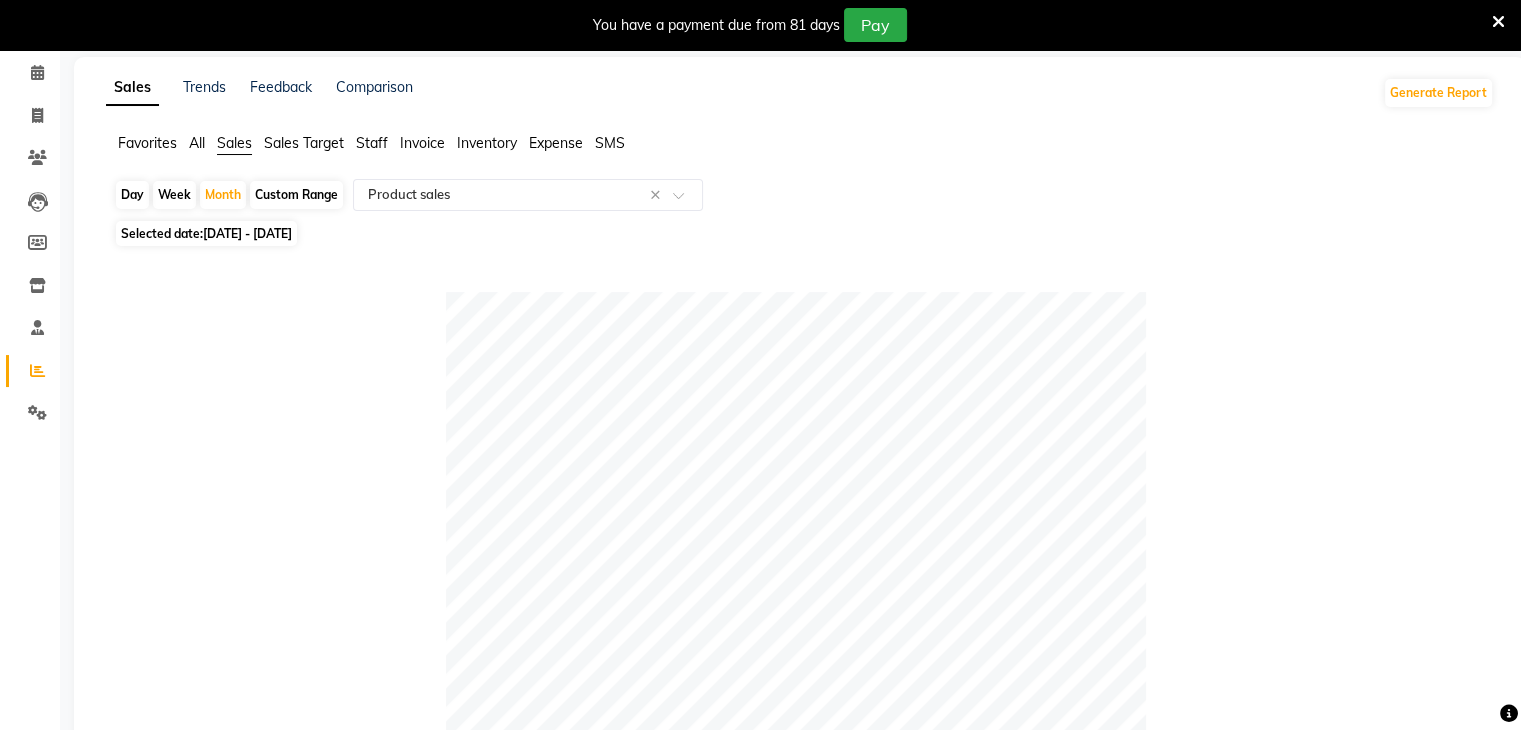 click at bounding box center [1498, 22] 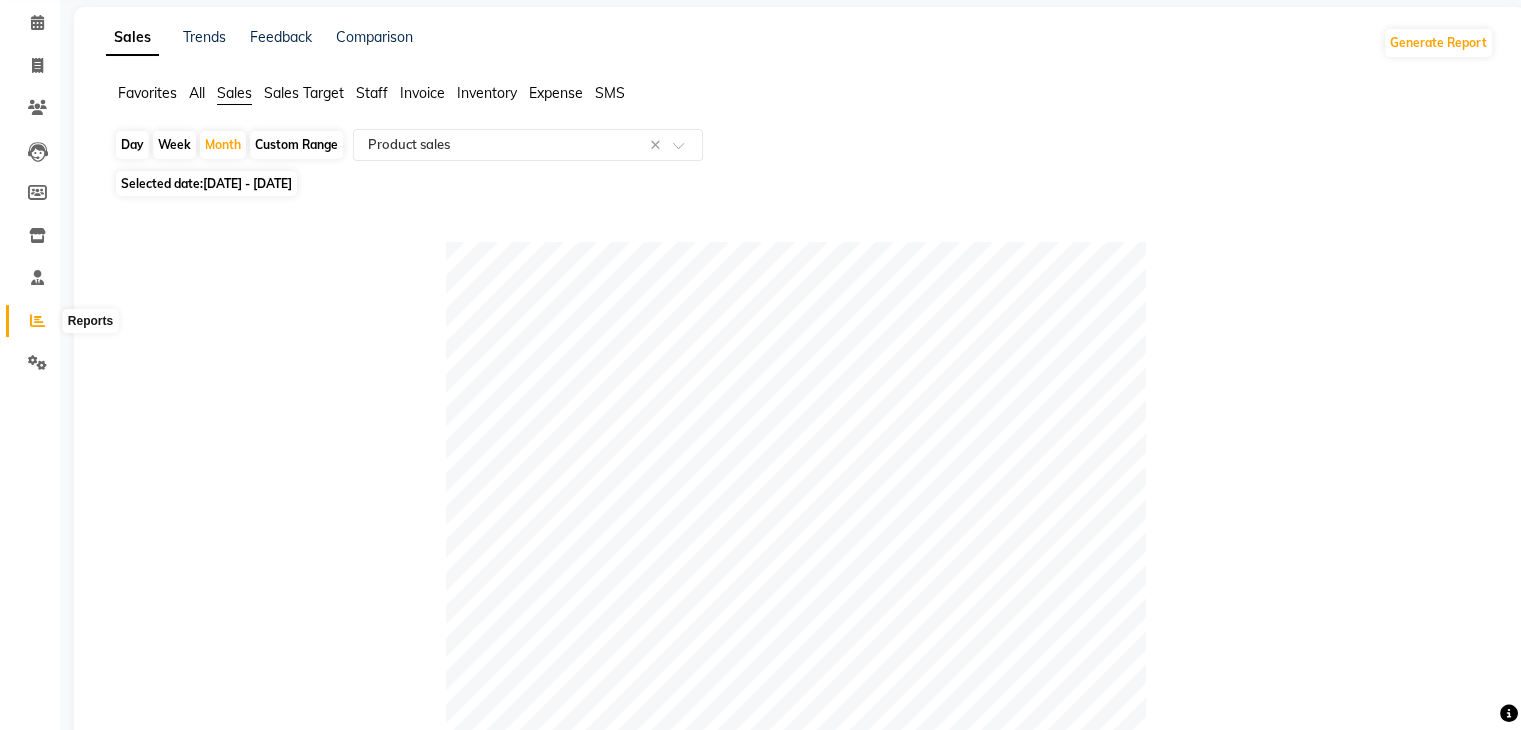 click 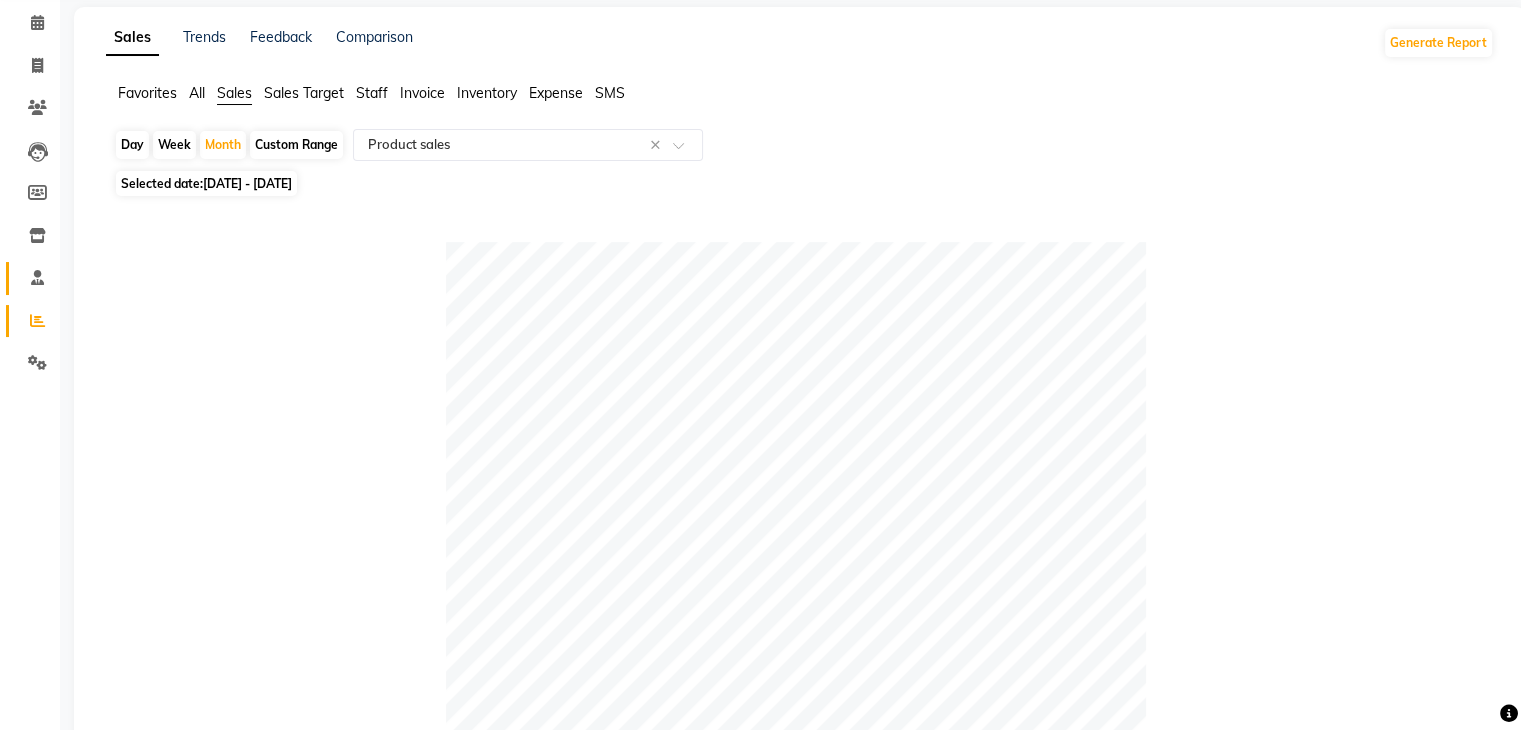 click on "Staff" 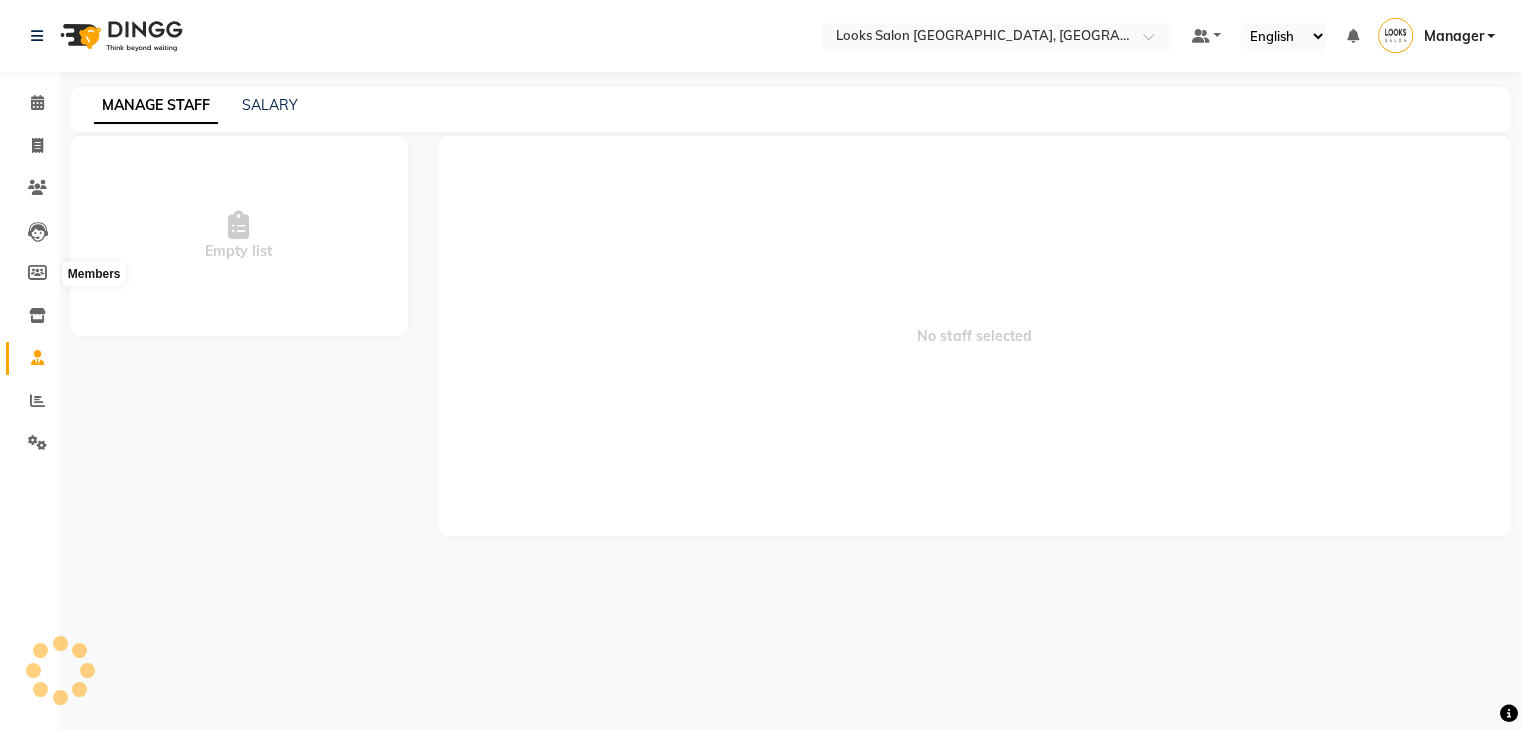 scroll, scrollTop: 0, scrollLeft: 0, axis: both 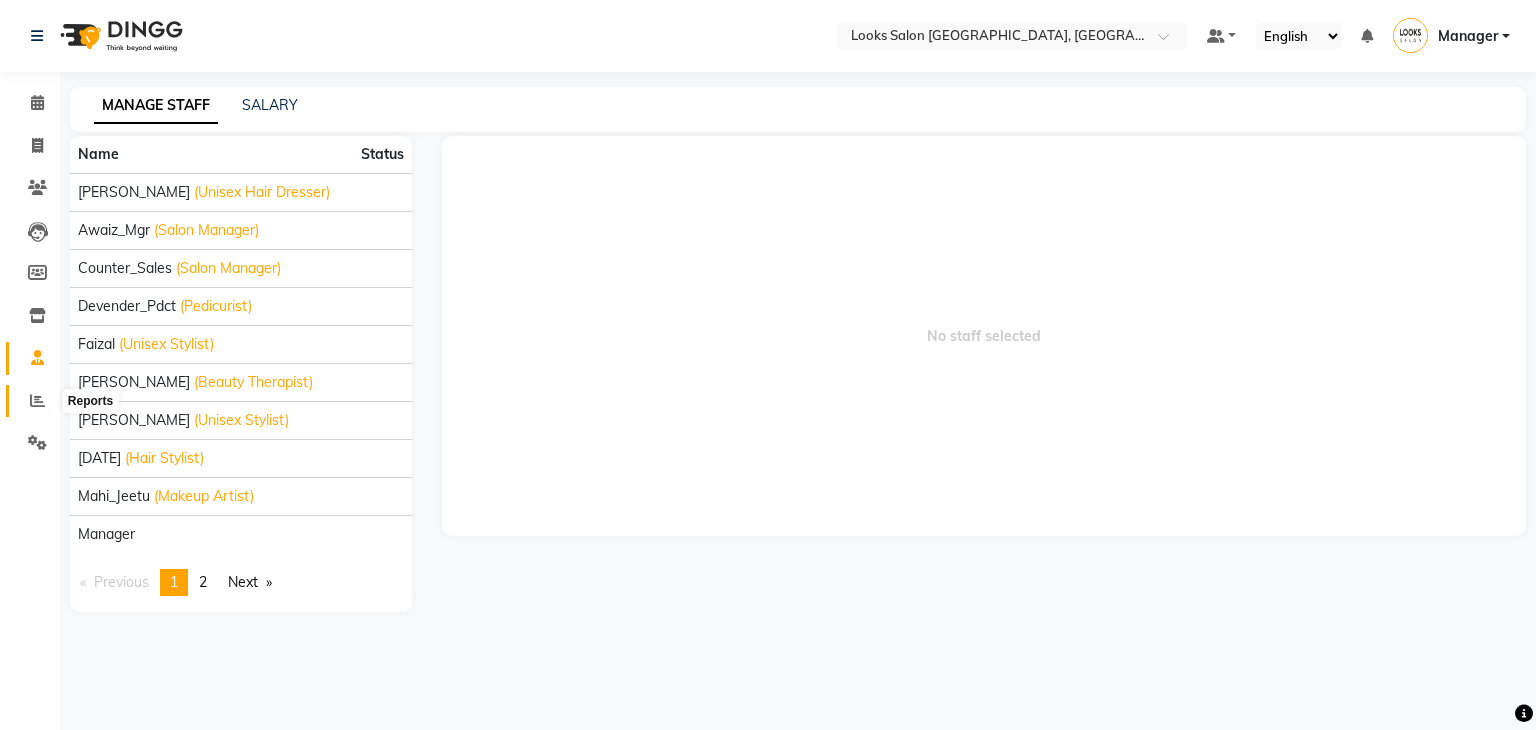 click 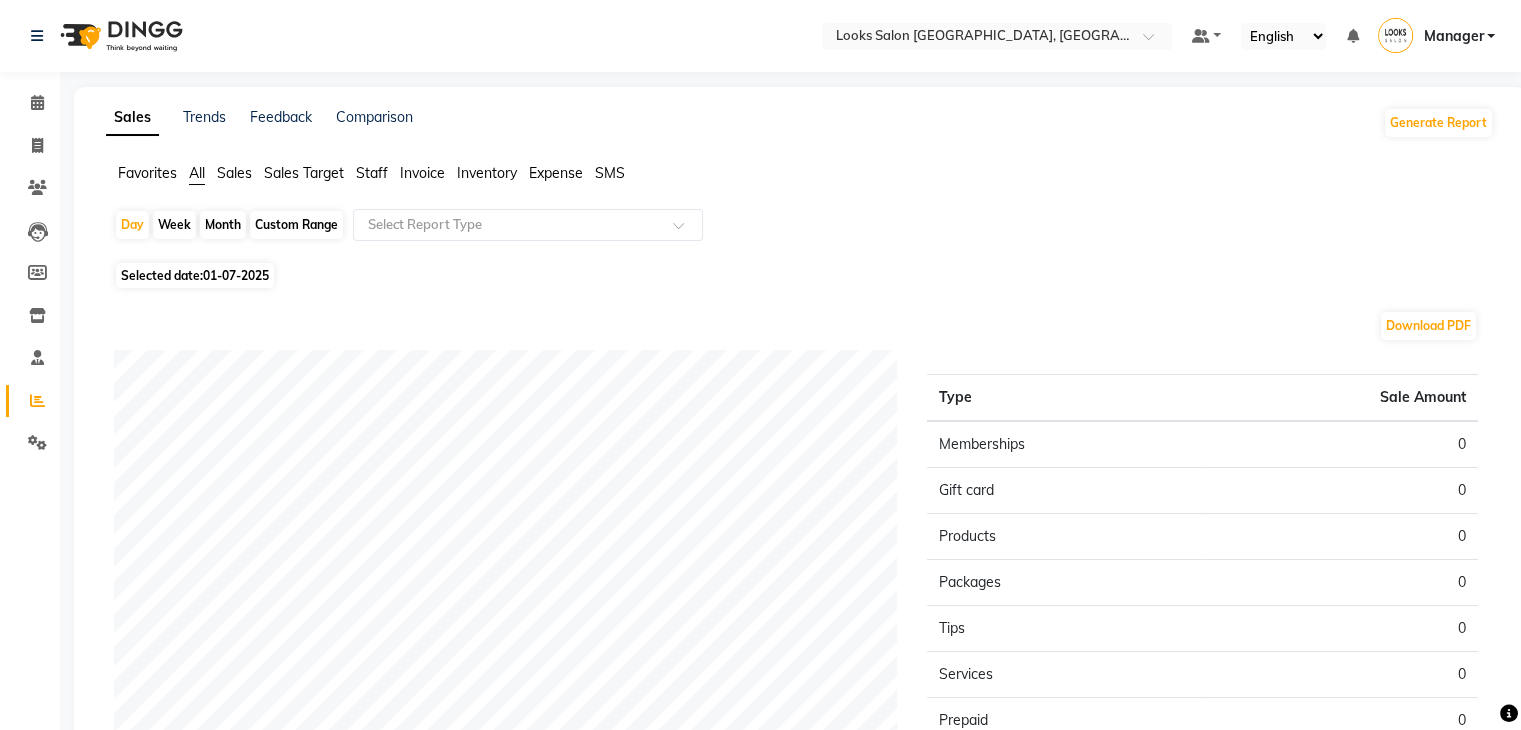 click on "Month" 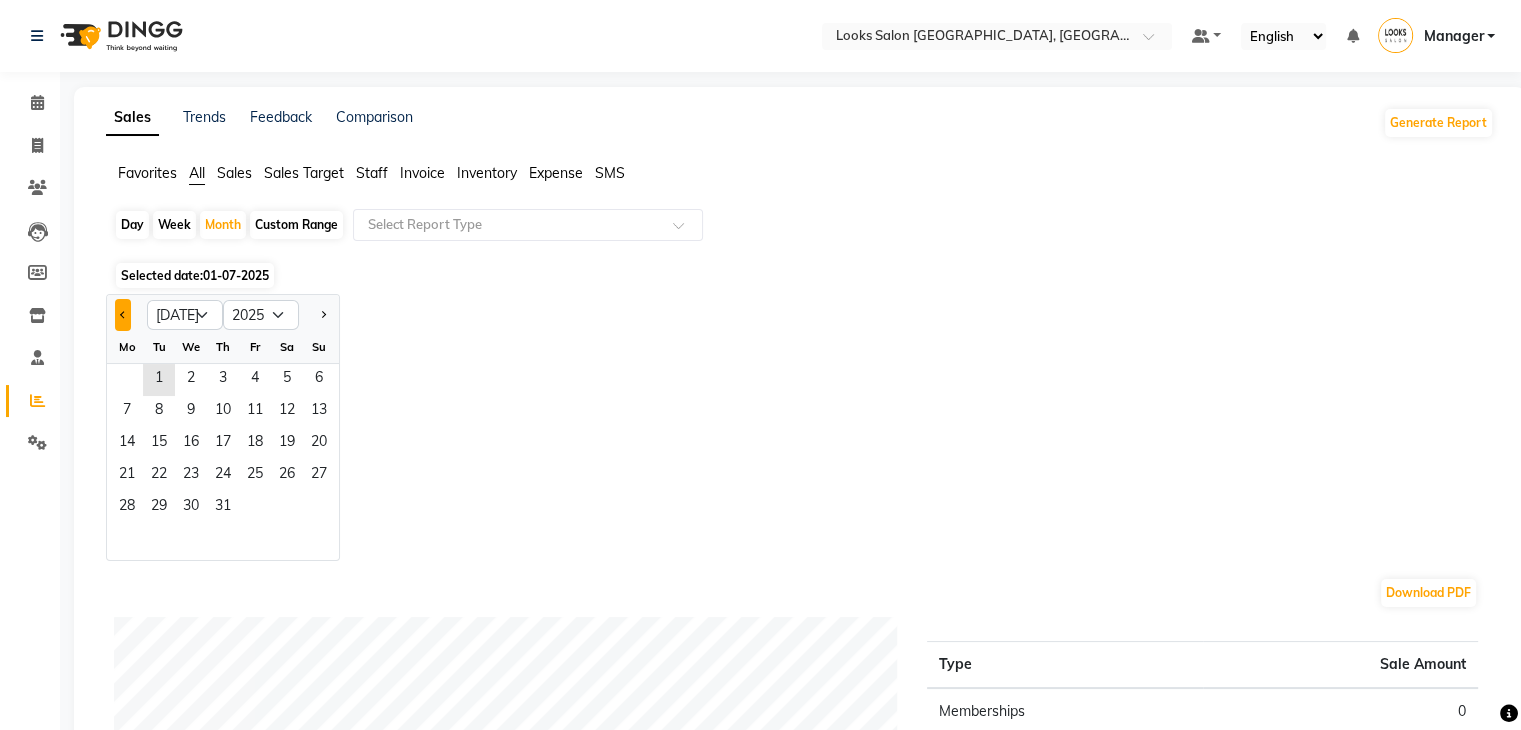 click 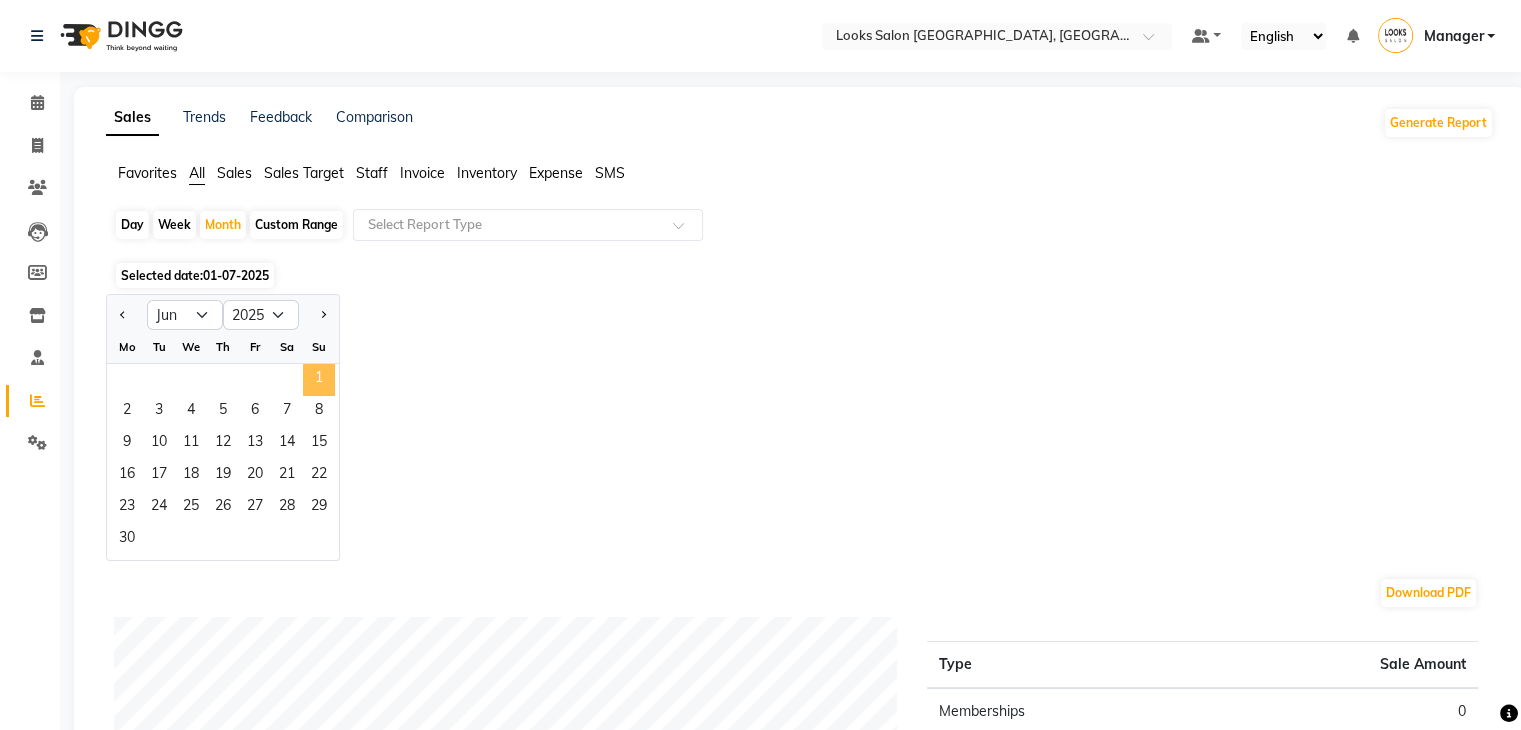 click on "1" 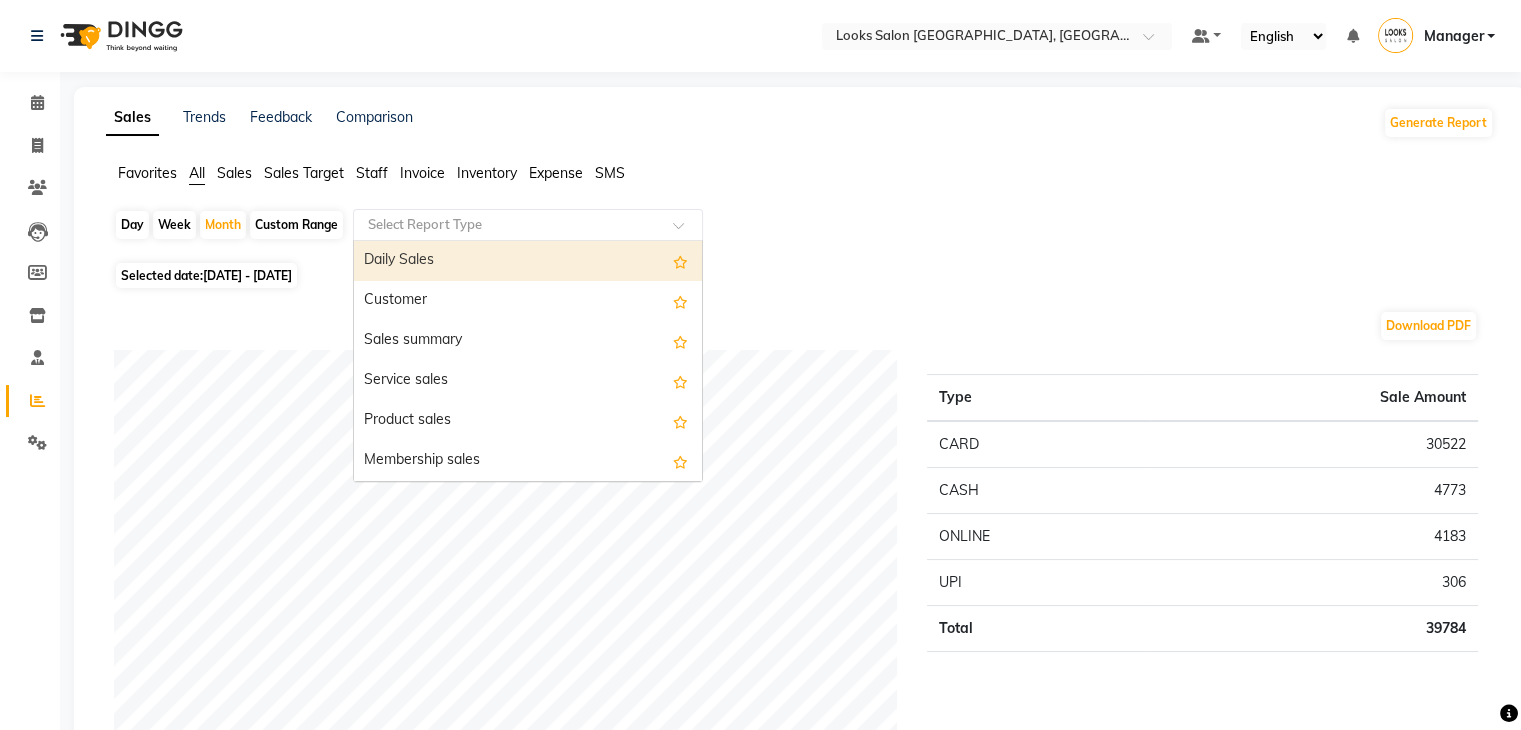 click 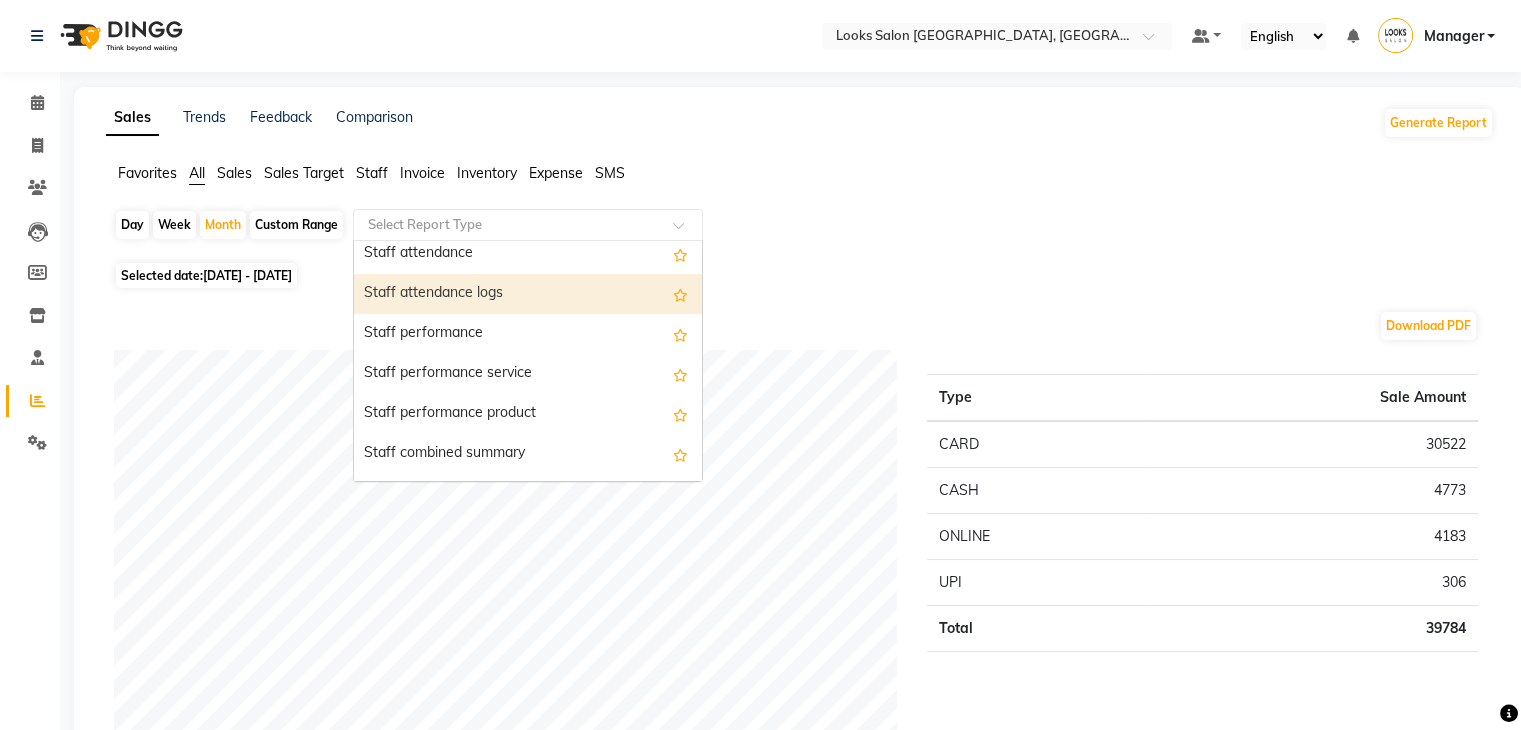 scroll, scrollTop: 651, scrollLeft: 0, axis: vertical 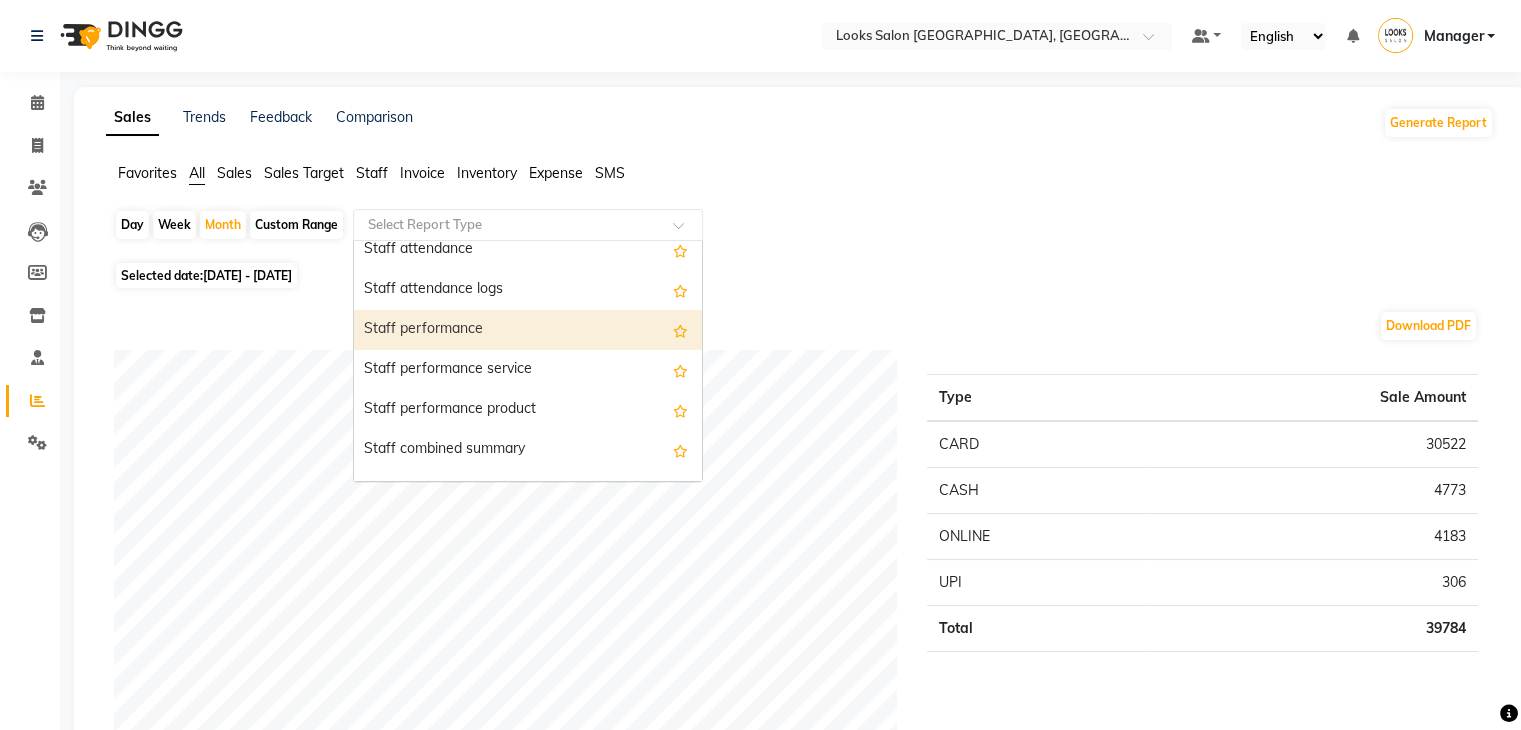 click on "Staff performance" at bounding box center (528, 330) 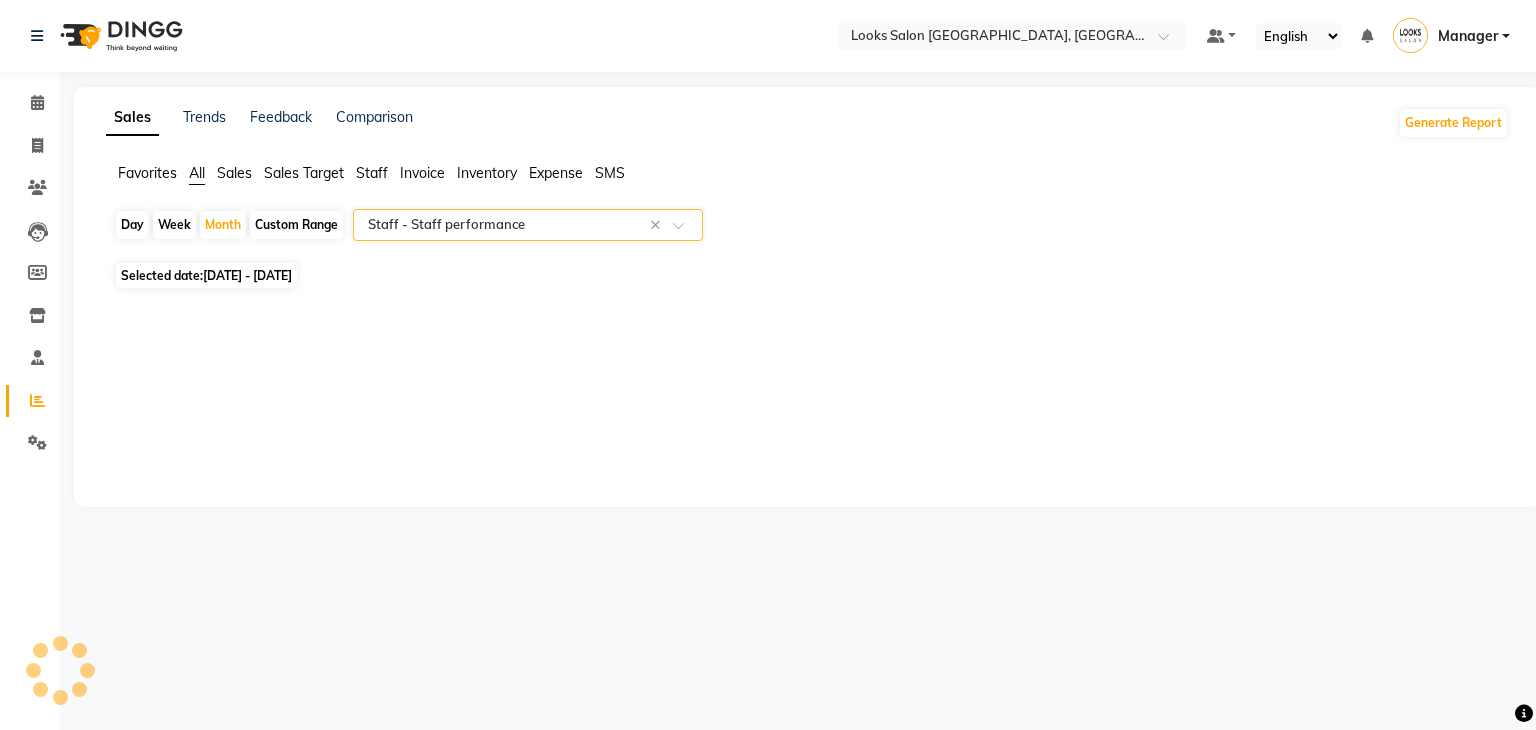 select on "full_report" 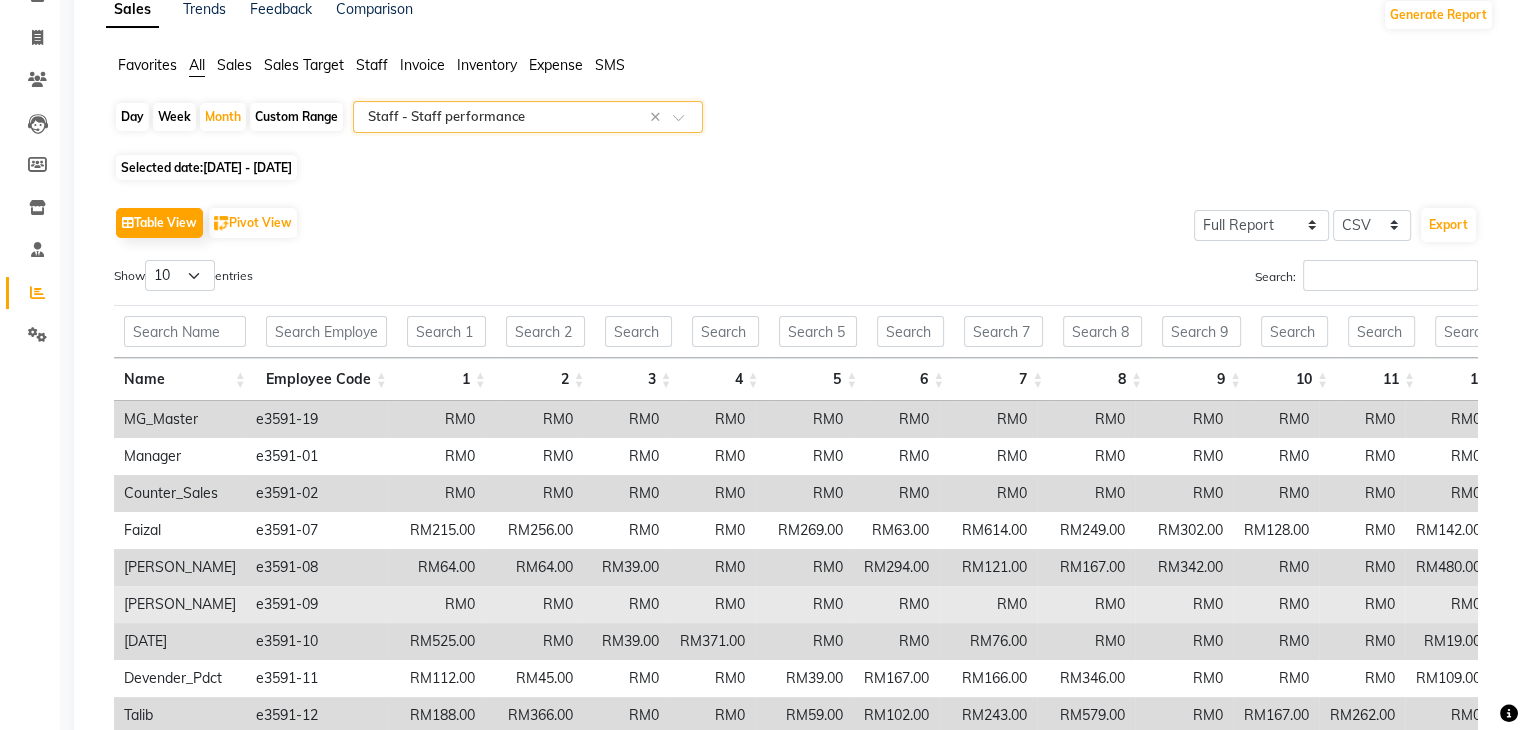 scroll, scrollTop: 100, scrollLeft: 0, axis: vertical 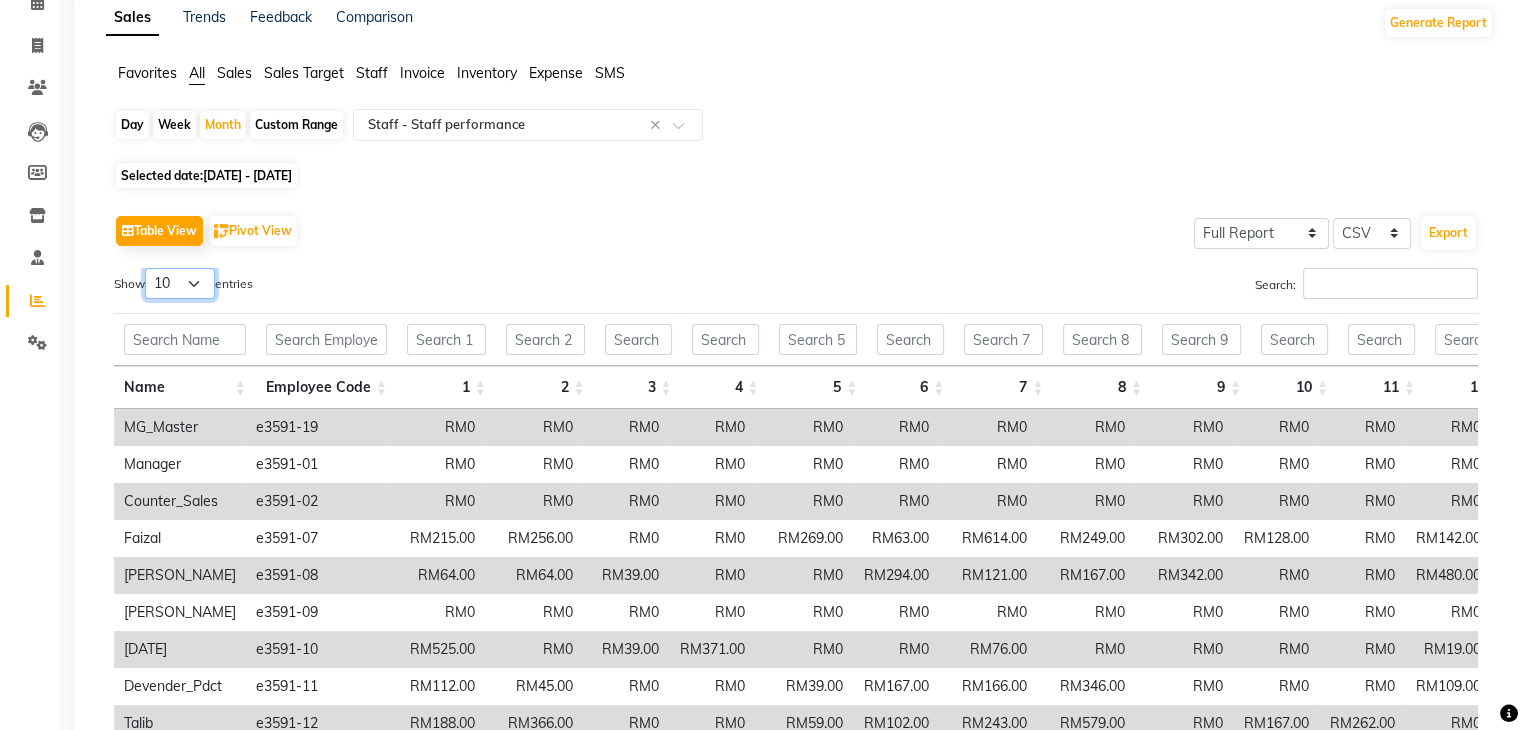 click on "10 25 50 100" at bounding box center [180, 283] 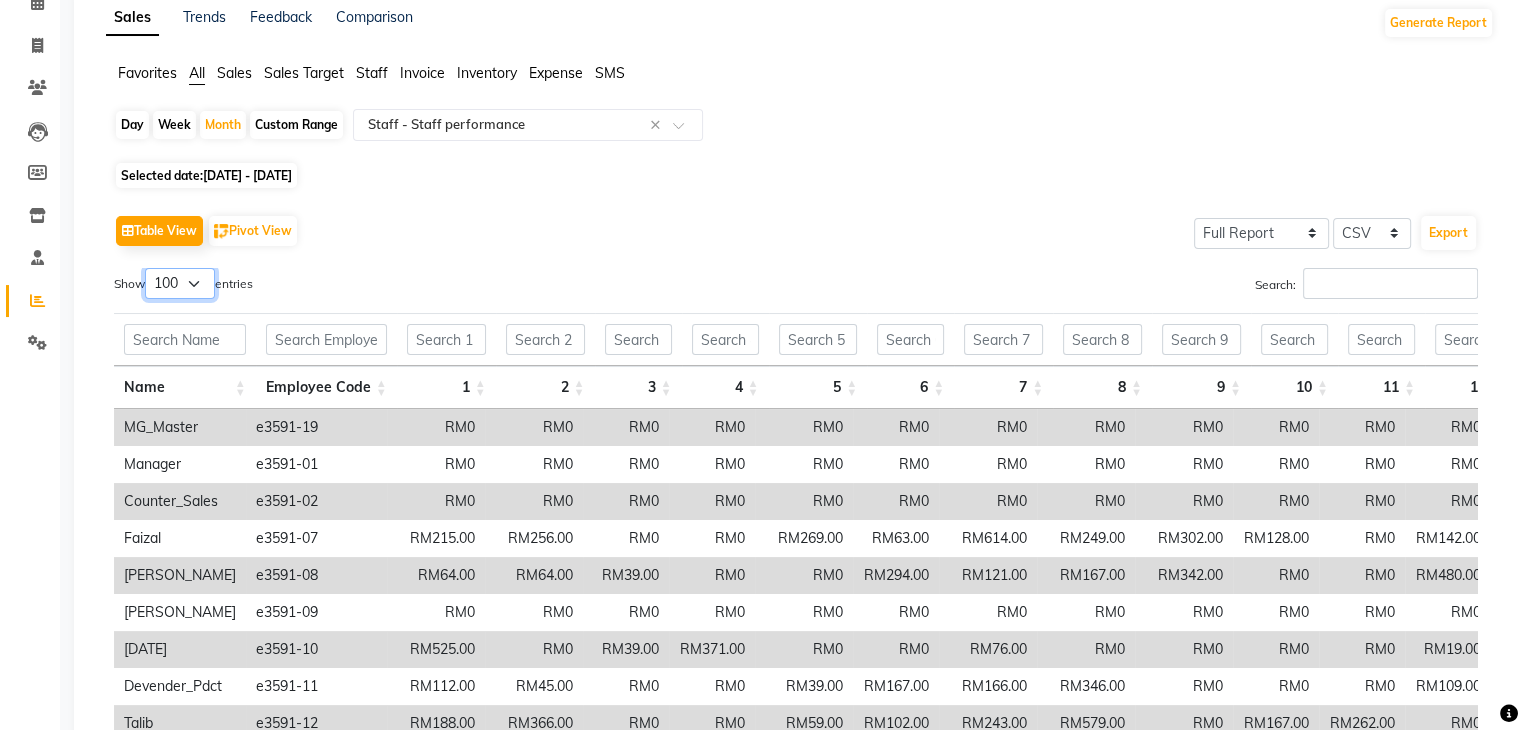 click on "10 25 50 100" at bounding box center (180, 283) 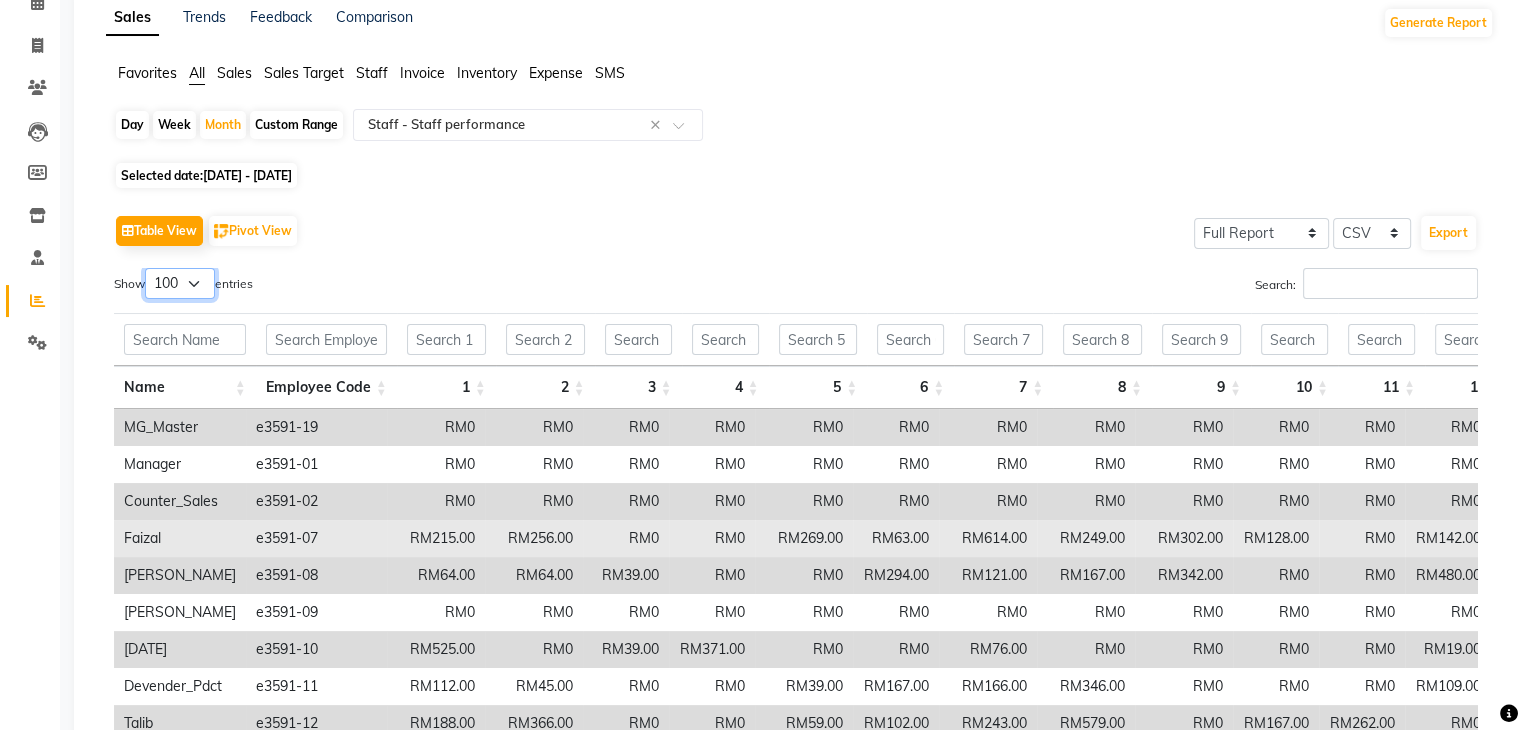 scroll, scrollTop: 170, scrollLeft: 0, axis: vertical 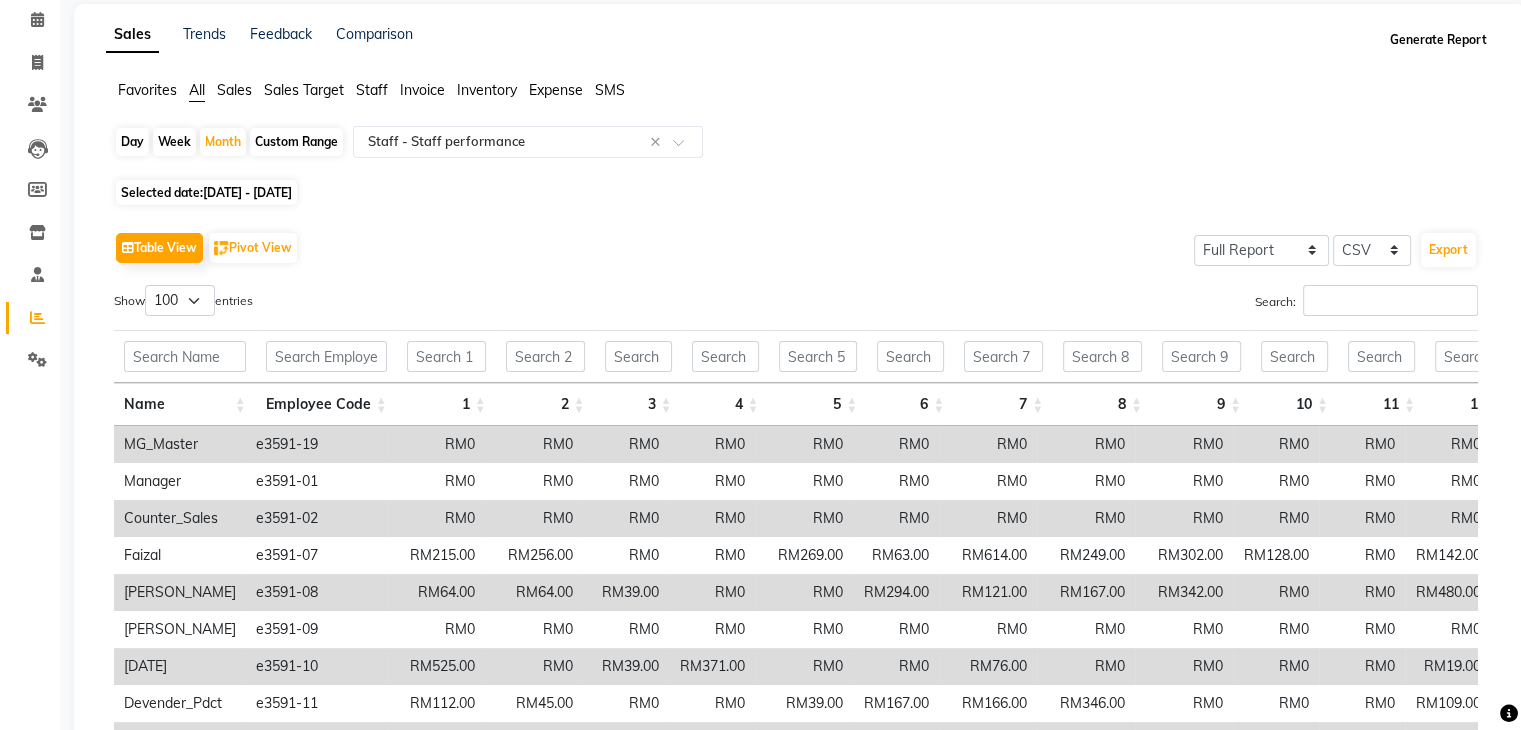 click on "Generate Report" 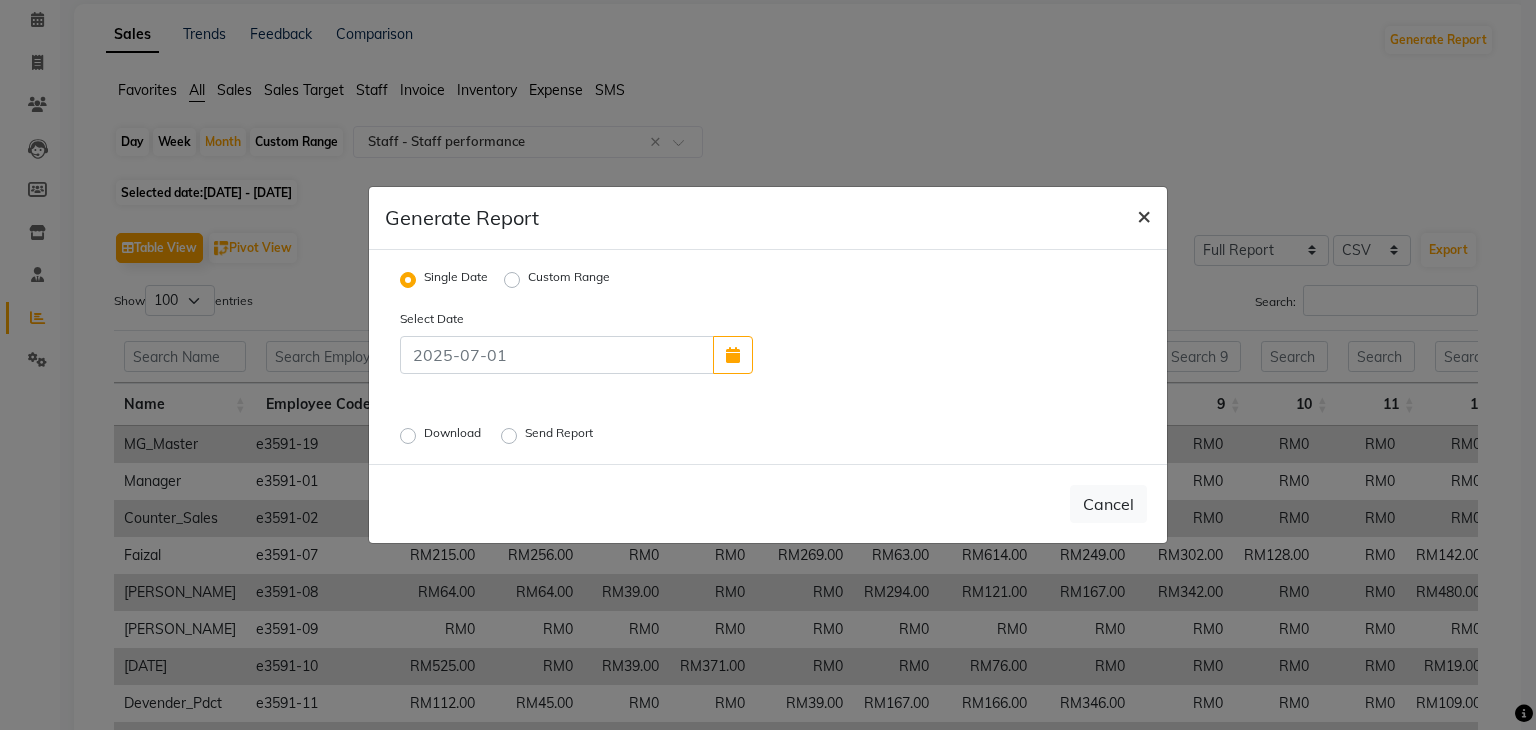 click on "×" 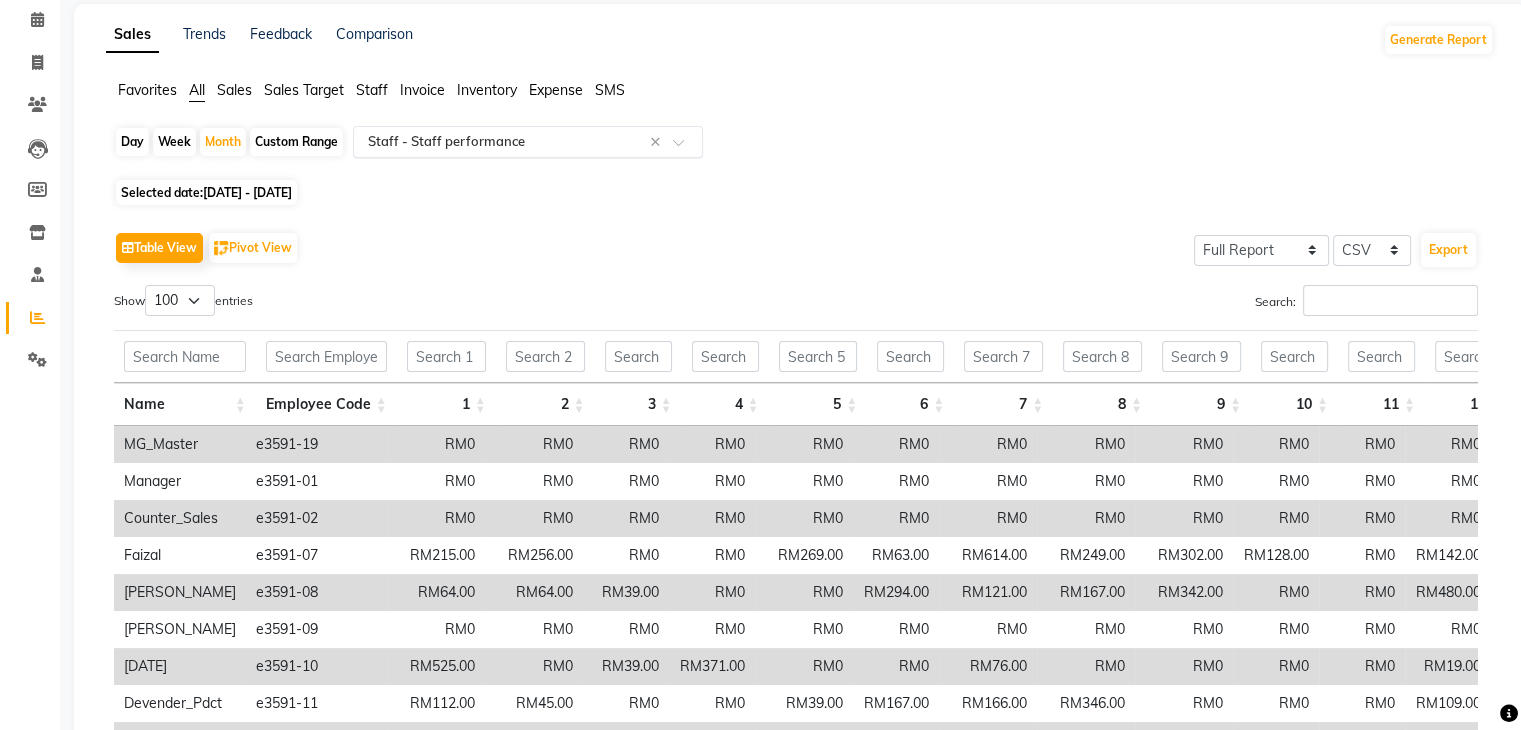 click 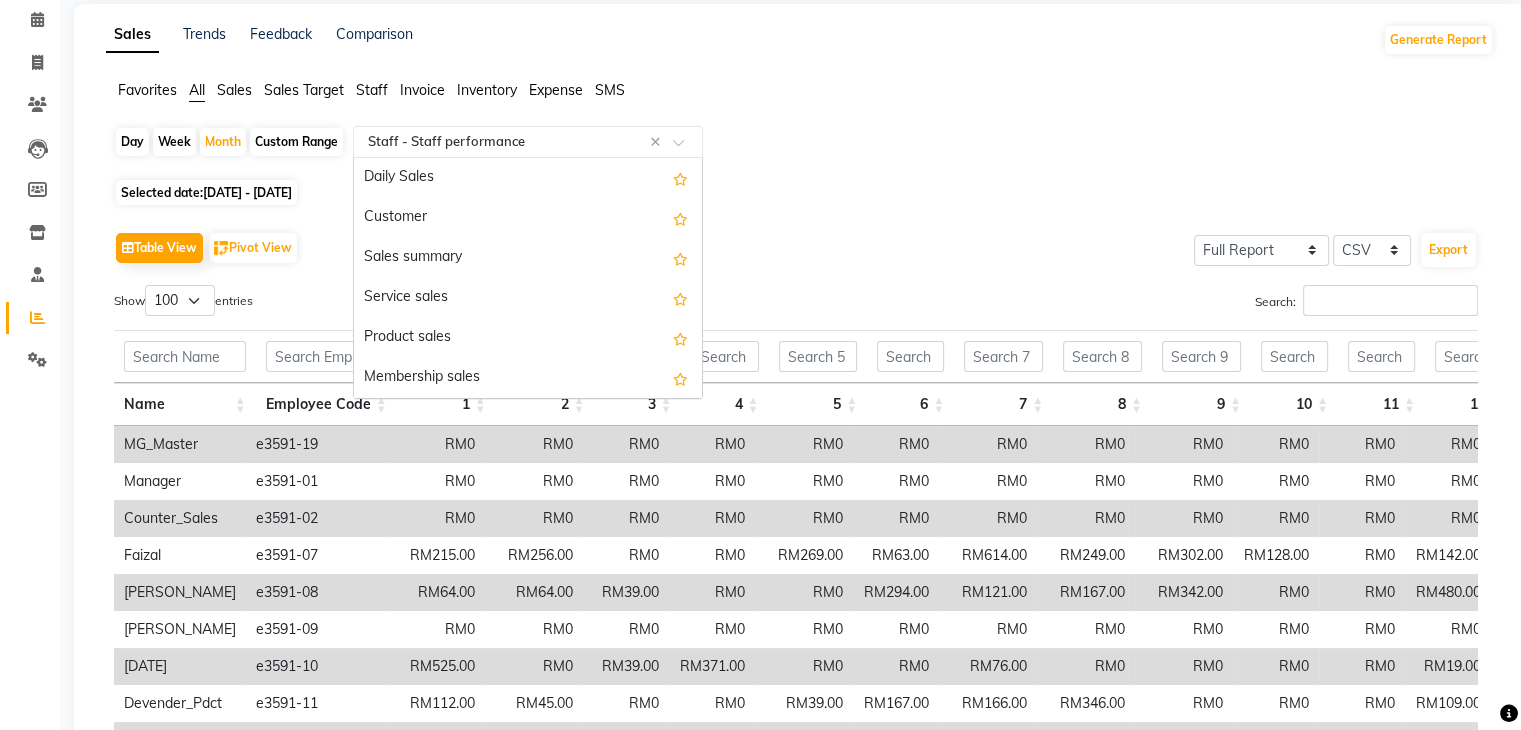 scroll, scrollTop: 720, scrollLeft: 0, axis: vertical 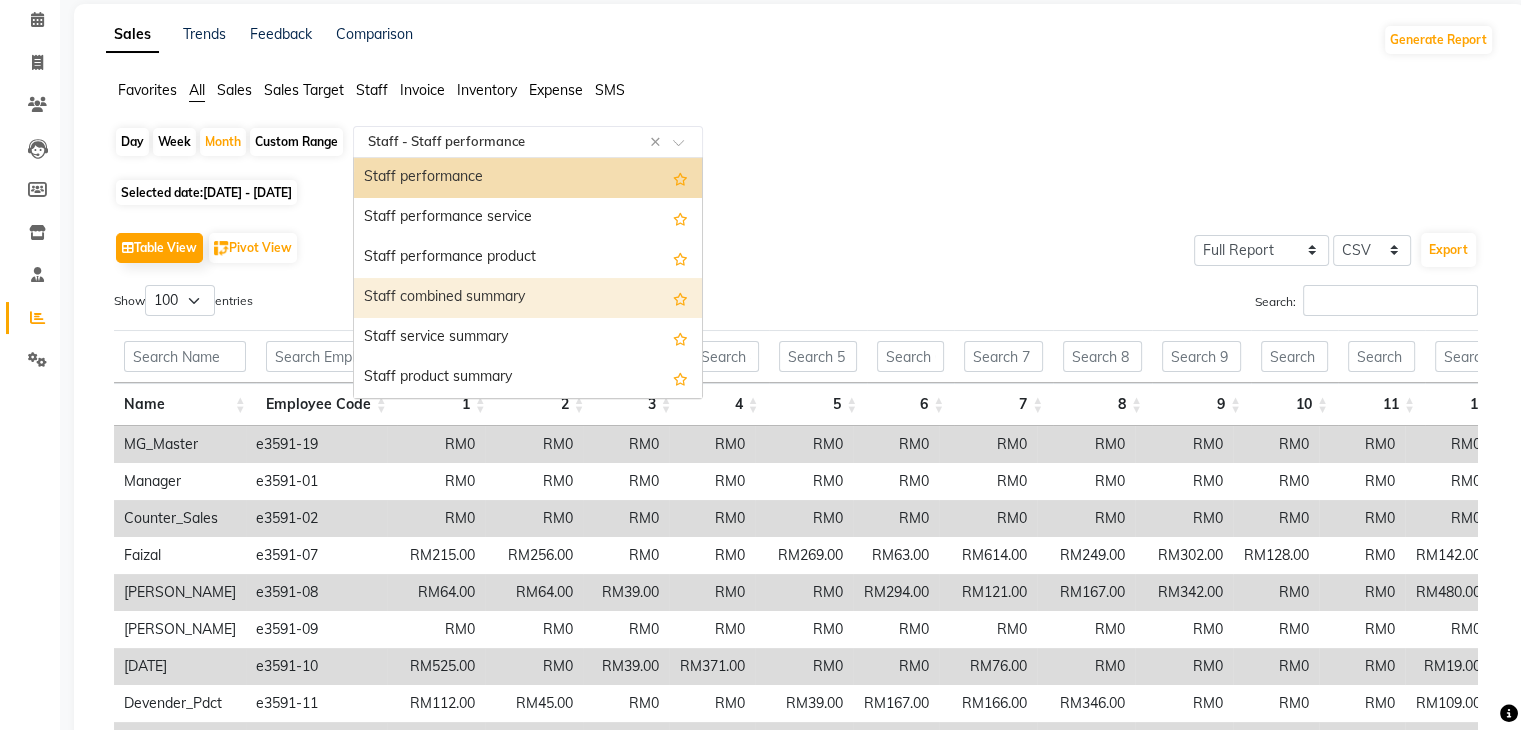 click on "Staff combined summary" at bounding box center [528, 298] 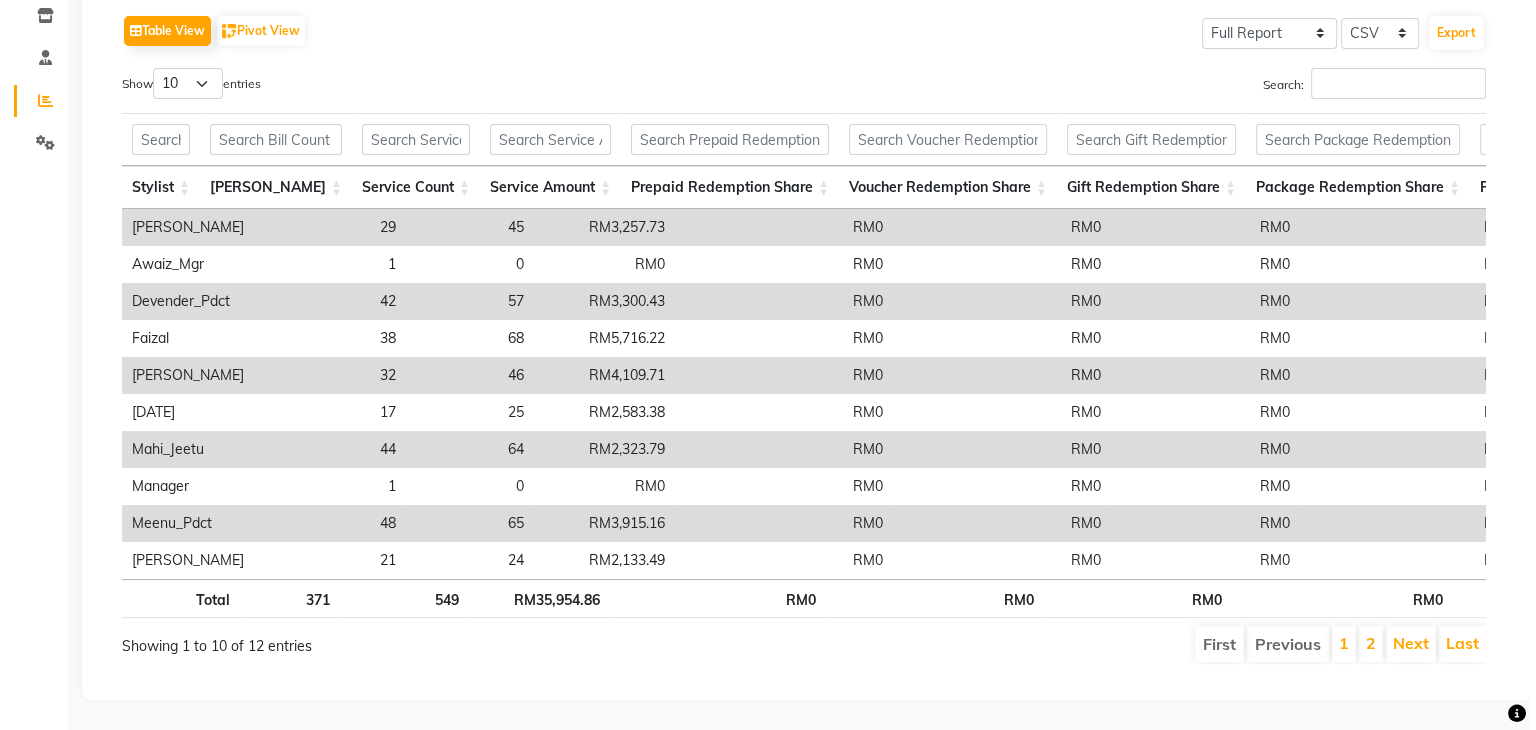 scroll, scrollTop: 0, scrollLeft: 0, axis: both 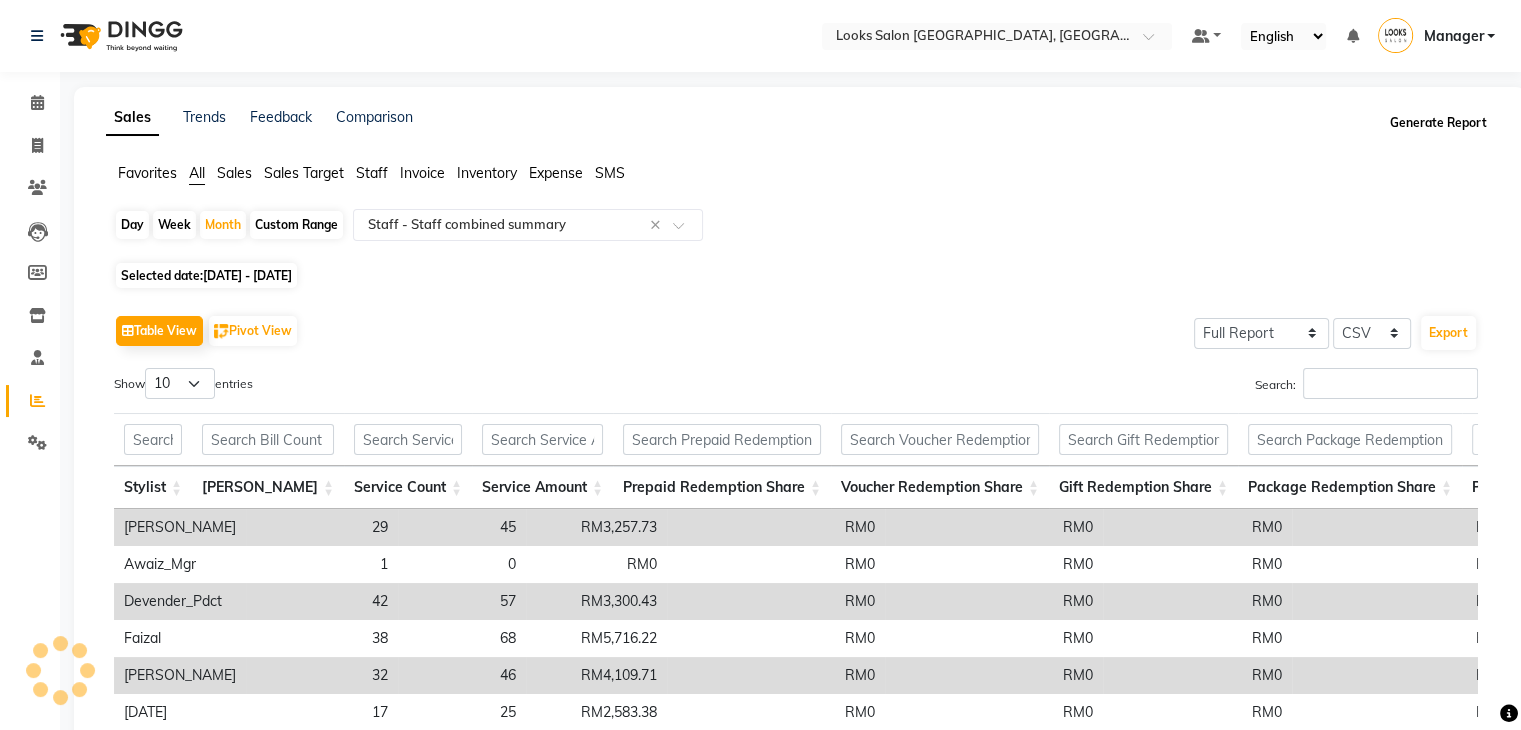 click on "Generate Report" 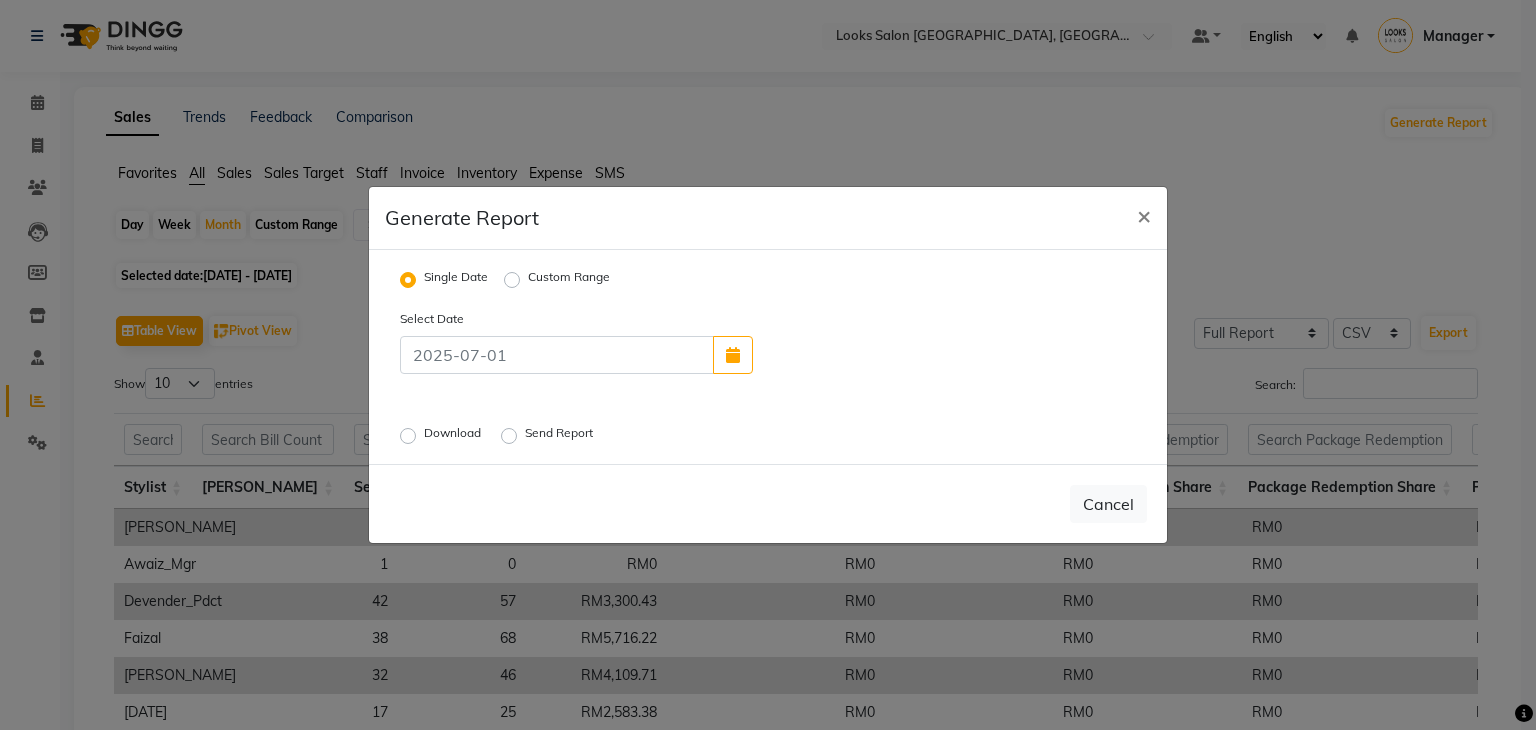 click on "Custom Range" 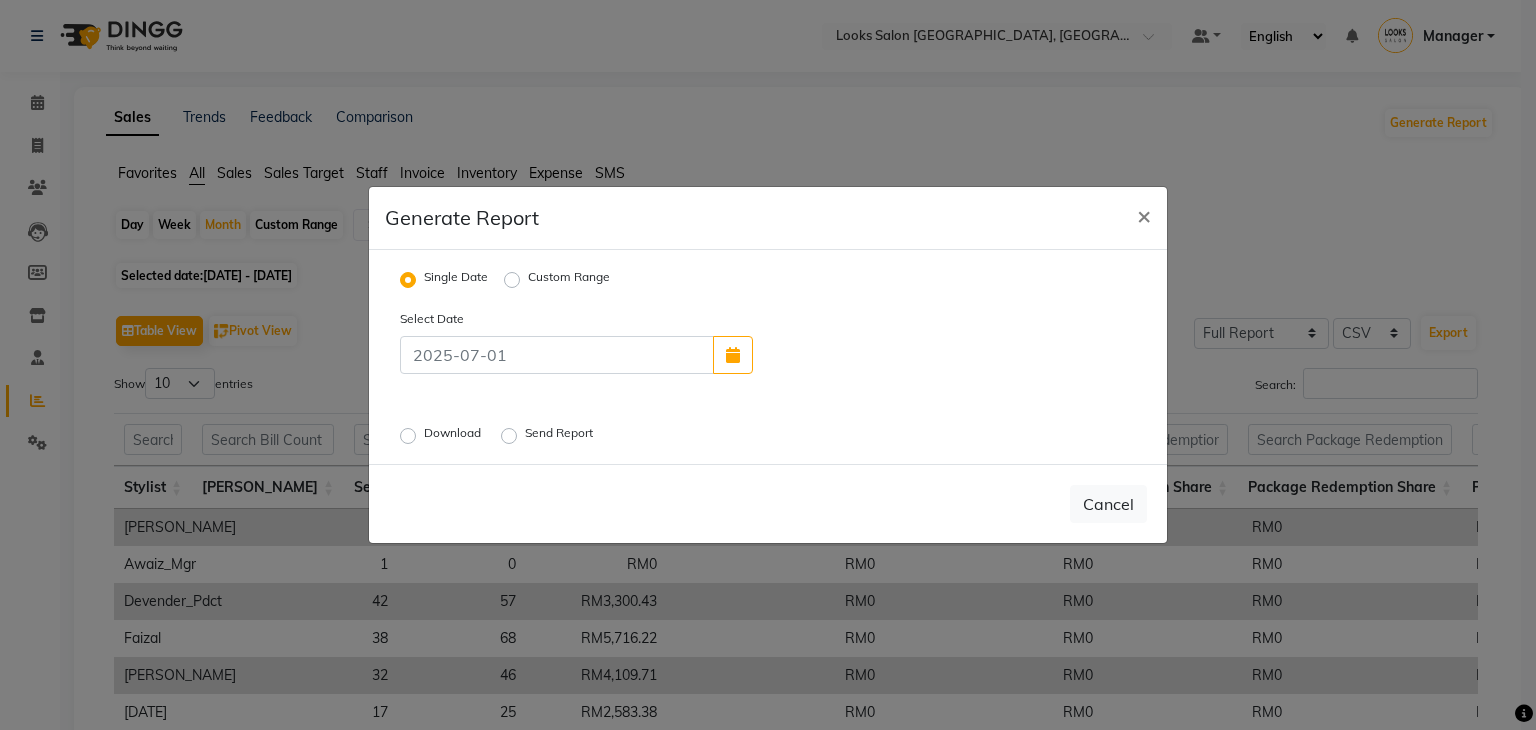 click on "Custom Range" 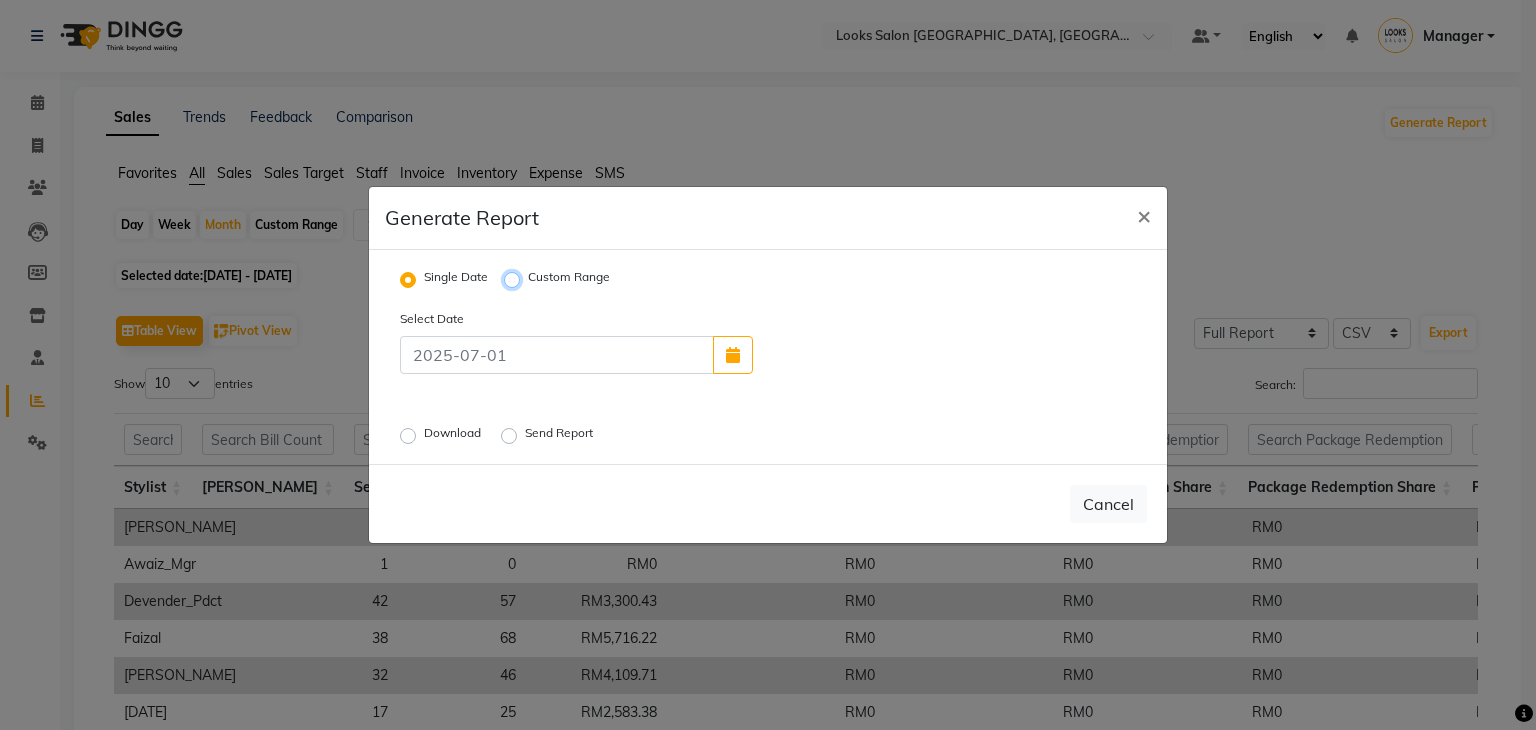 click on "Custom Range" at bounding box center [515, 280] 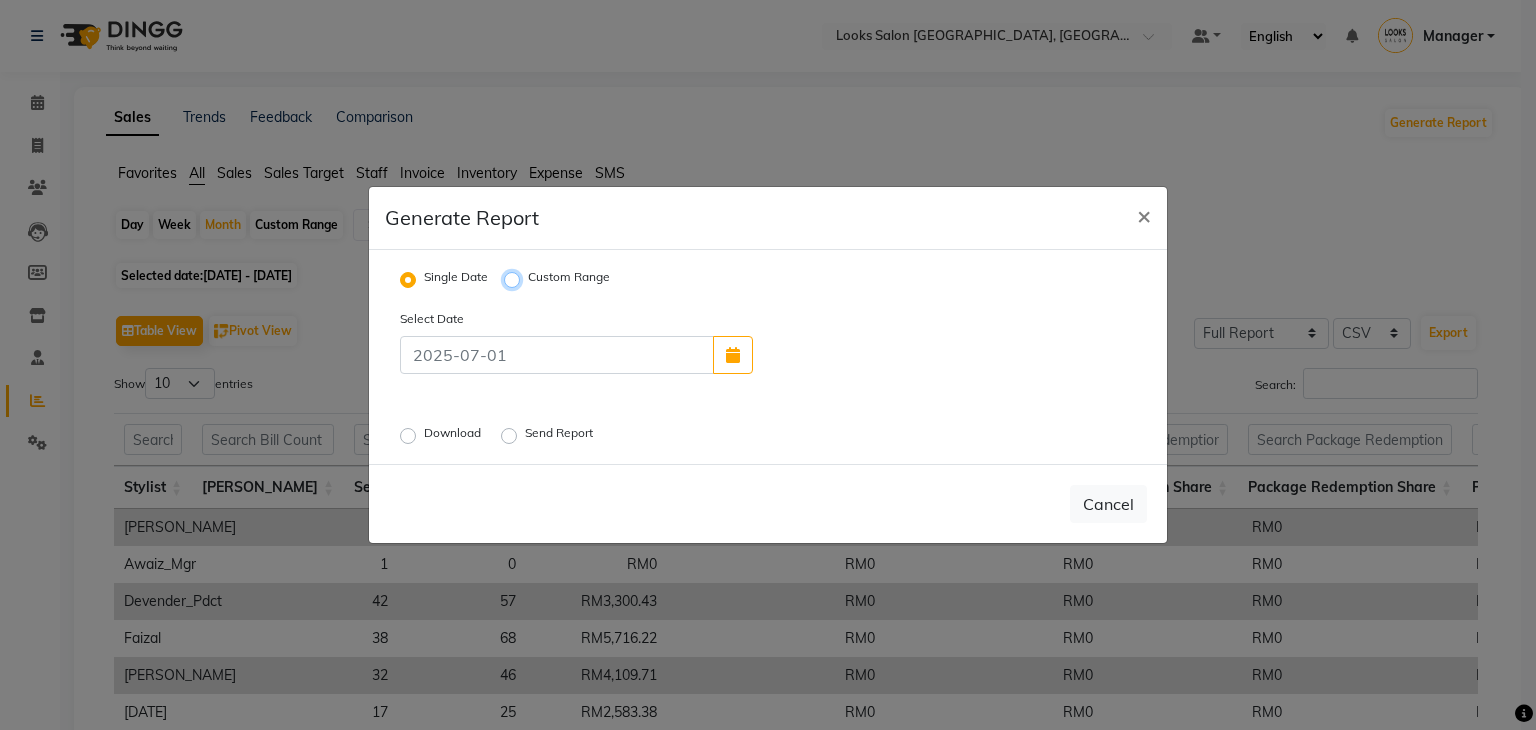 radio on "true" 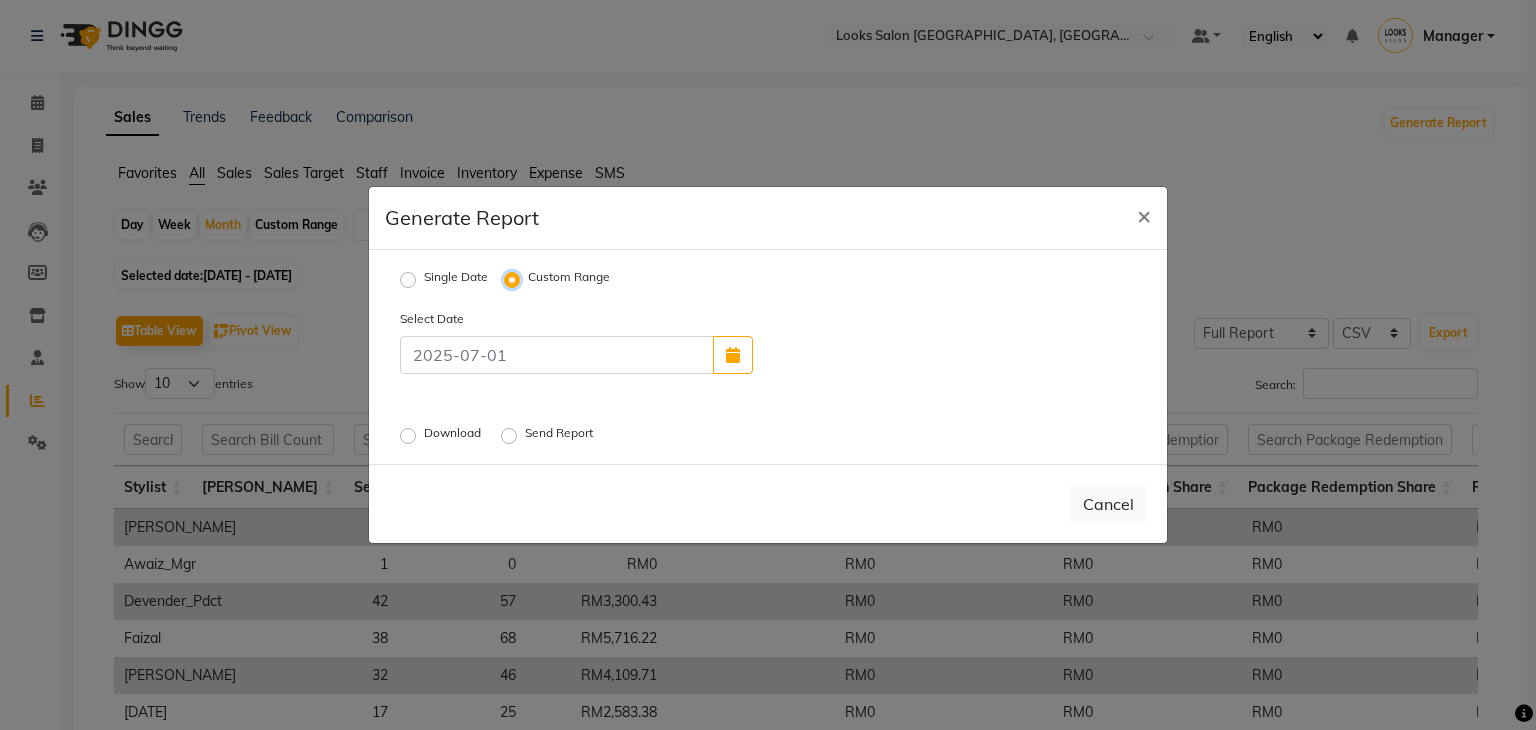 select on "7" 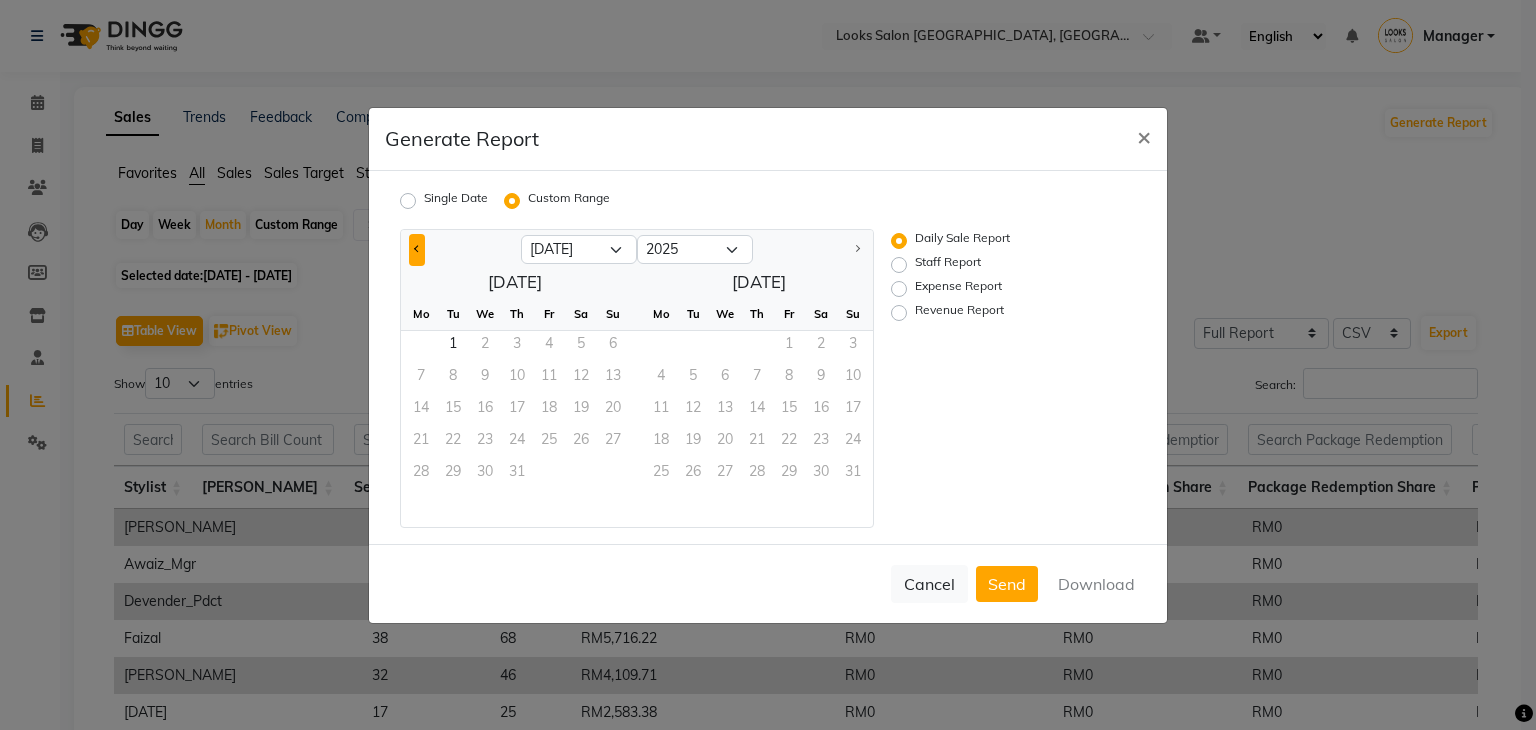 click 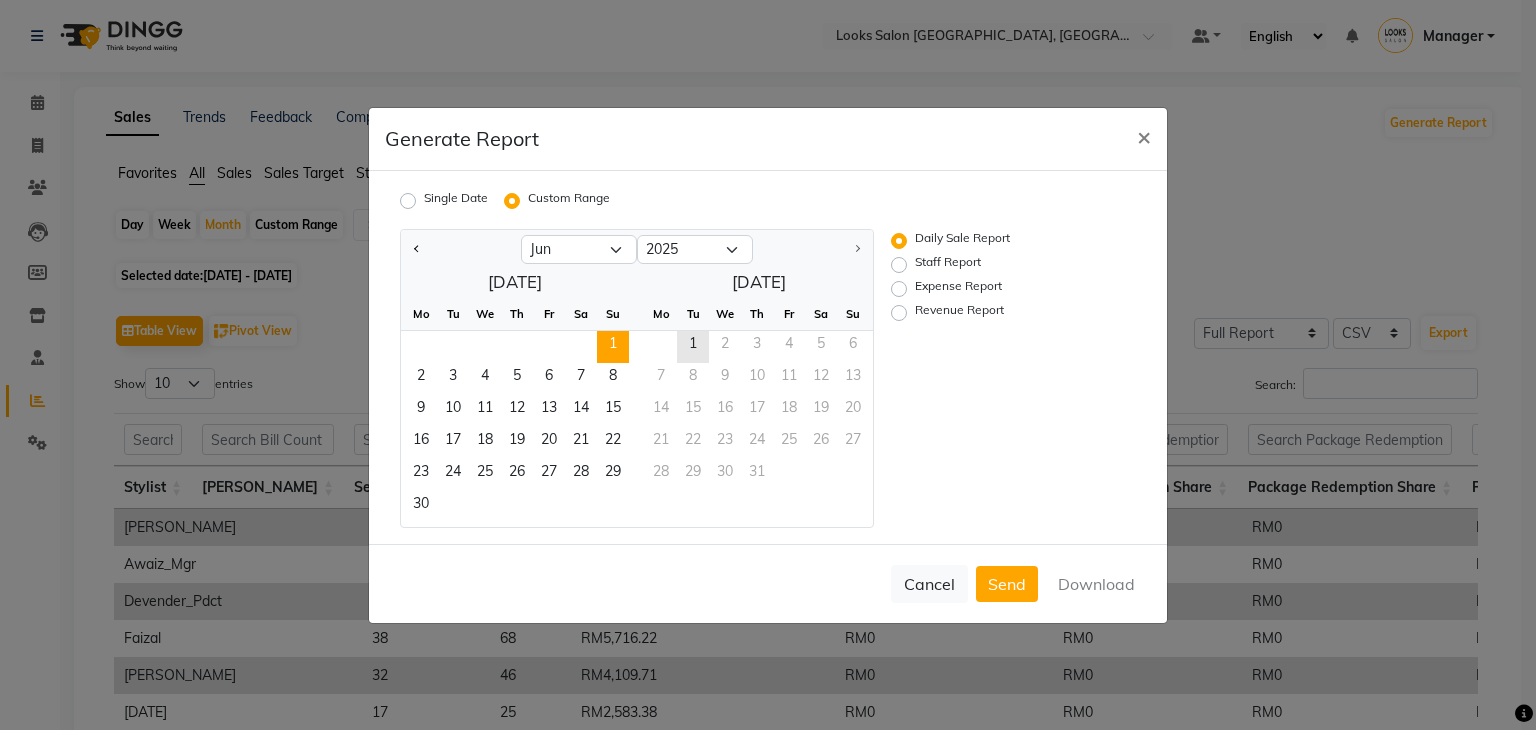 click on "1" 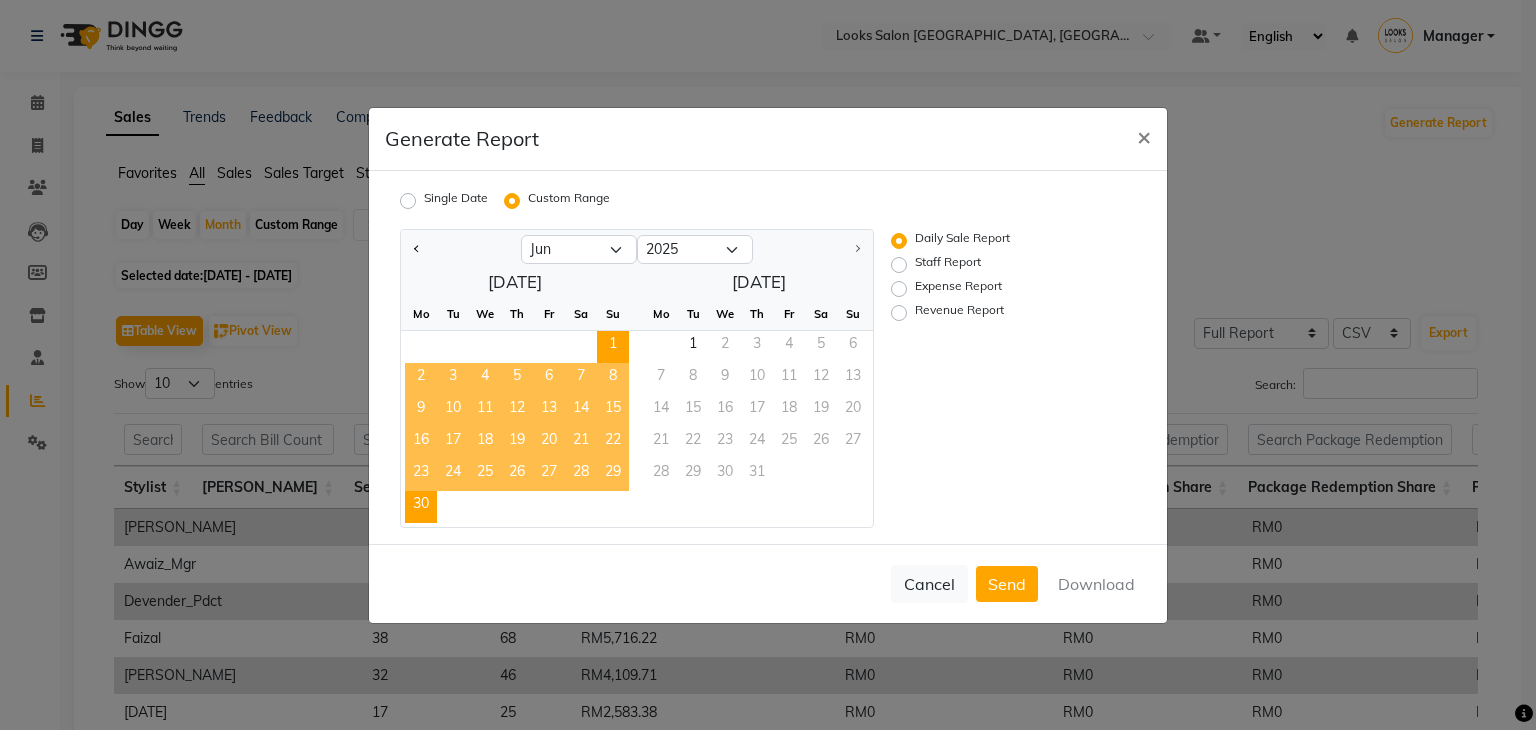 click on "30" 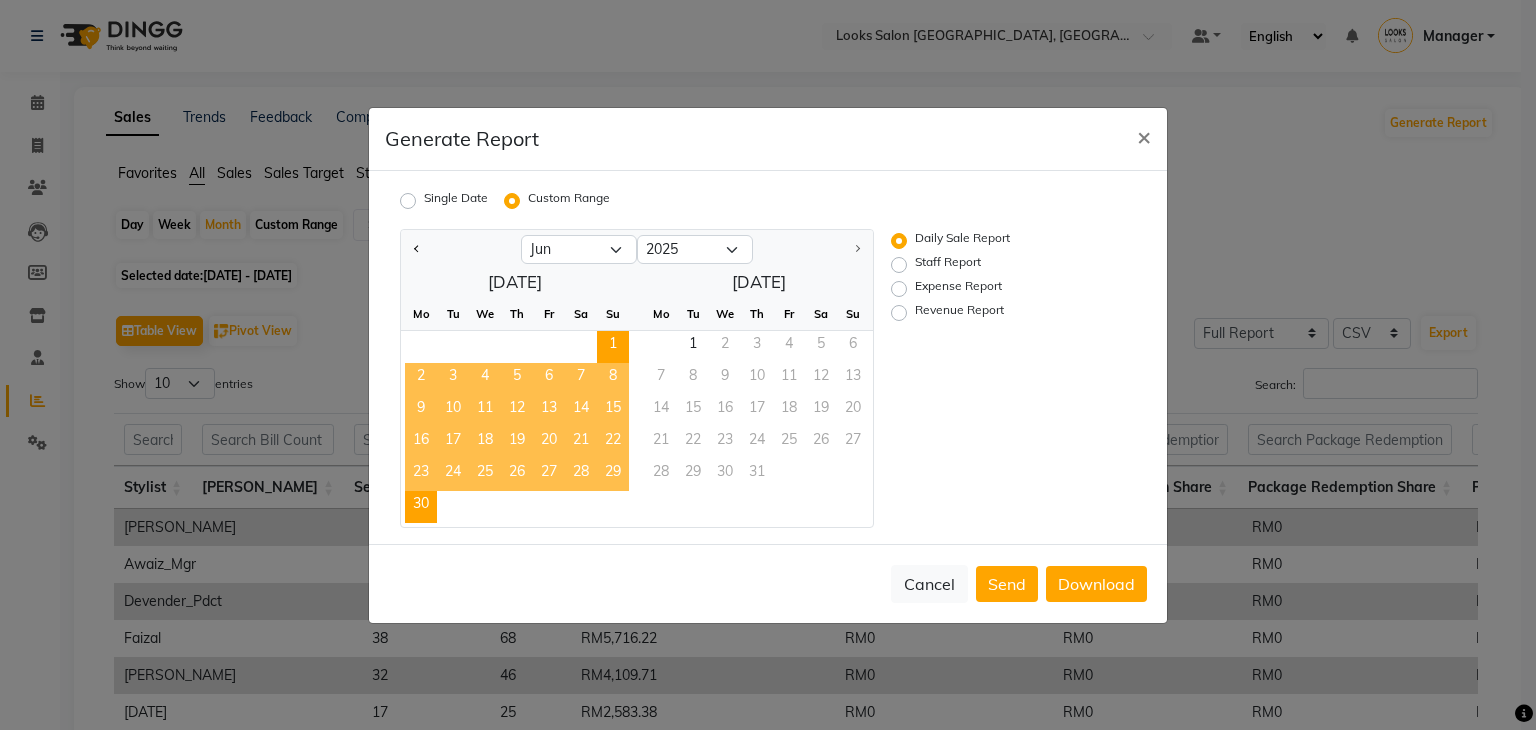 click on "Staff Report" 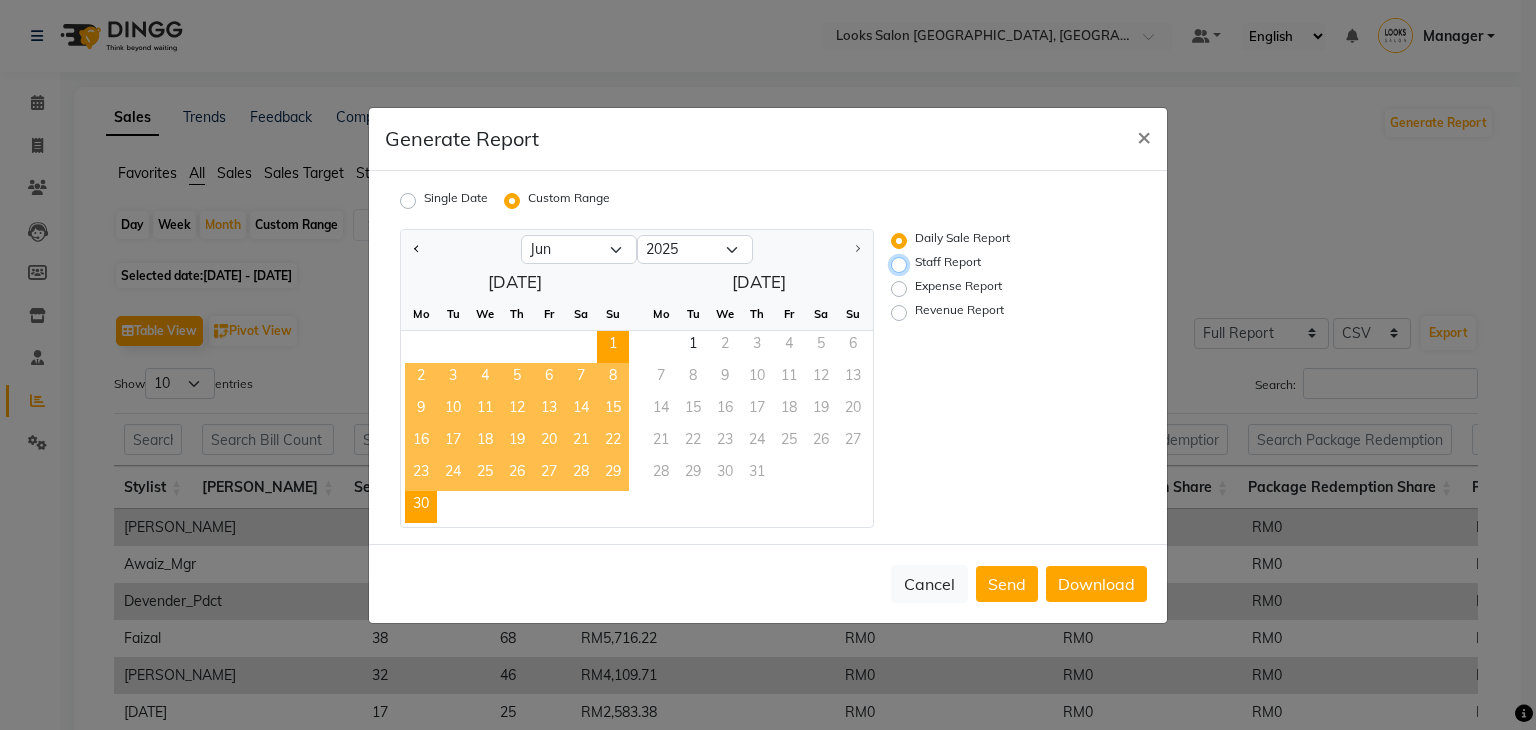 click on "Staff Report" at bounding box center (902, 264) 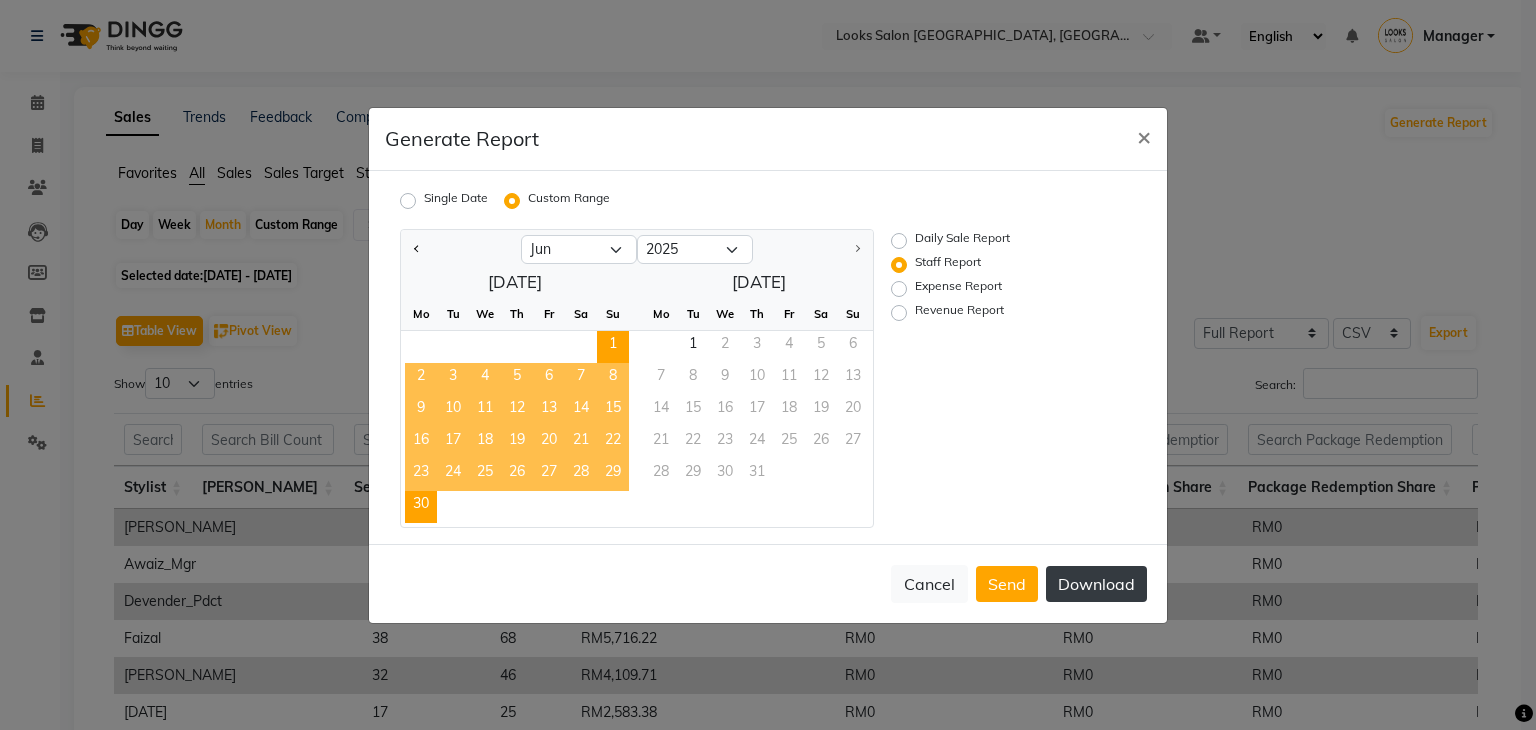 click on "Download" 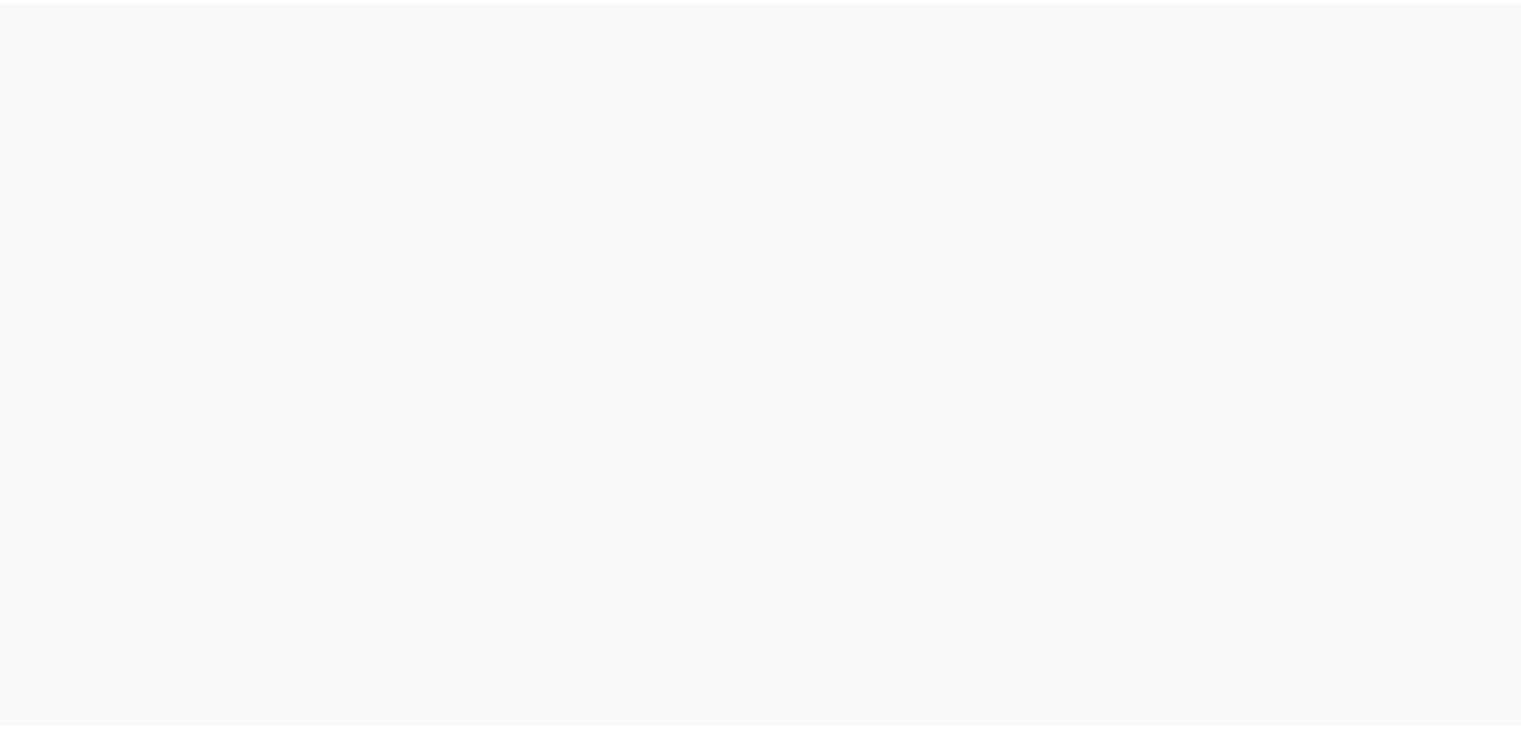 scroll, scrollTop: 0, scrollLeft: 0, axis: both 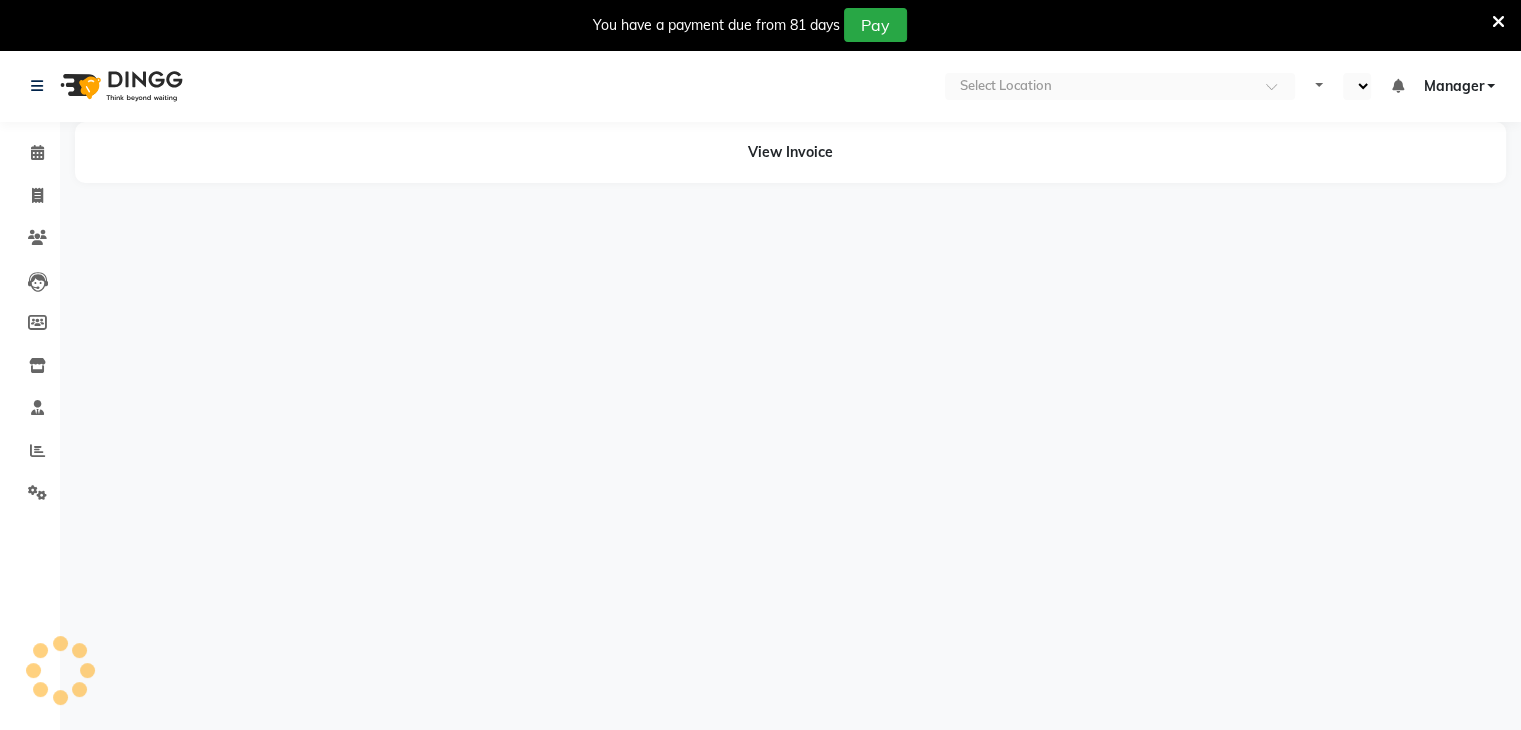 select on "en" 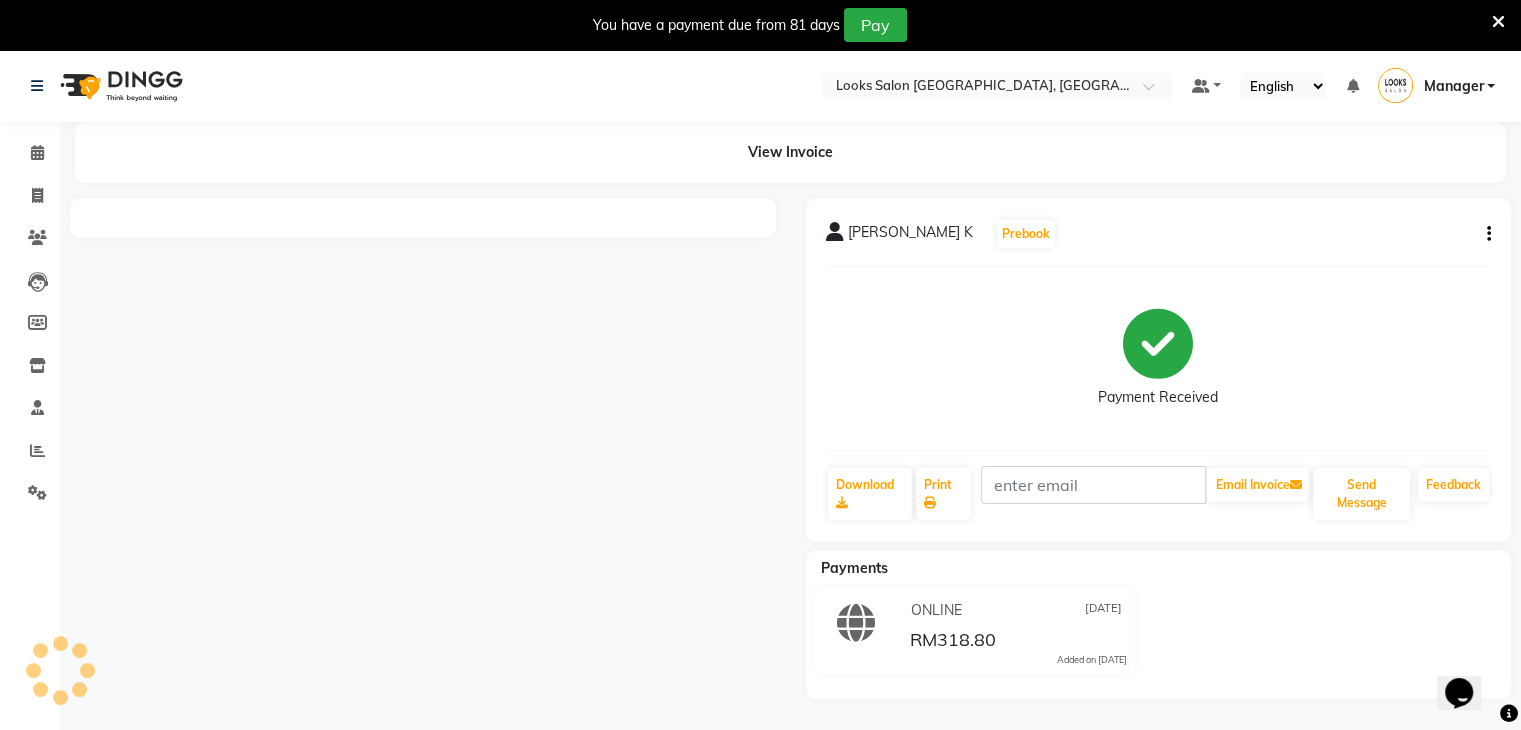 scroll, scrollTop: 0, scrollLeft: 0, axis: both 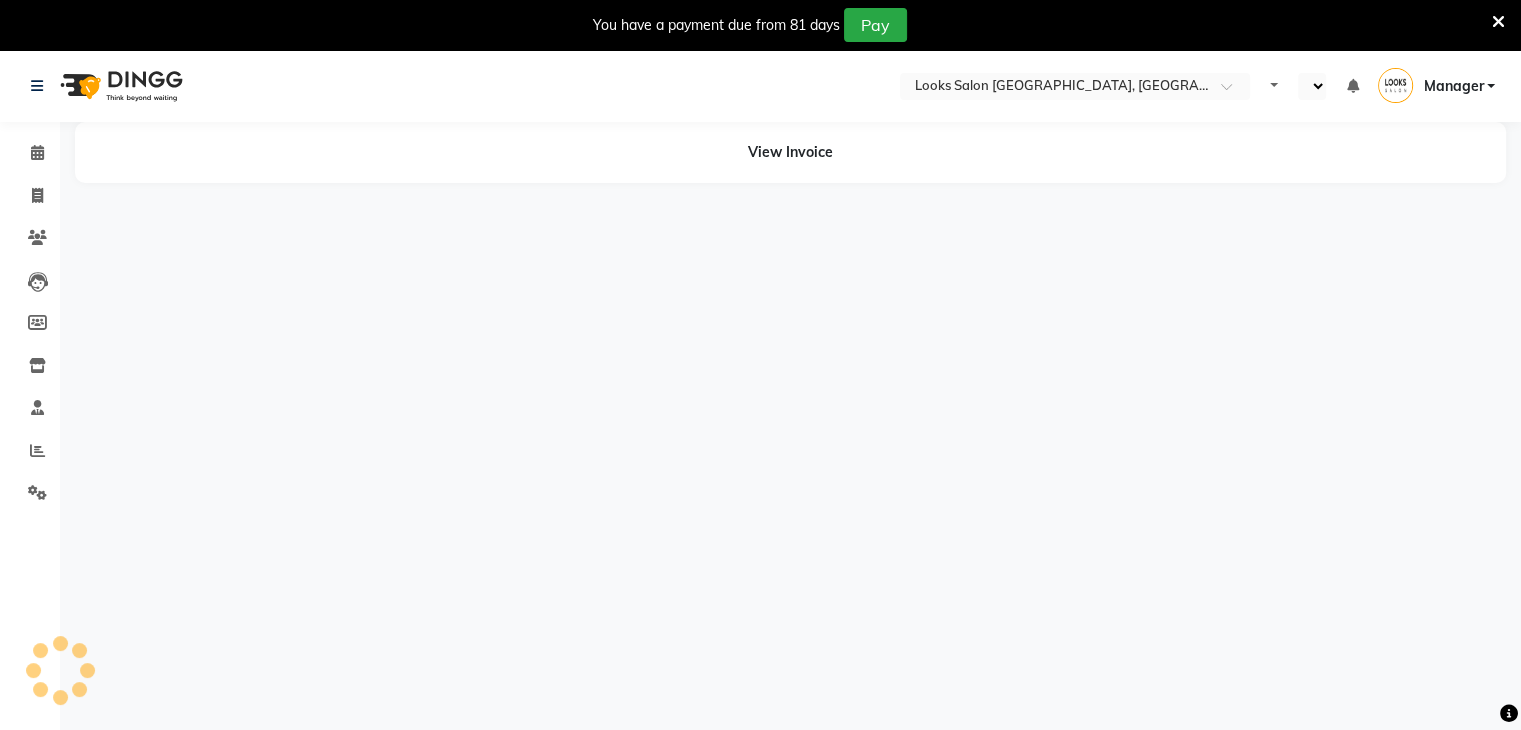 select on "en" 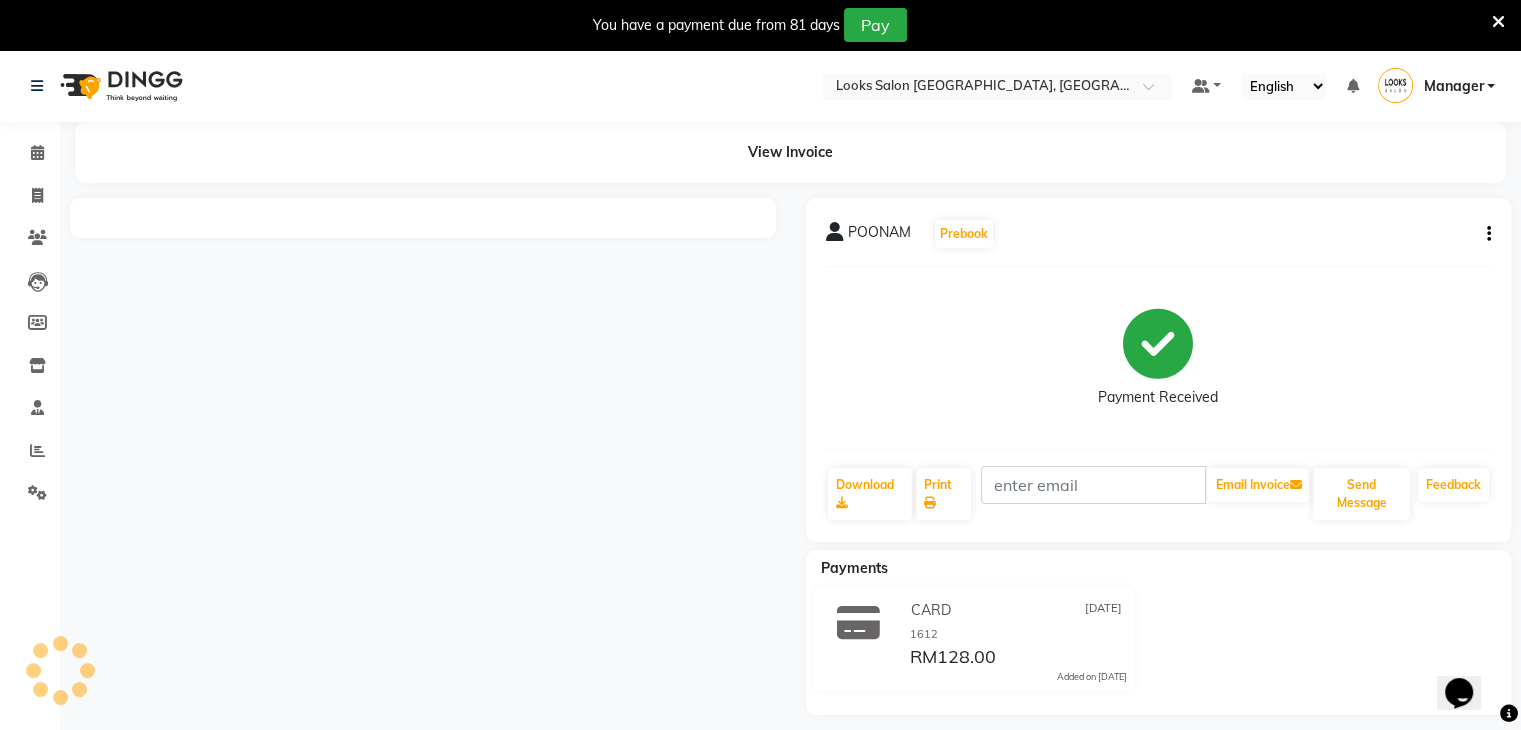 scroll, scrollTop: 0, scrollLeft: 0, axis: both 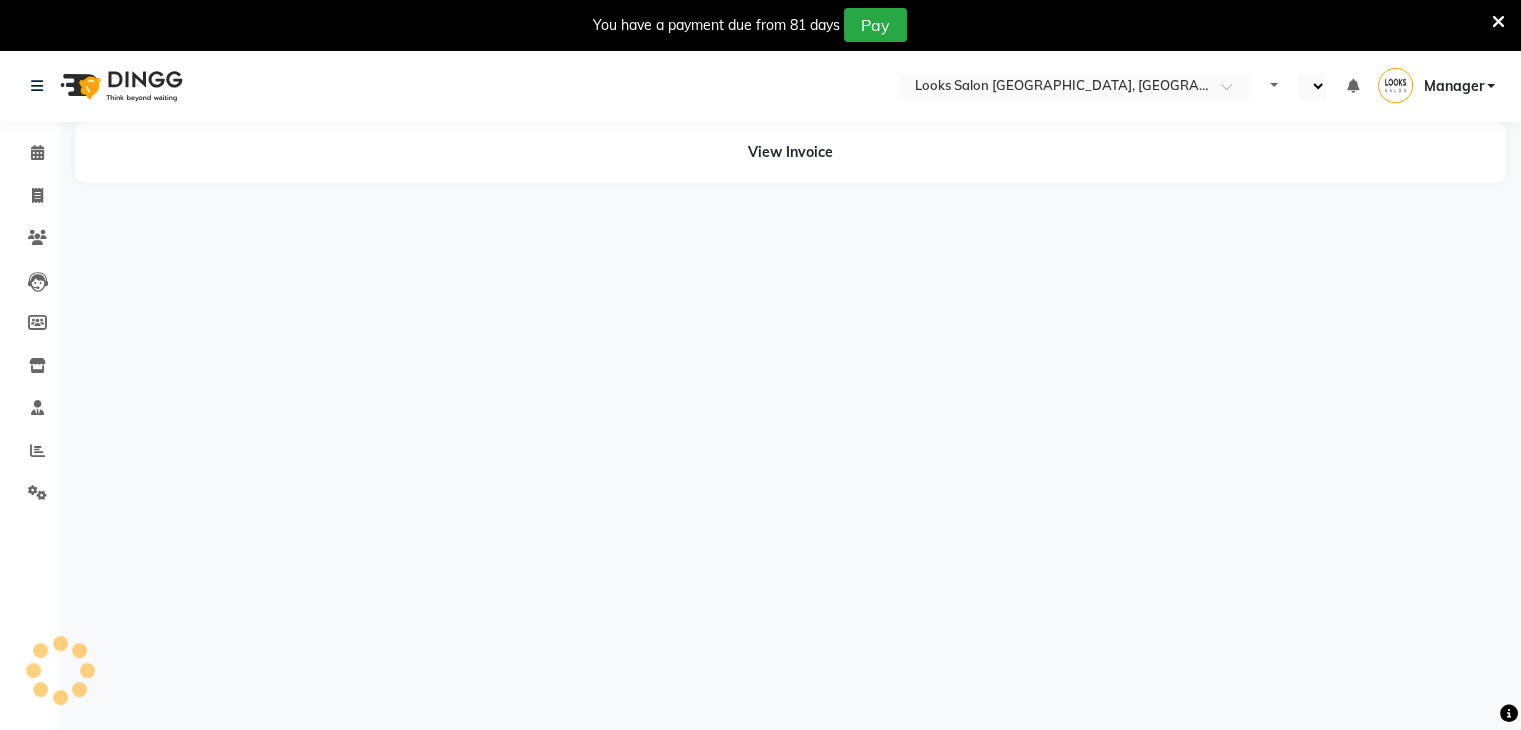 select on "en" 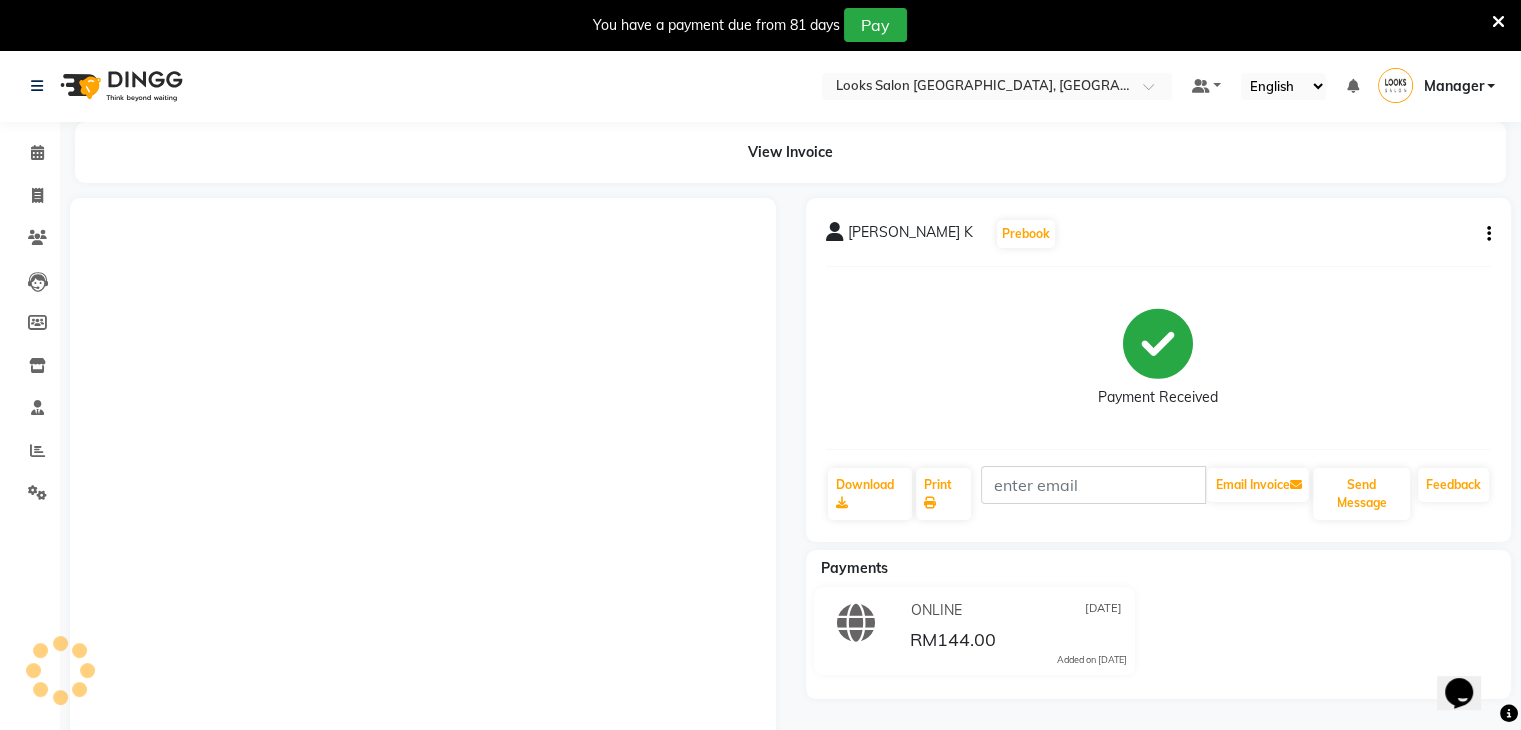 scroll, scrollTop: 0, scrollLeft: 0, axis: both 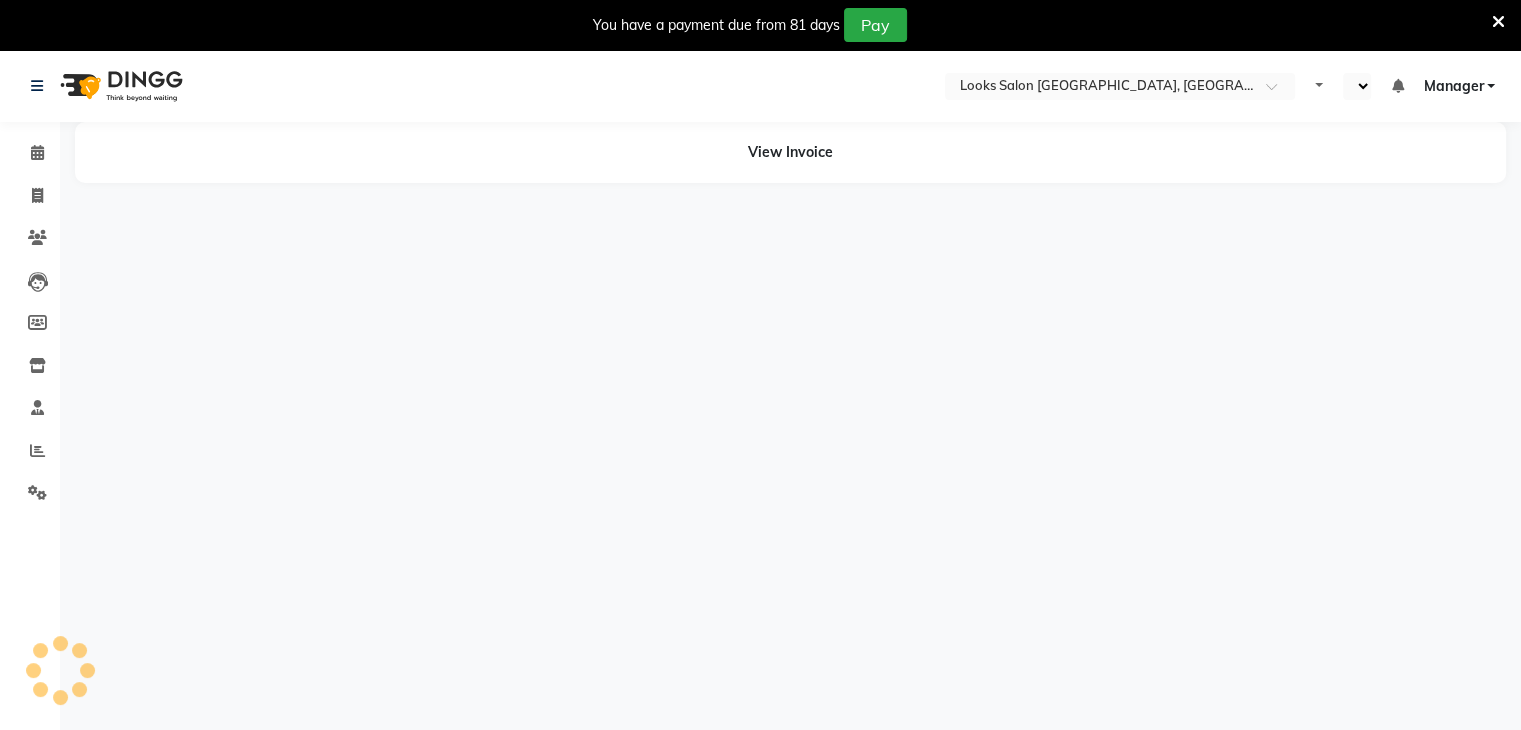 select on "en" 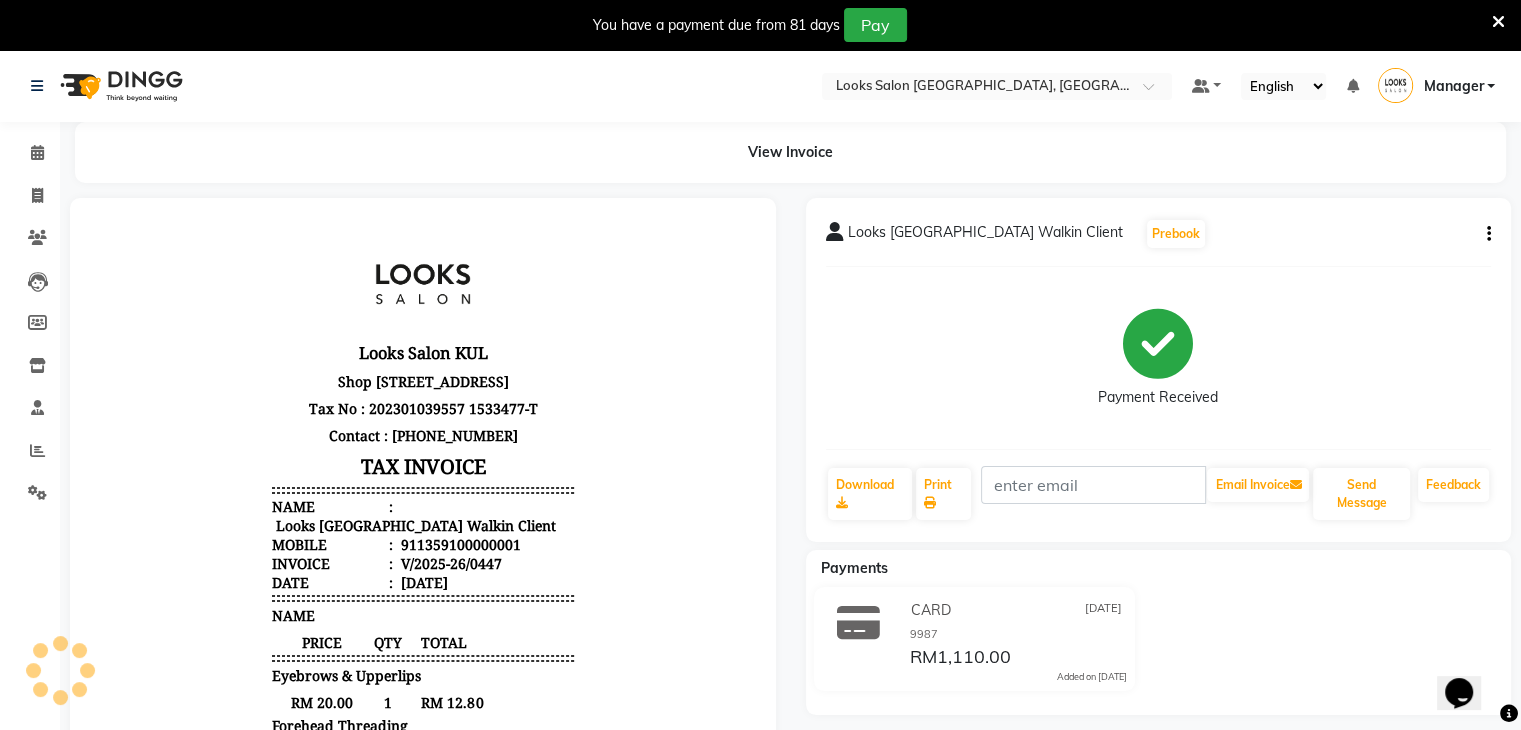 scroll, scrollTop: 0, scrollLeft: 0, axis: both 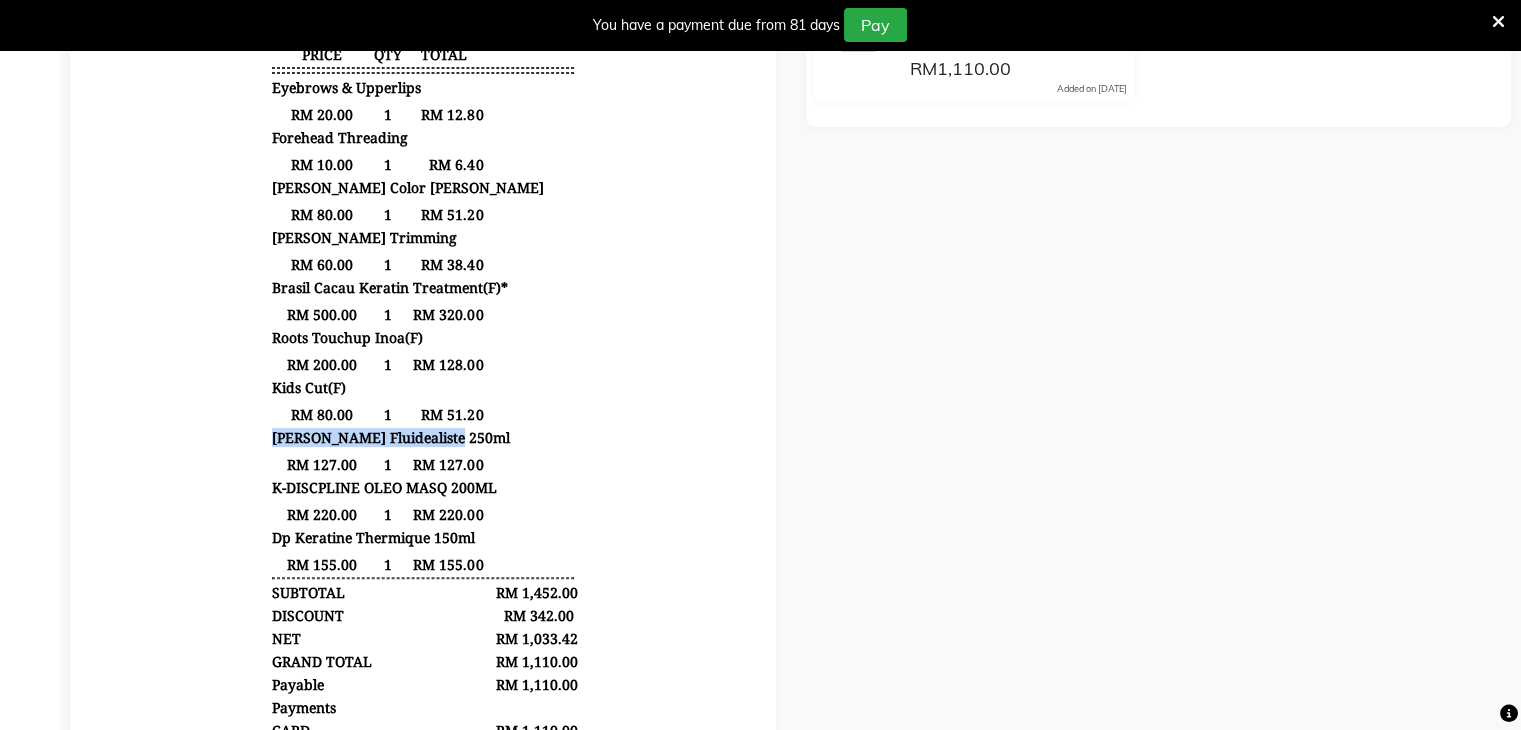 copy on "[PERSON_NAME] Fluidealiste 250ml" 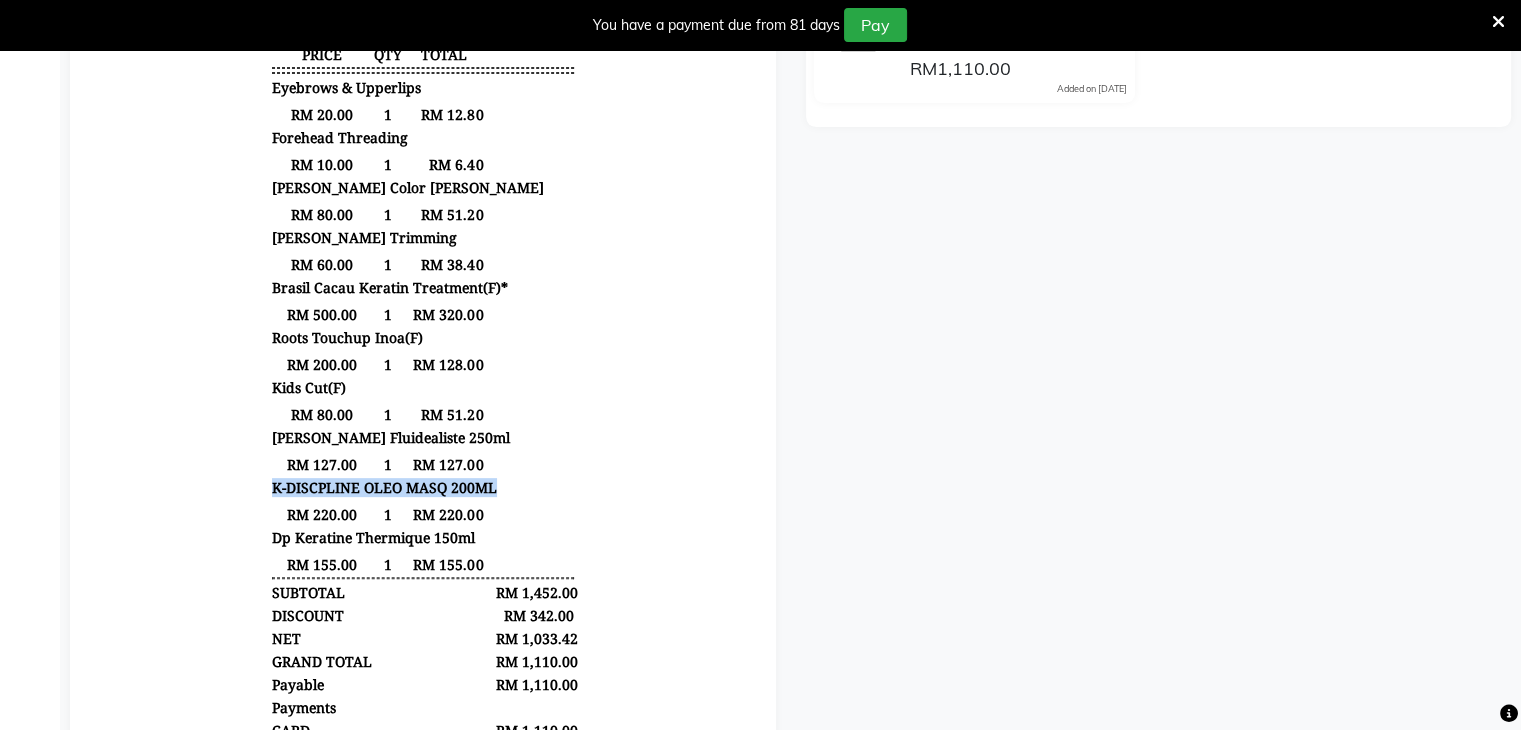 drag, startPoint x: 256, startPoint y: 515, endPoint x: 496, endPoint y: 510, distance: 240.05208 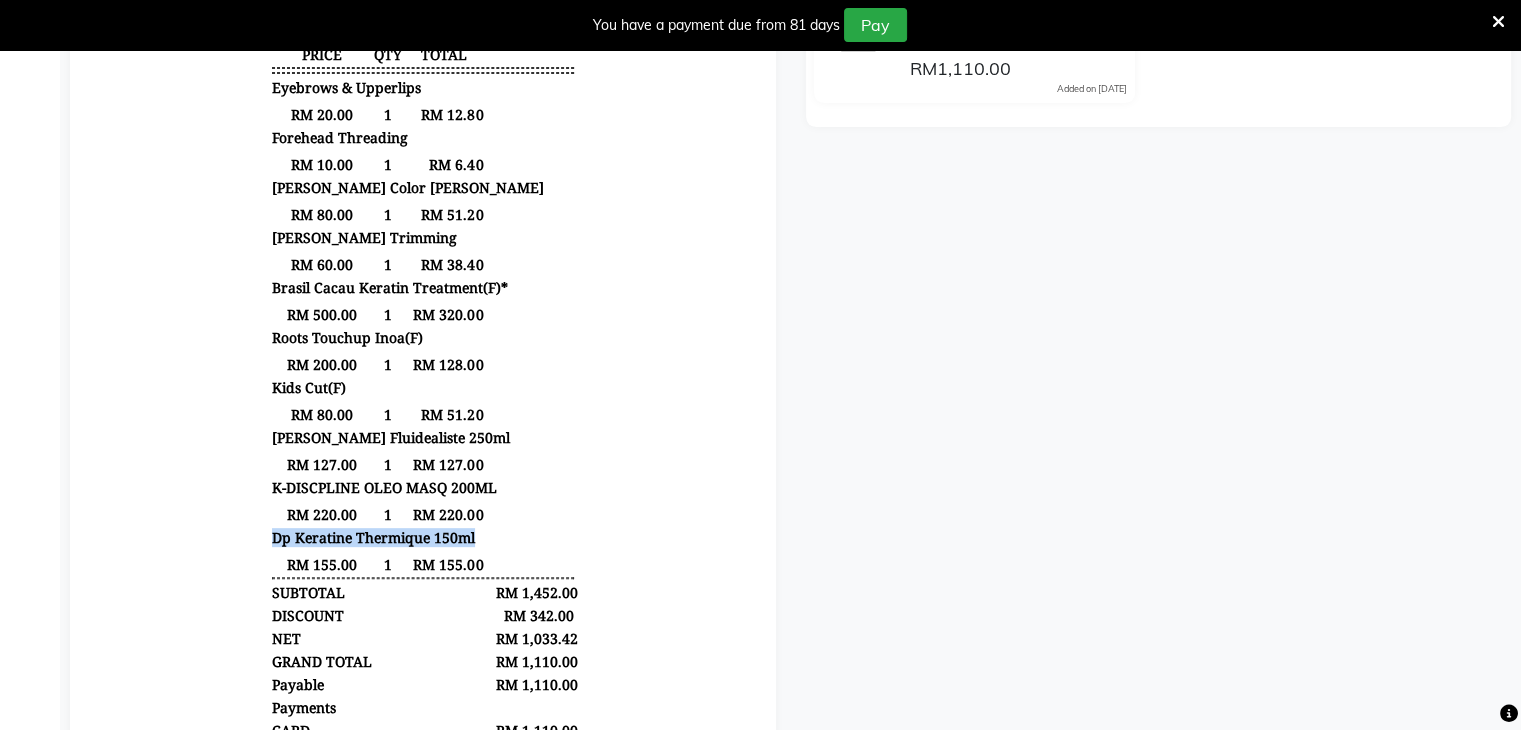 copy on "Dp Keratine Thermique 150ml" 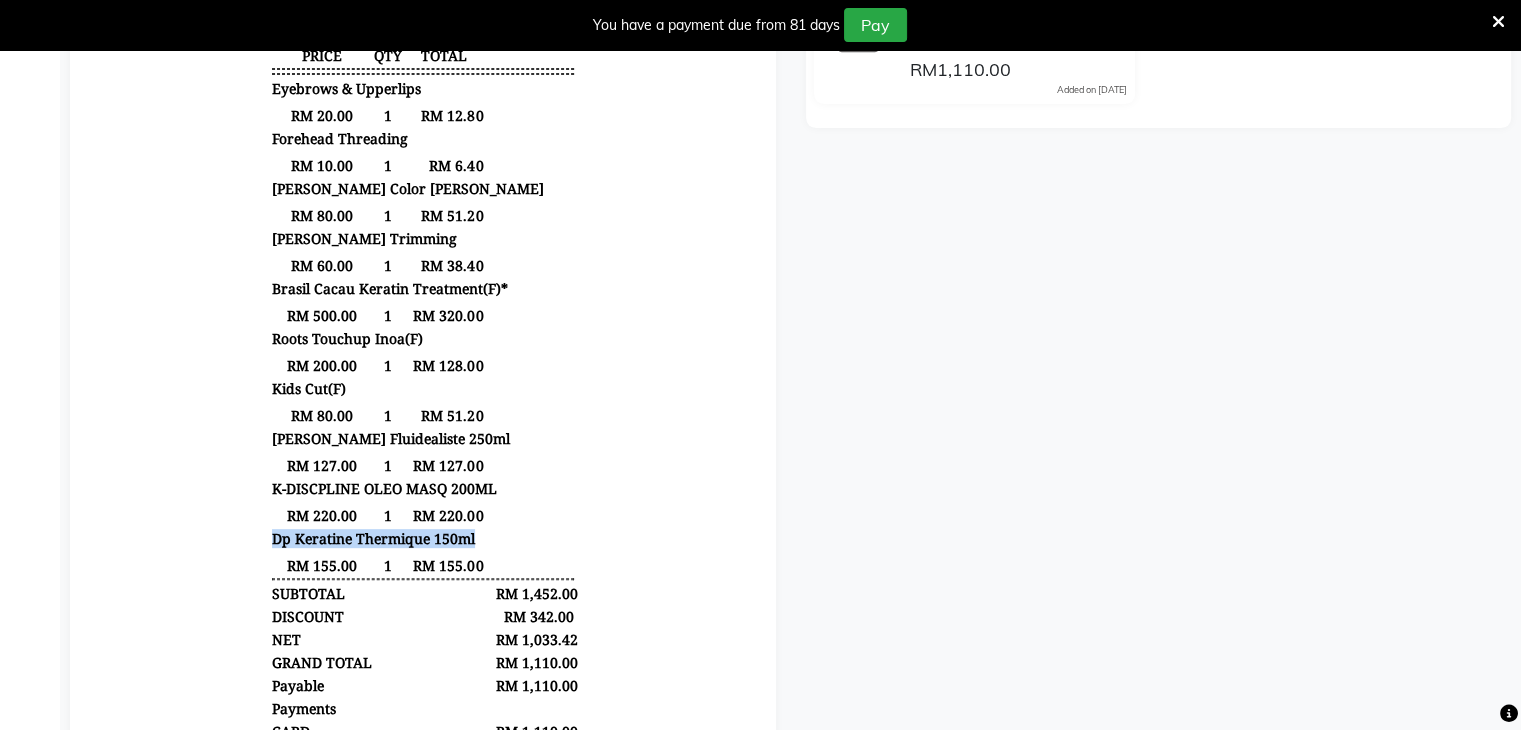 scroll, scrollTop: 590, scrollLeft: 0, axis: vertical 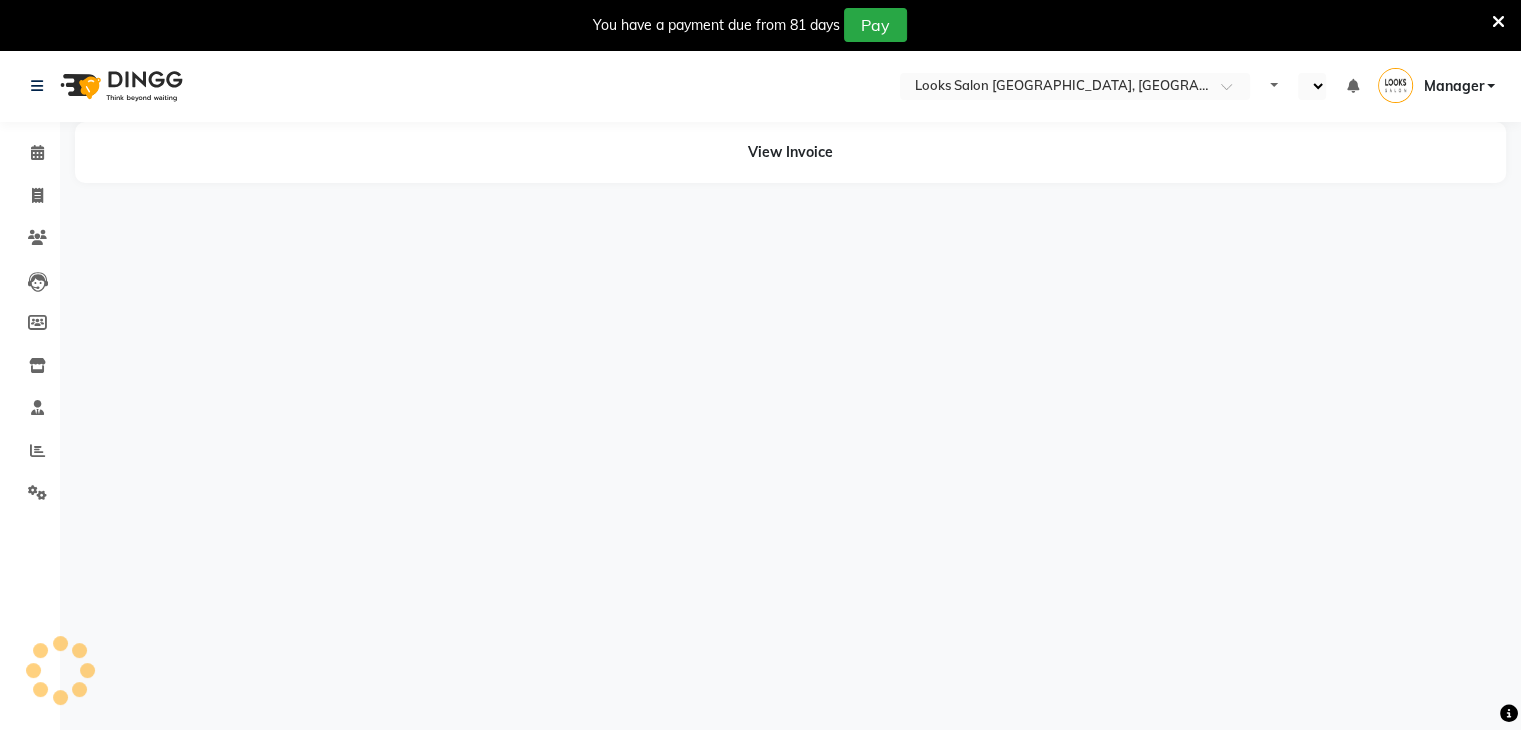 select on "en" 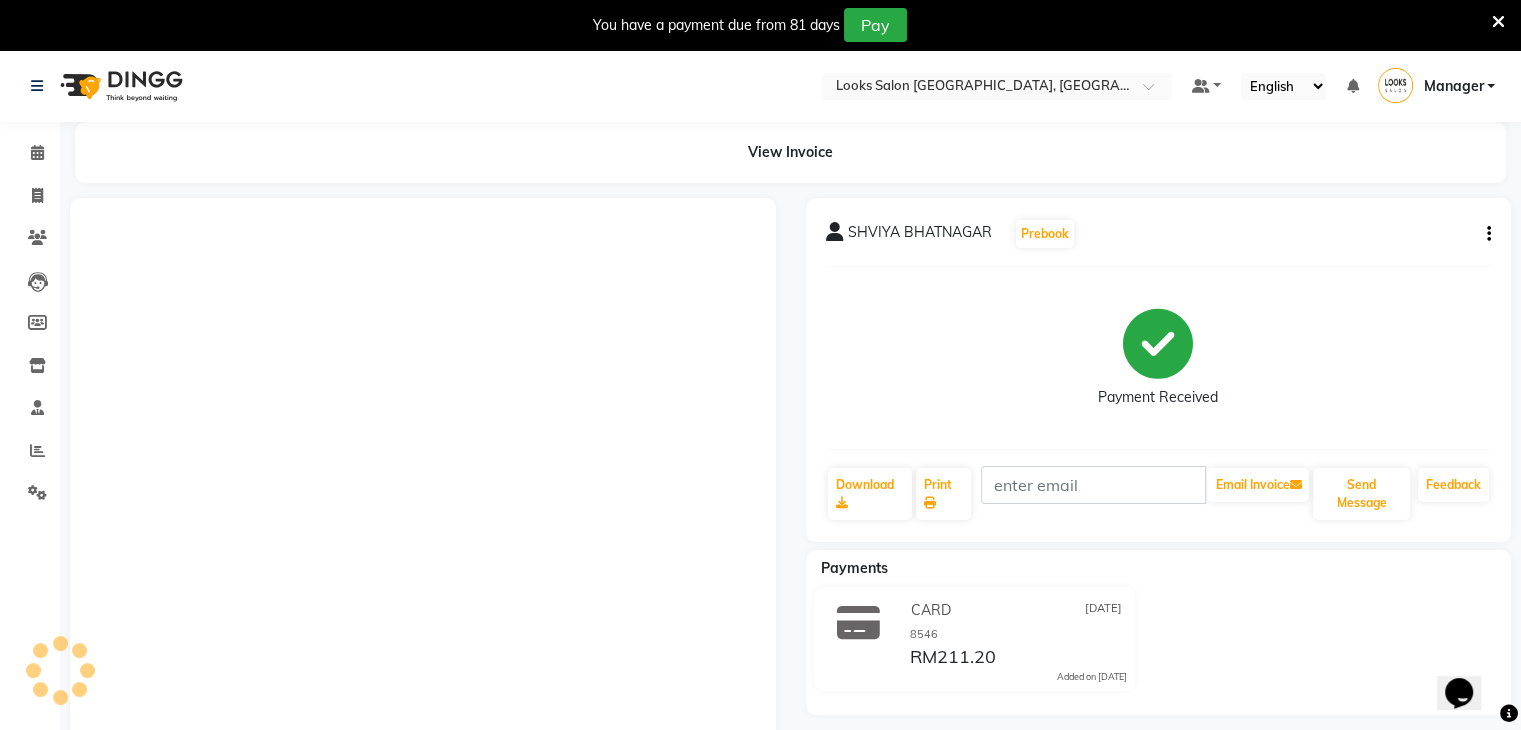 scroll, scrollTop: 0, scrollLeft: 0, axis: both 